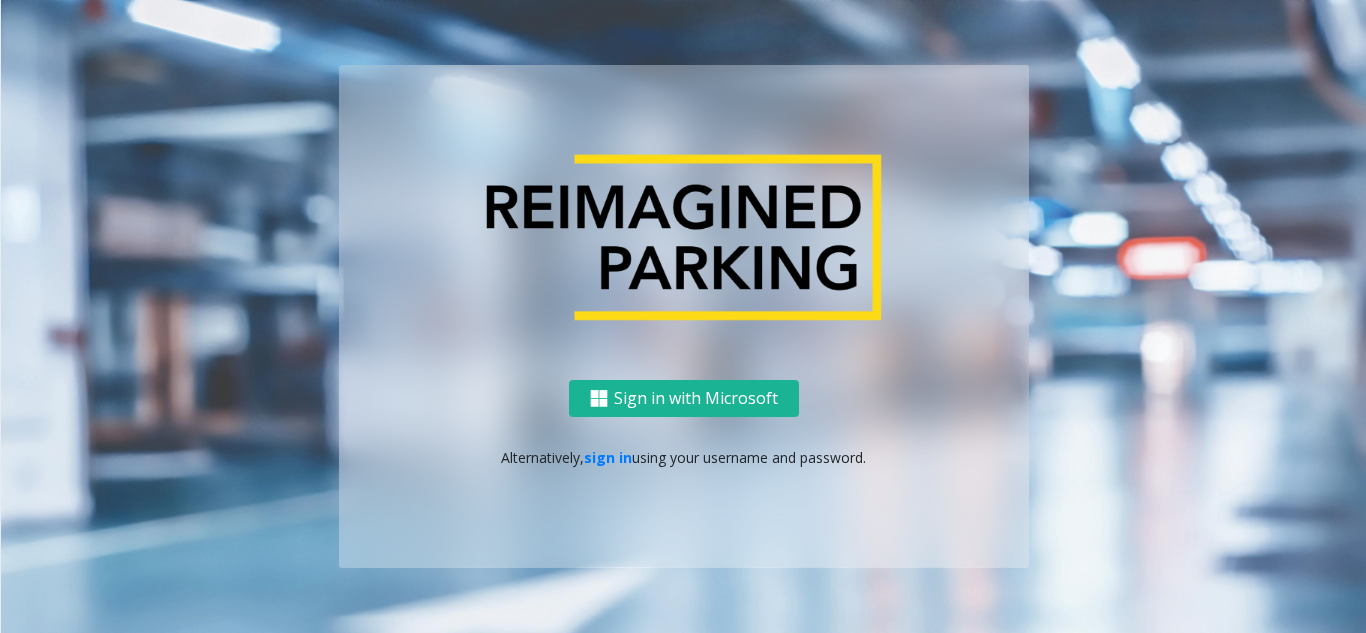 scroll, scrollTop: 0, scrollLeft: 0, axis: both 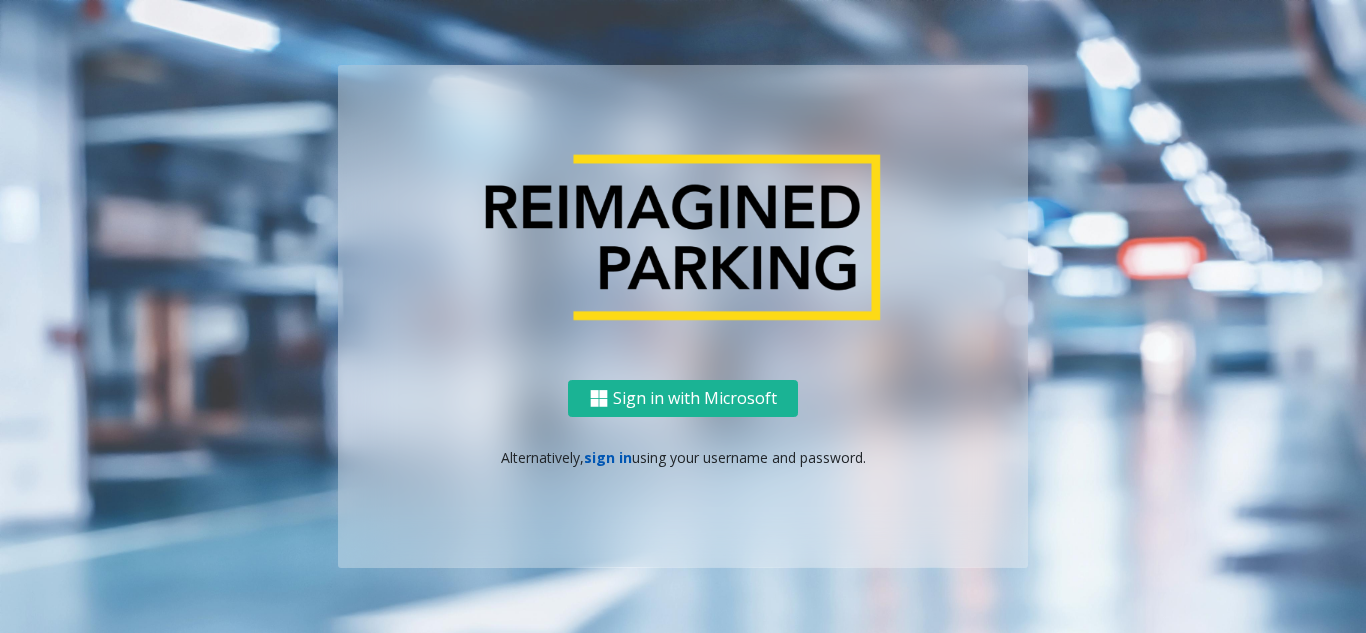 click on "sign in" 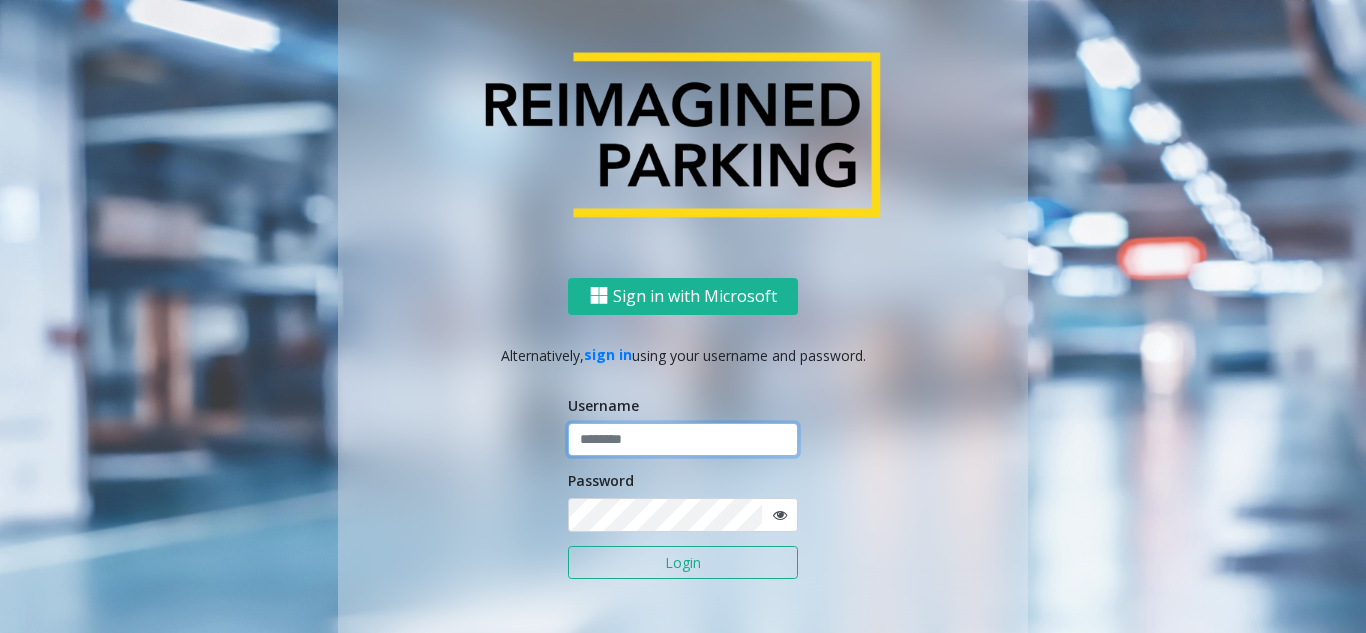 type on "**********" 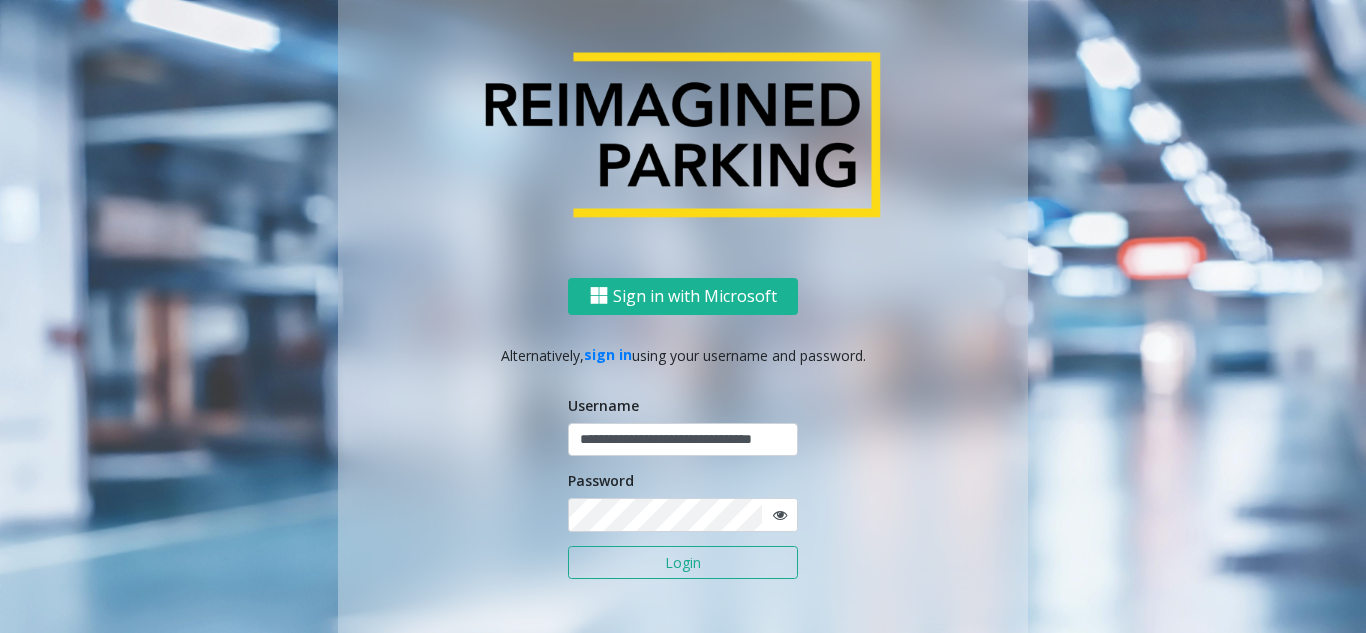 click on "Login" 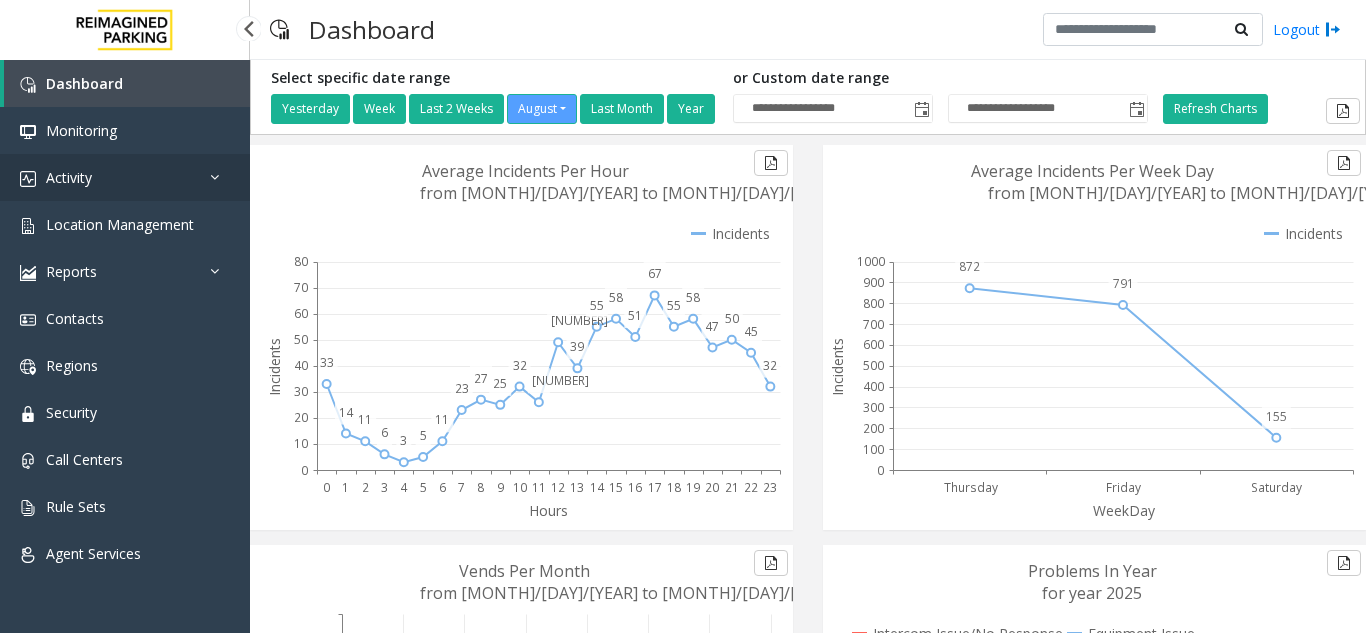 click on "Activity" at bounding box center [125, 177] 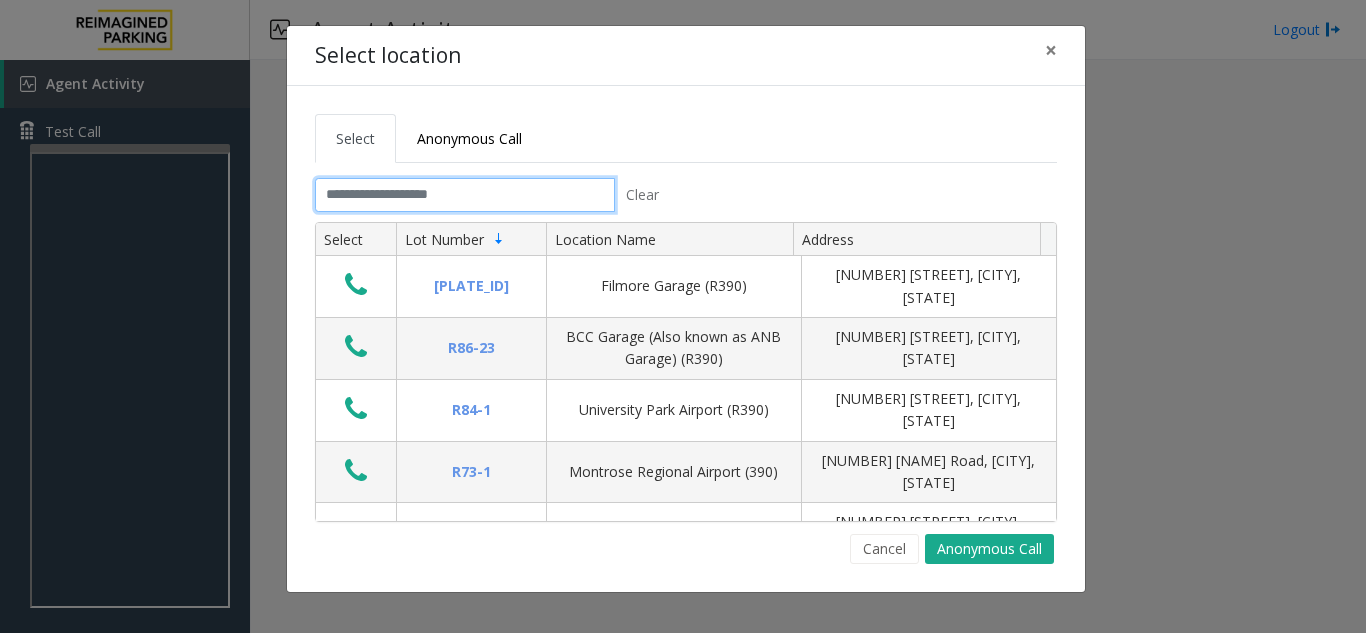 click on "Agent Activity" at bounding box center [90, 318] 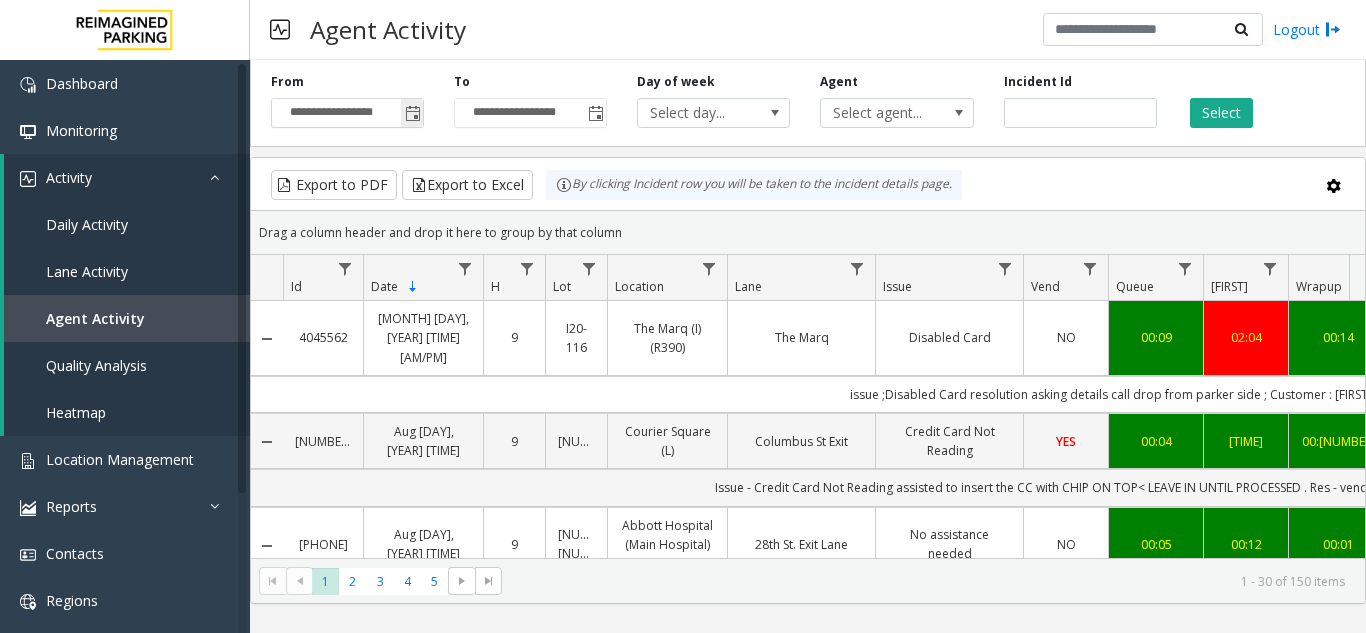 click on "**********" at bounding box center (347, 113) 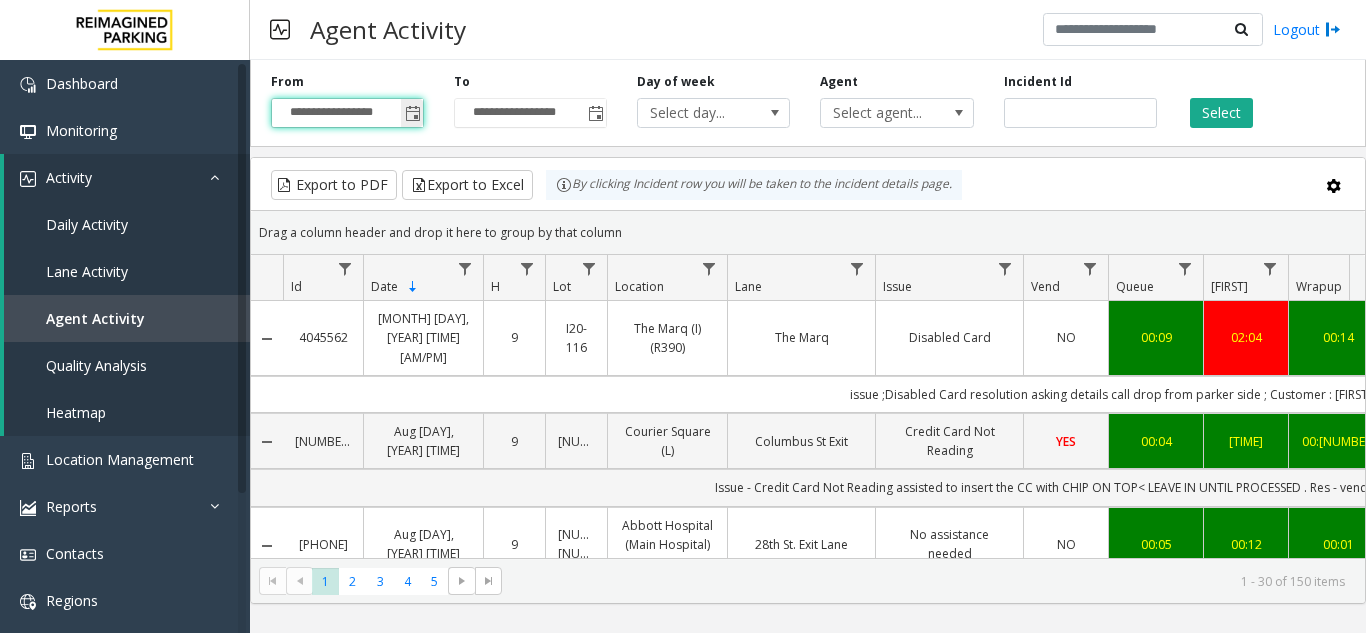 click 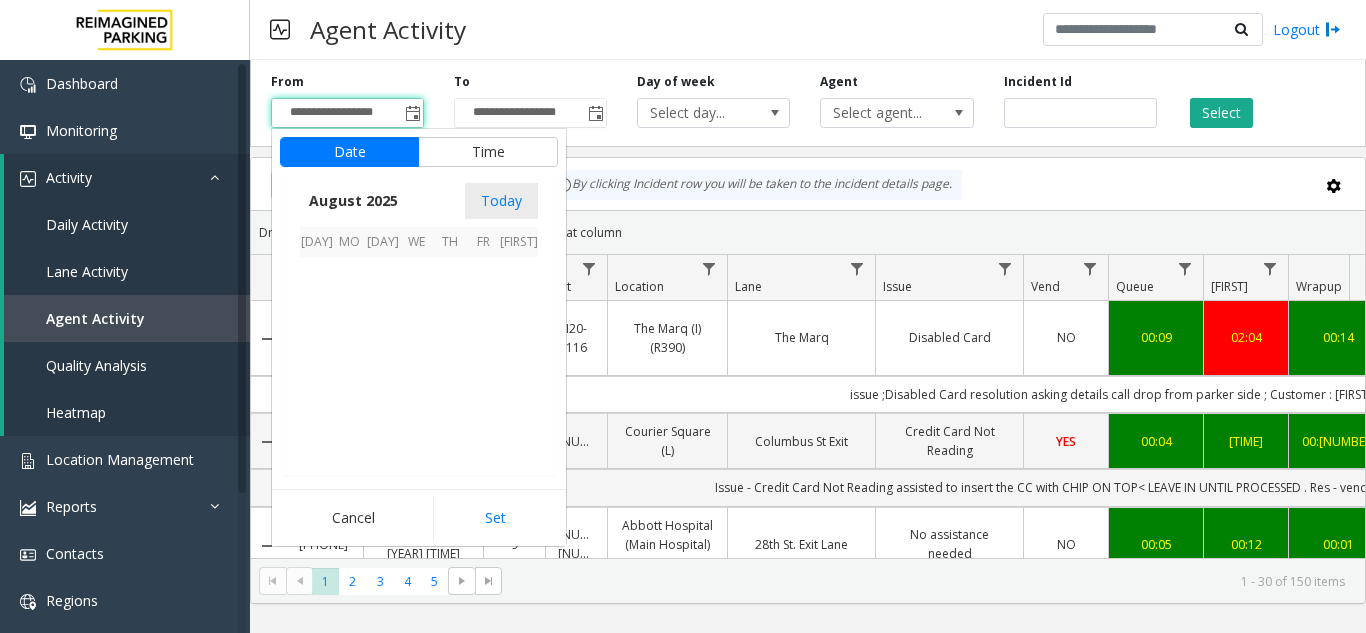 scroll, scrollTop: 358666, scrollLeft: 0, axis: vertical 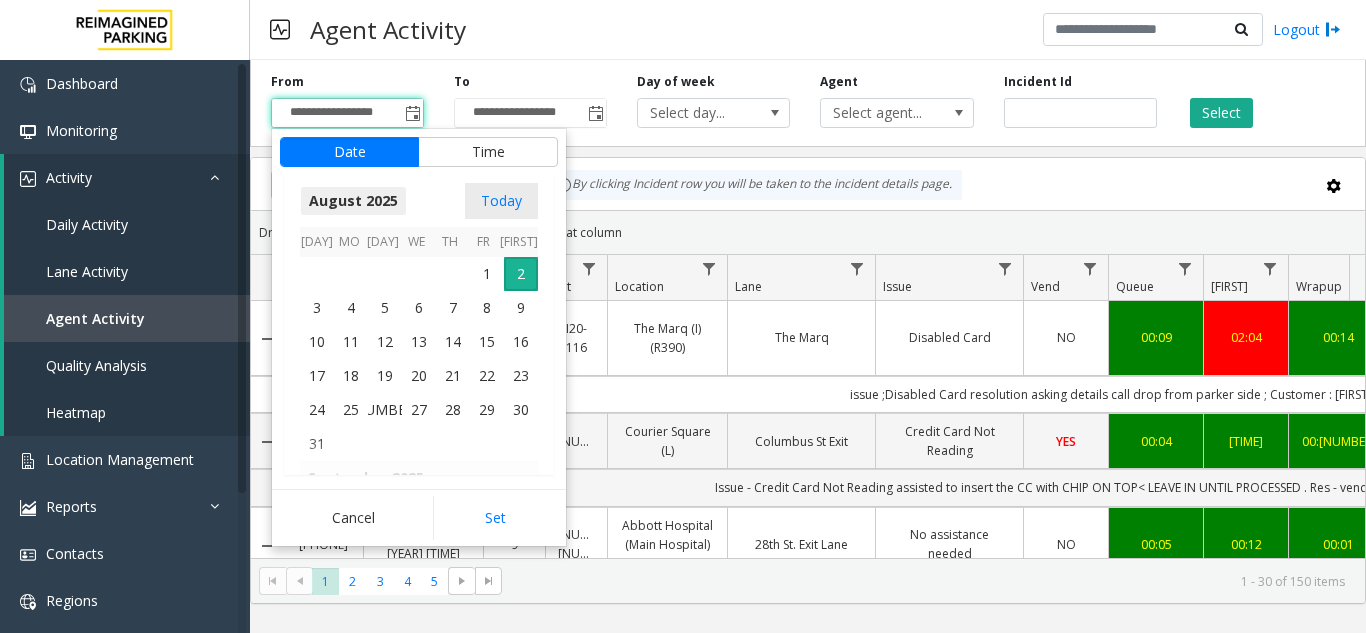 click on "August 2025" at bounding box center (353, 201) 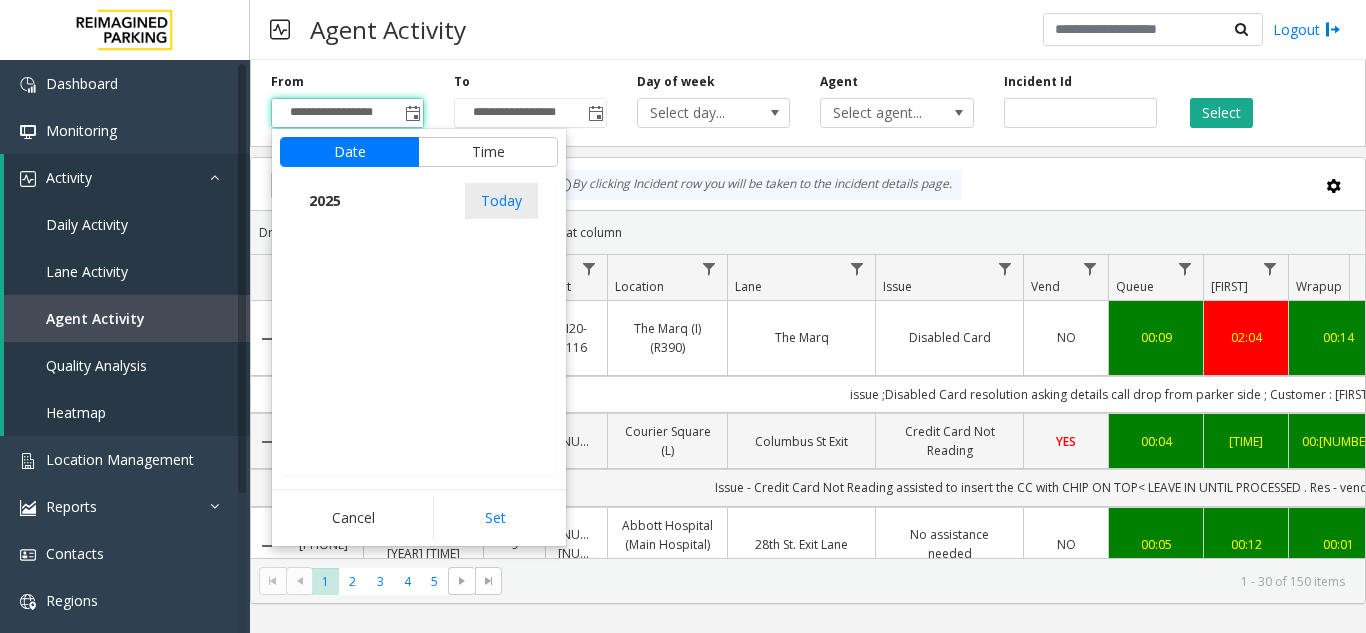 scroll, scrollTop: 21348, scrollLeft: 0, axis: vertical 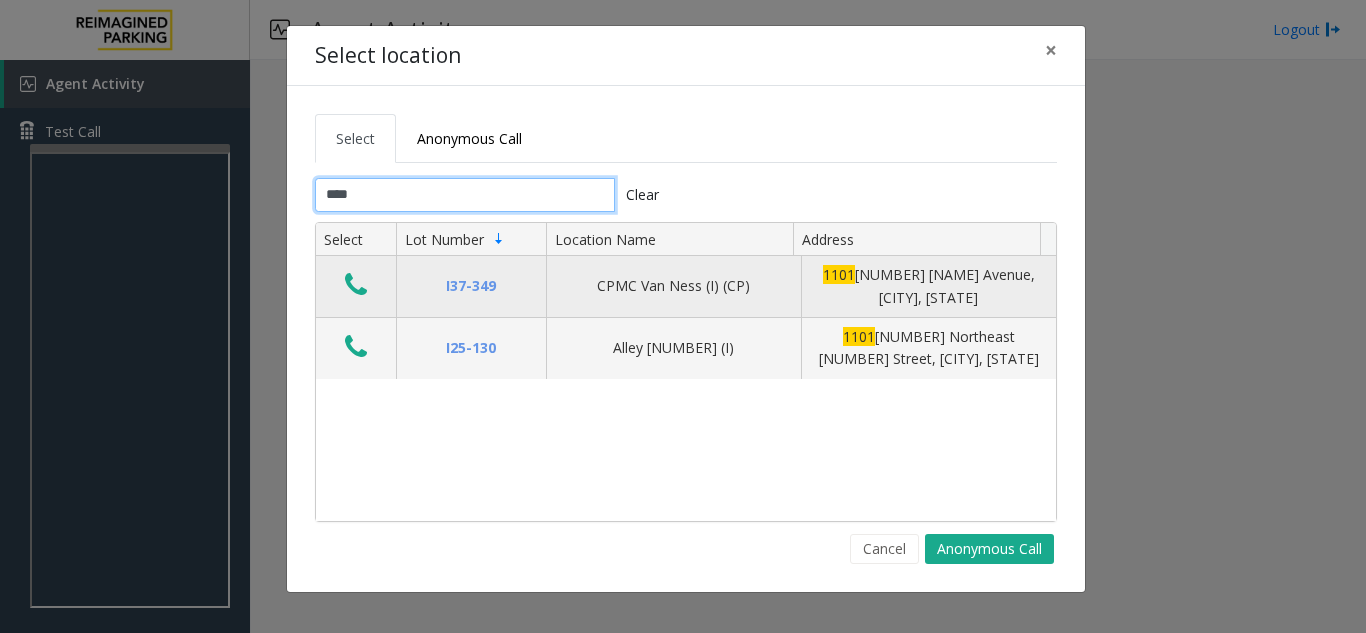 click on "Jul" at bounding box center [419, 292] 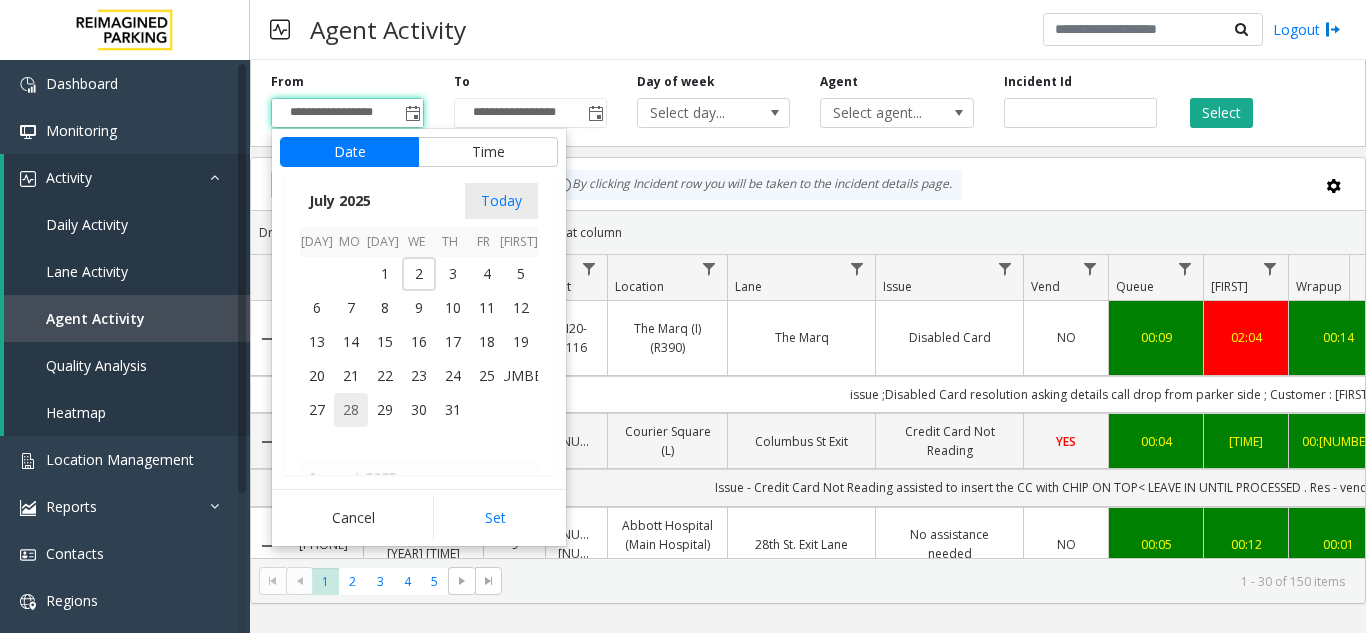 click on "28" at bounding box center [351, 410] 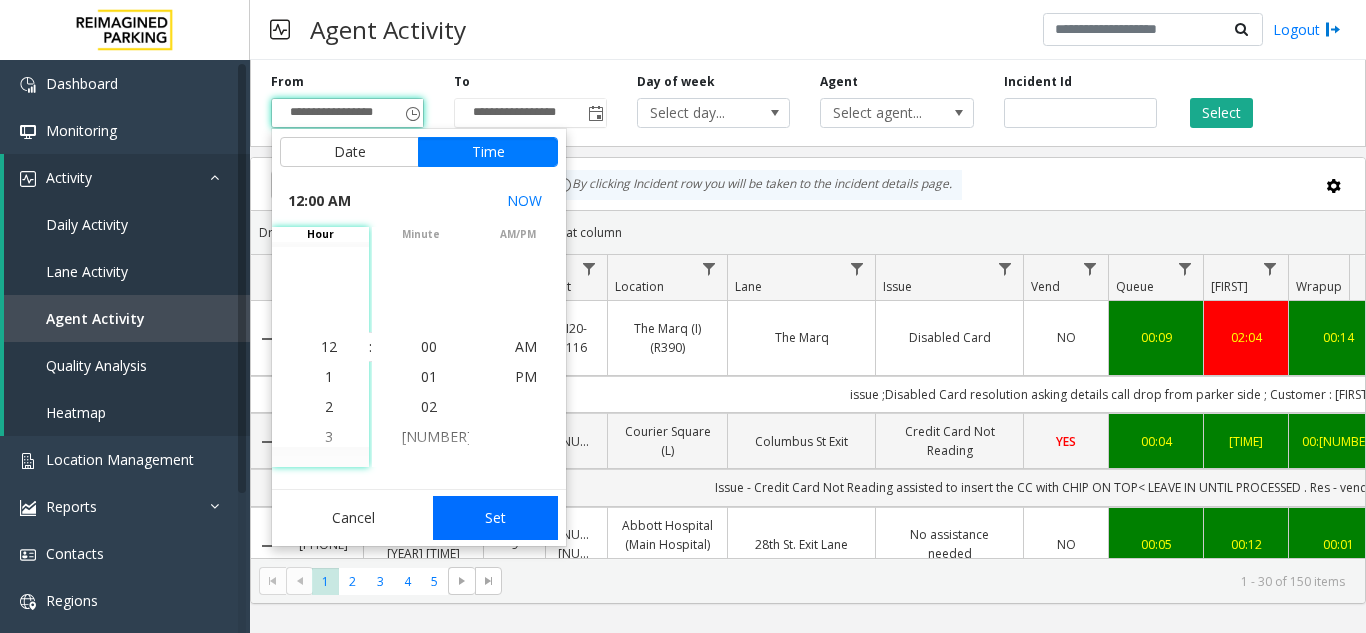click on "Set" 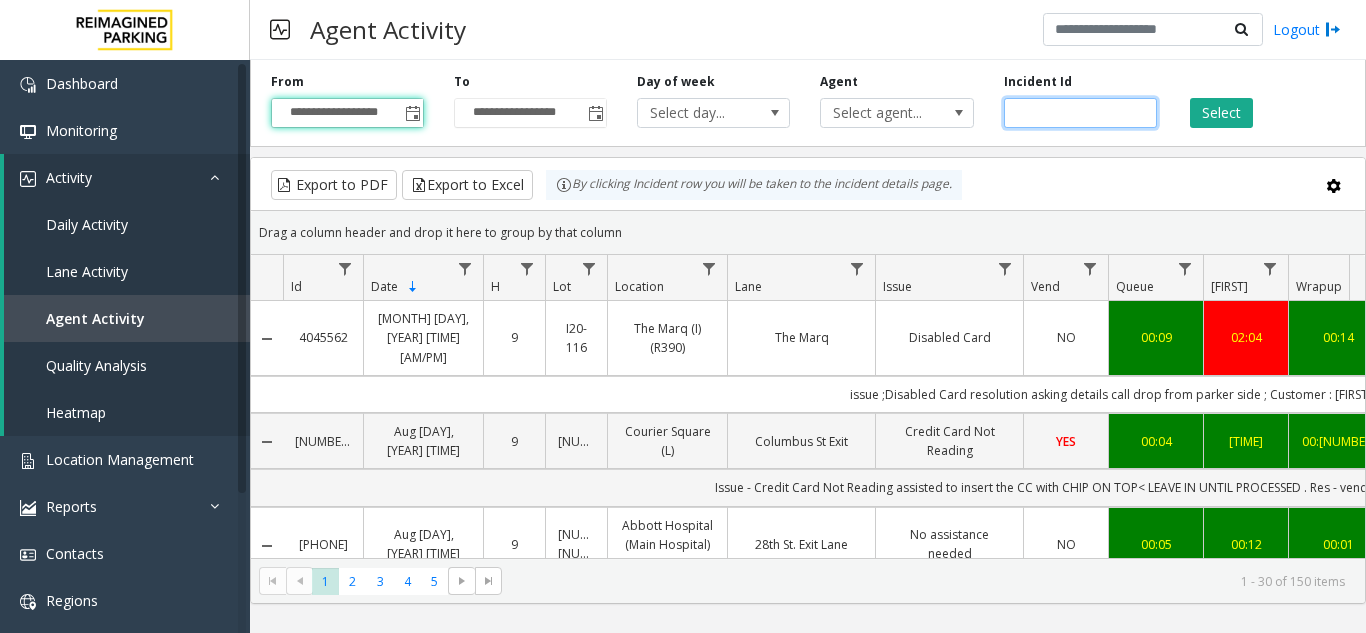 click 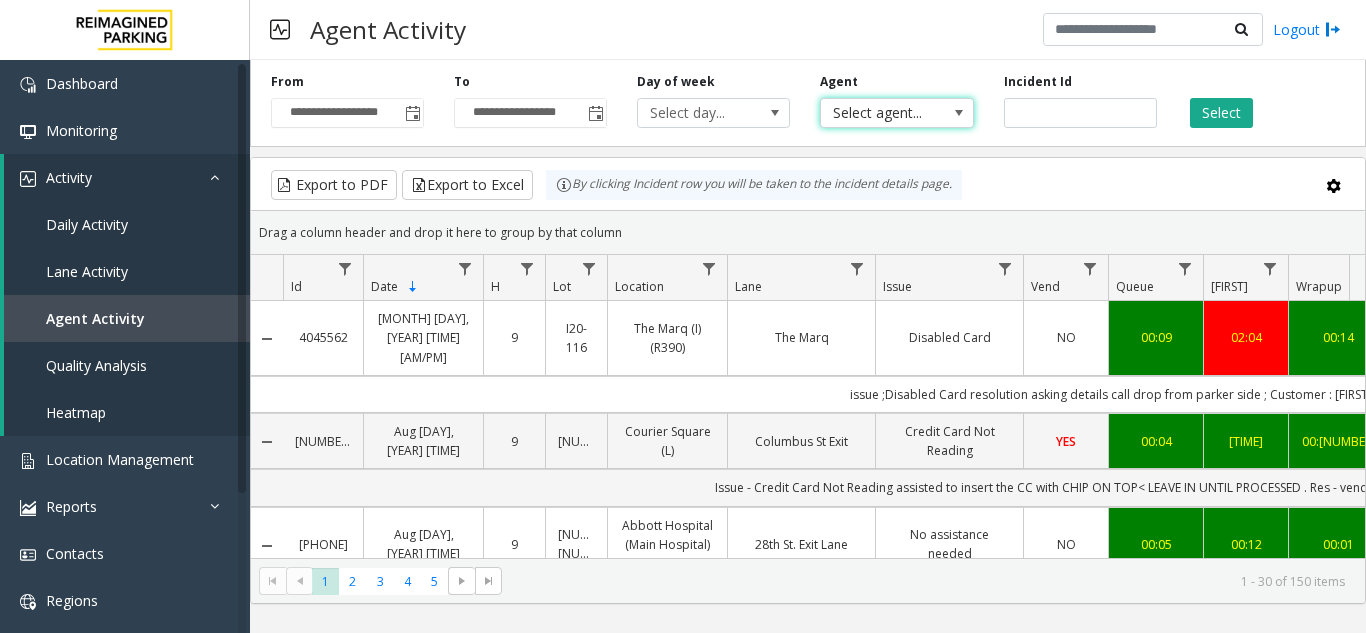 click on "Select agent..." at bounding box center (881, 113) 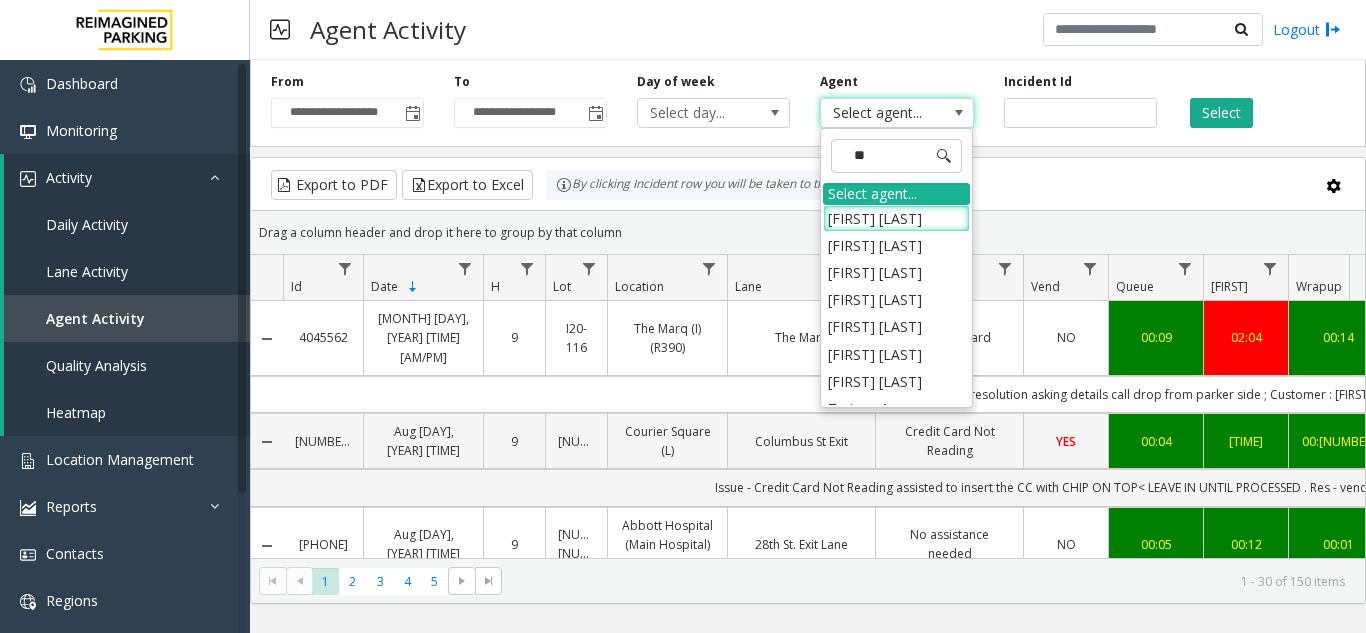 type on "***" 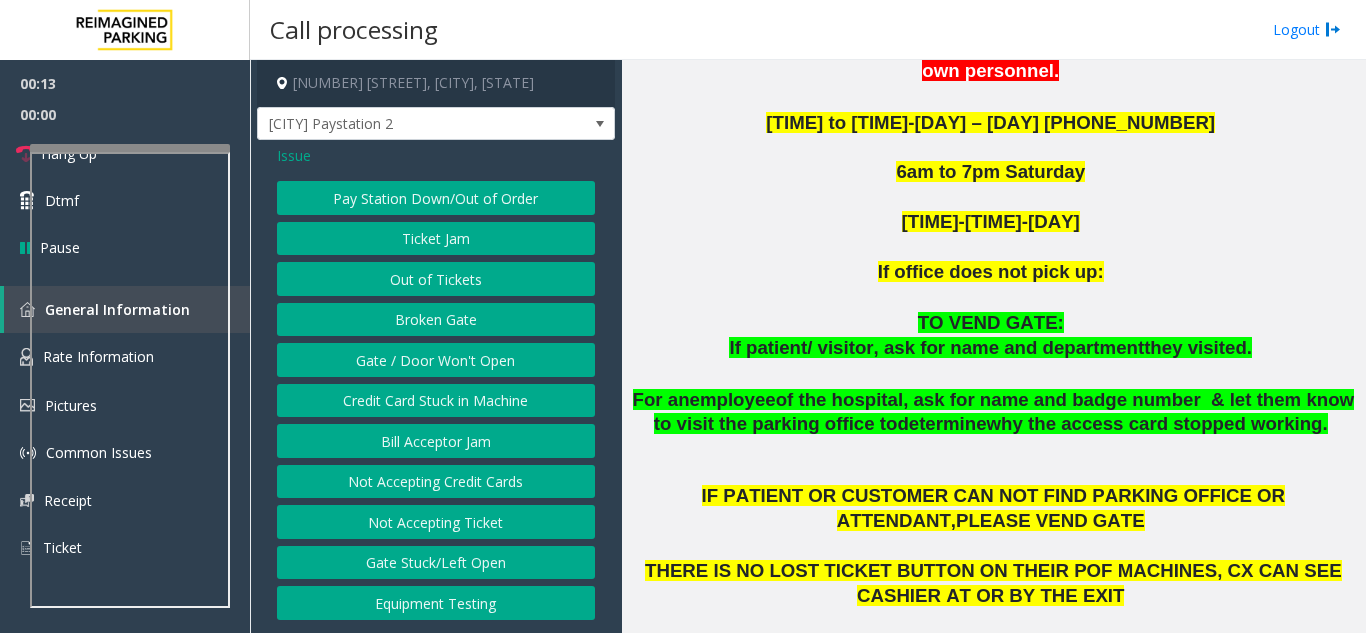 click on "Lalmuanawma Ralte" at bounding box center [896, 218] 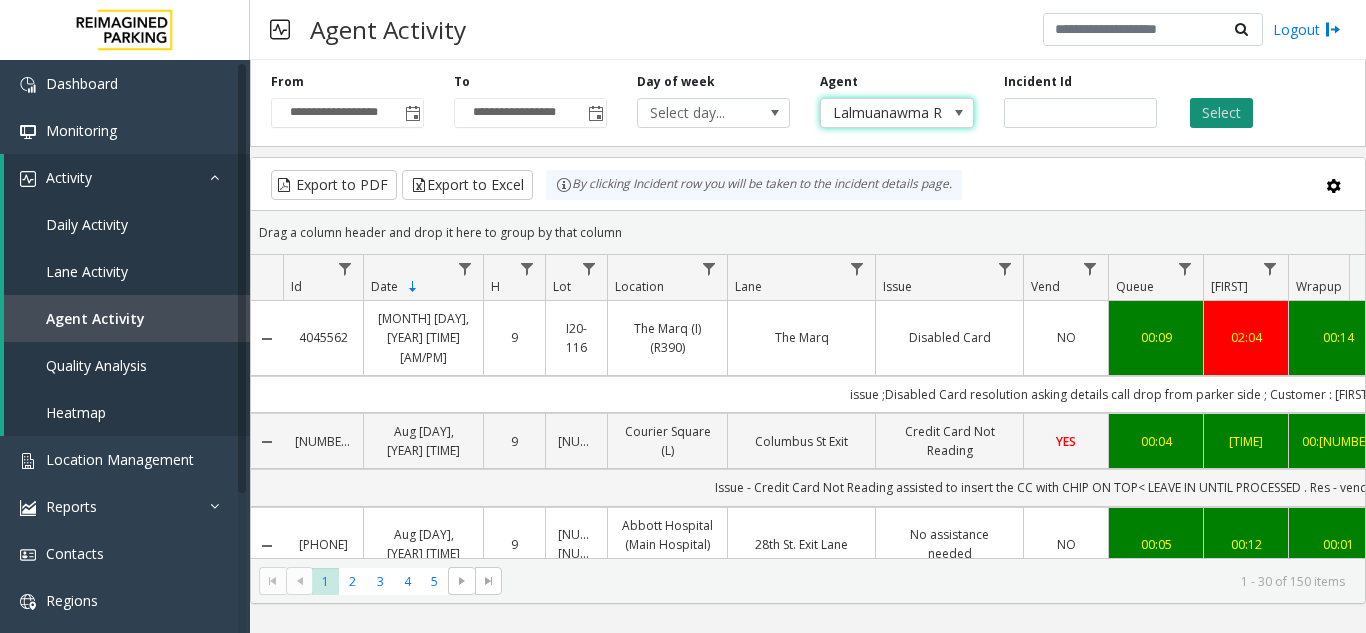 click on "Select" 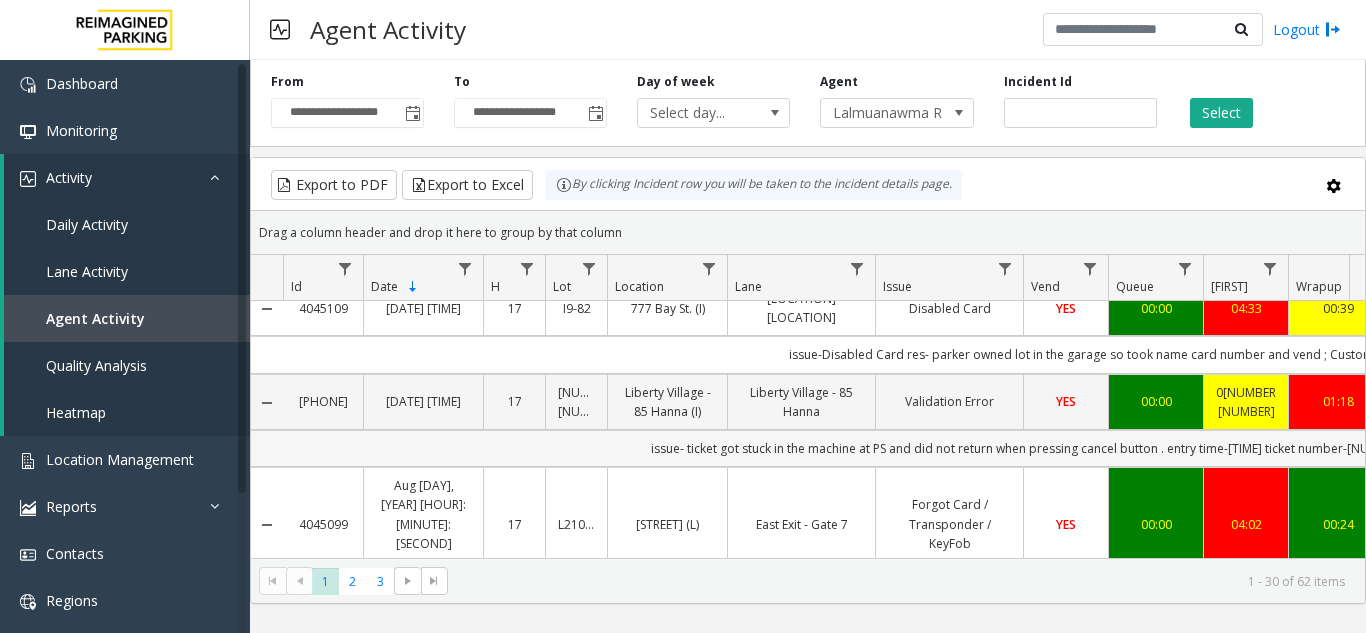 scroll, scrollTop: 300, scrollLeft: 0, axis: vertical 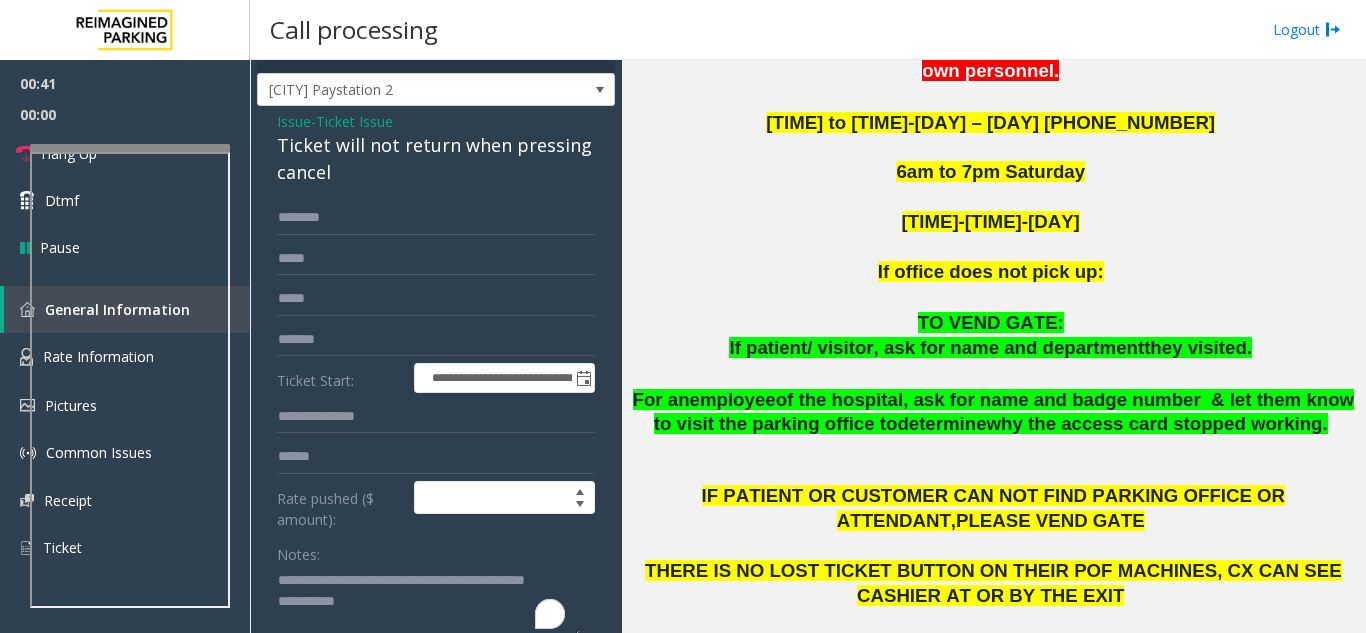 click 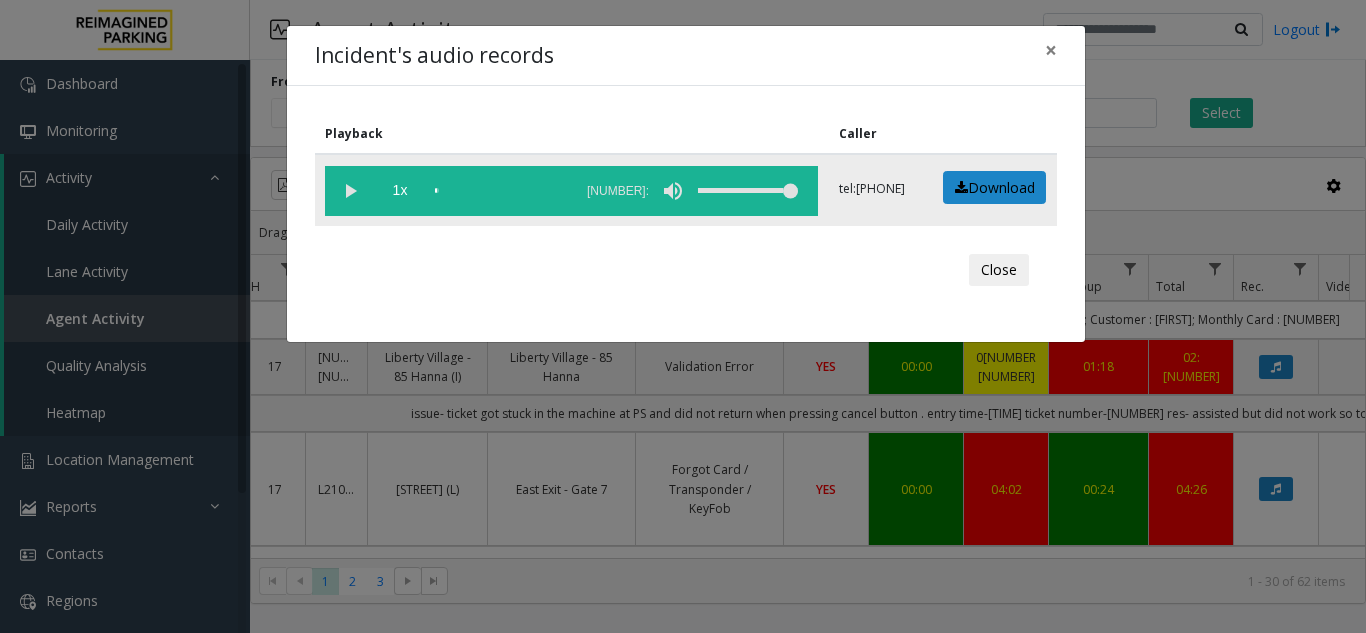 click 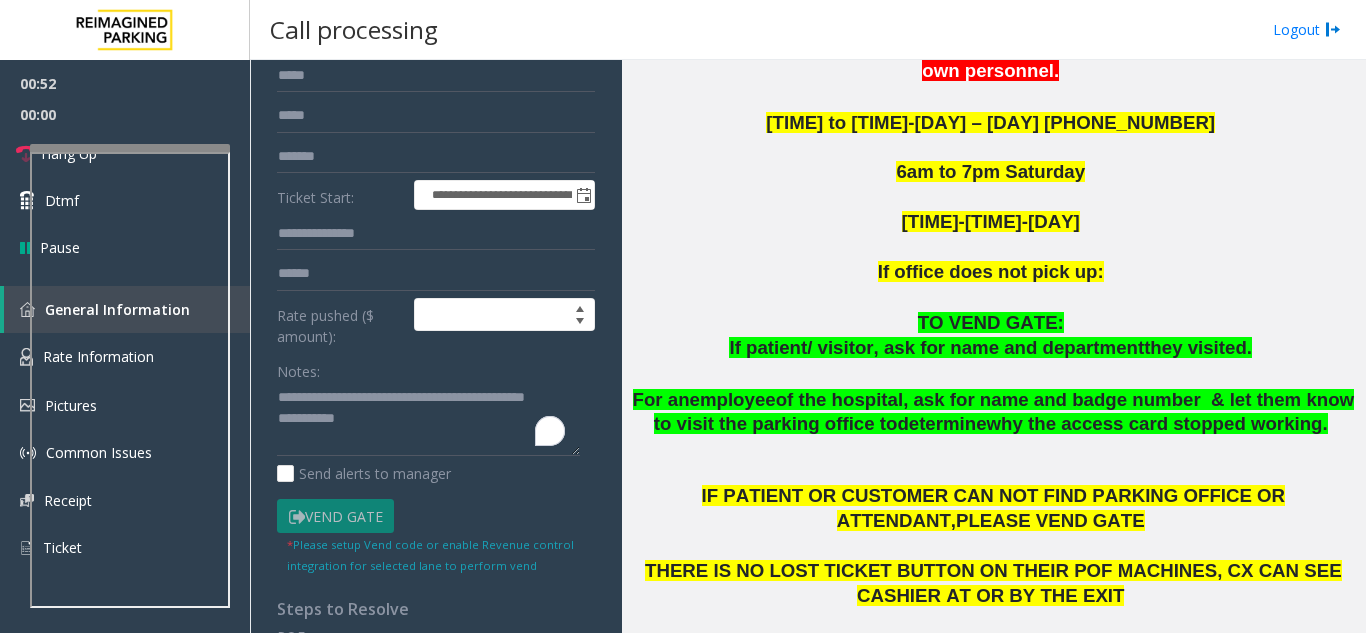 click on "×" 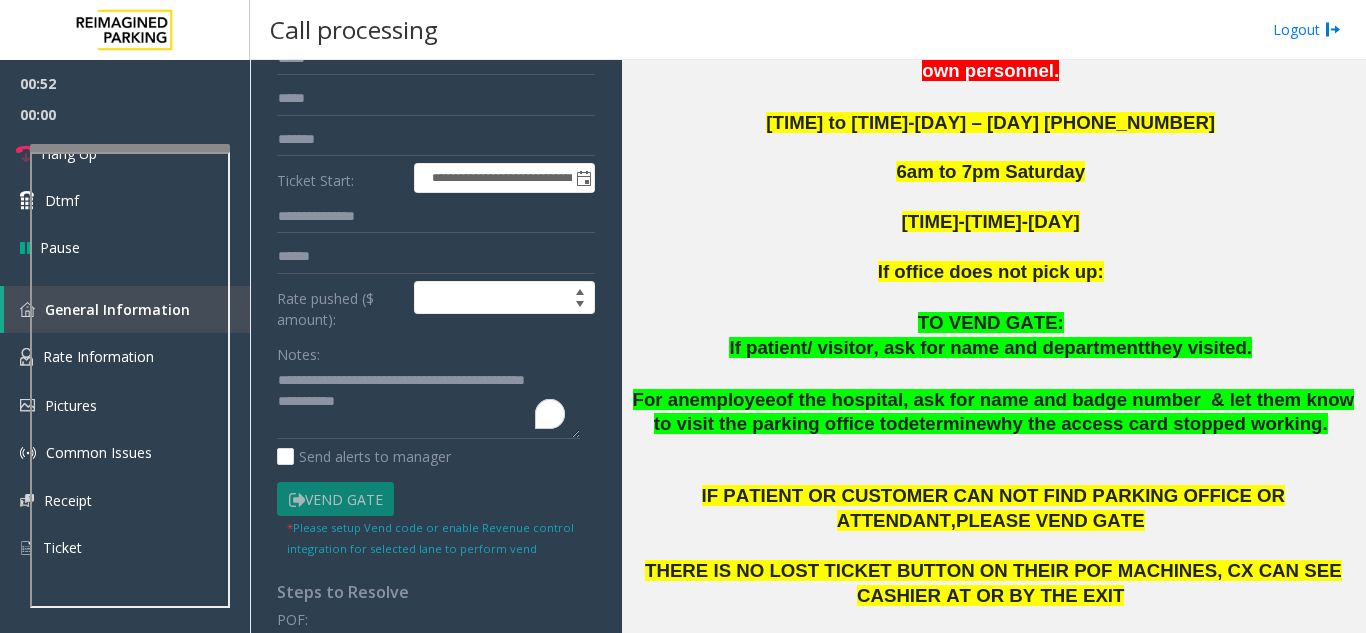 click on "04:02" 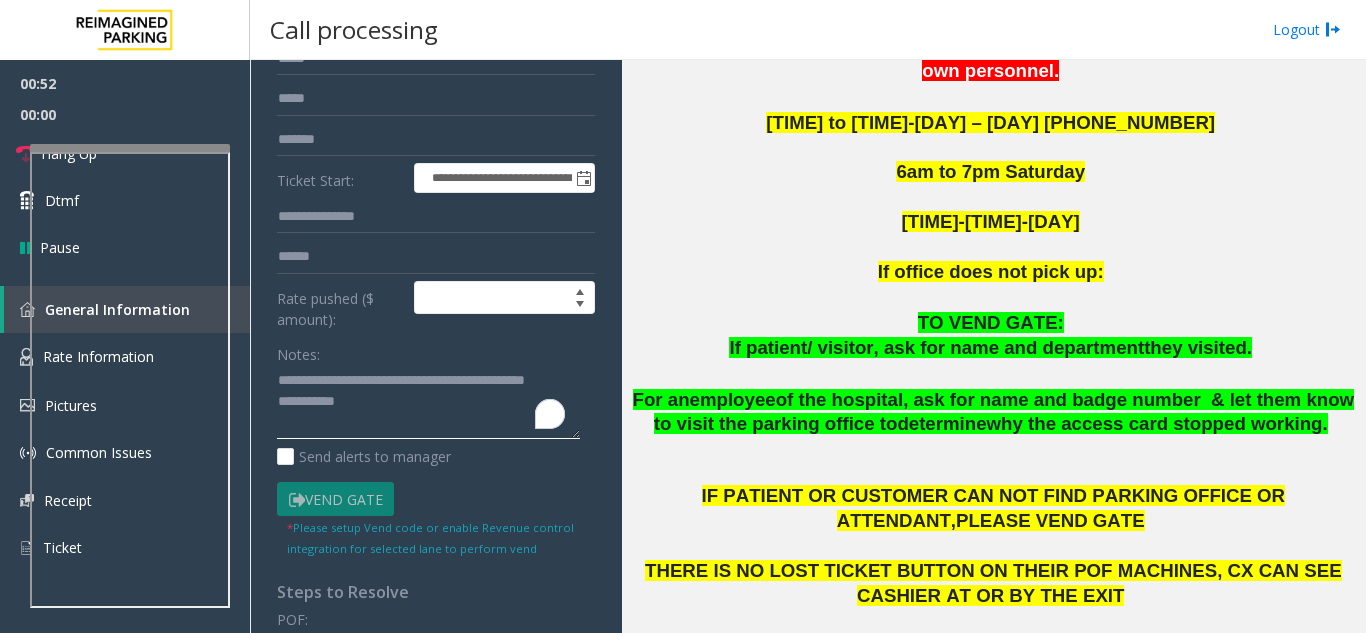 click on "Agent Activity" at bounding box center (95, 318) 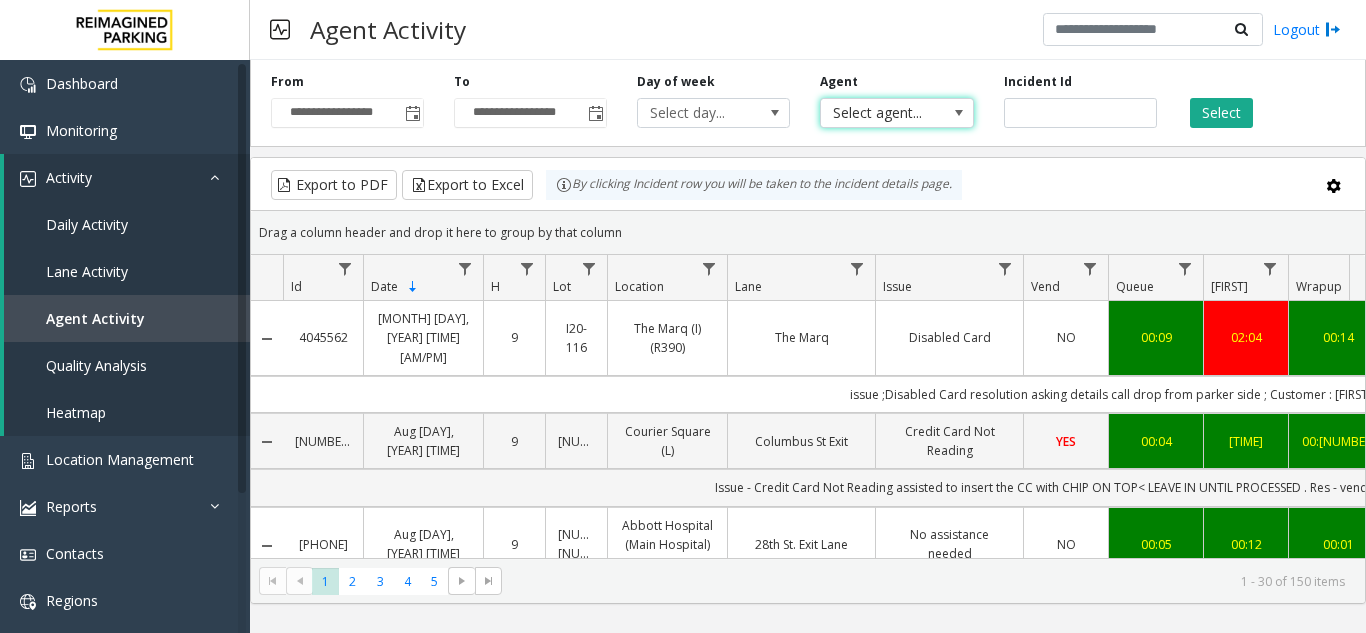 click on "Select agent..." at bounding box center (881, 113) 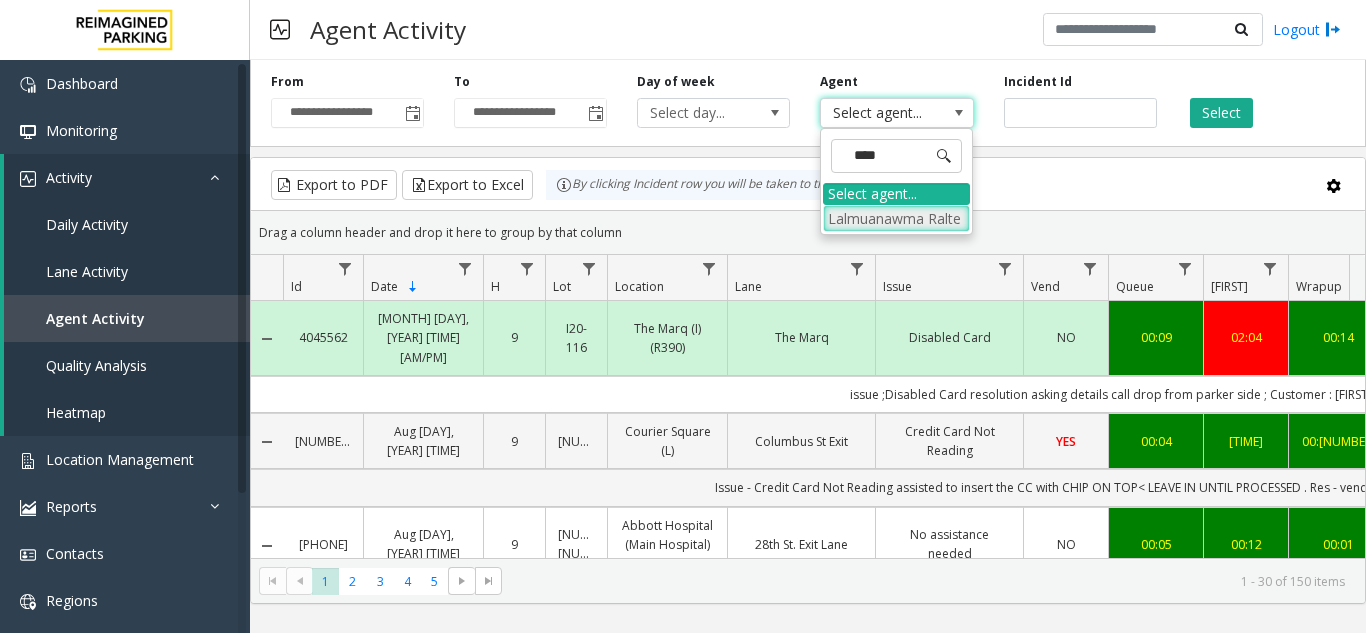 type on "*****" 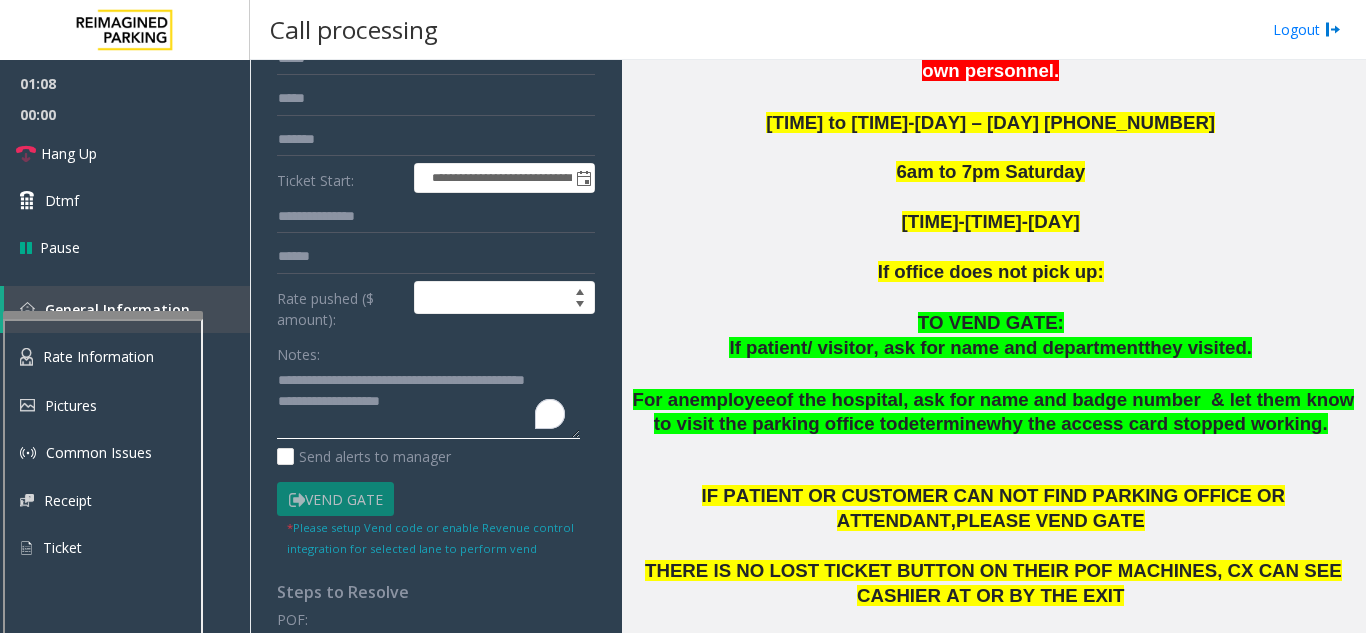 click on "Lalmuanawma Ralte" at bounding box center (896, 218) 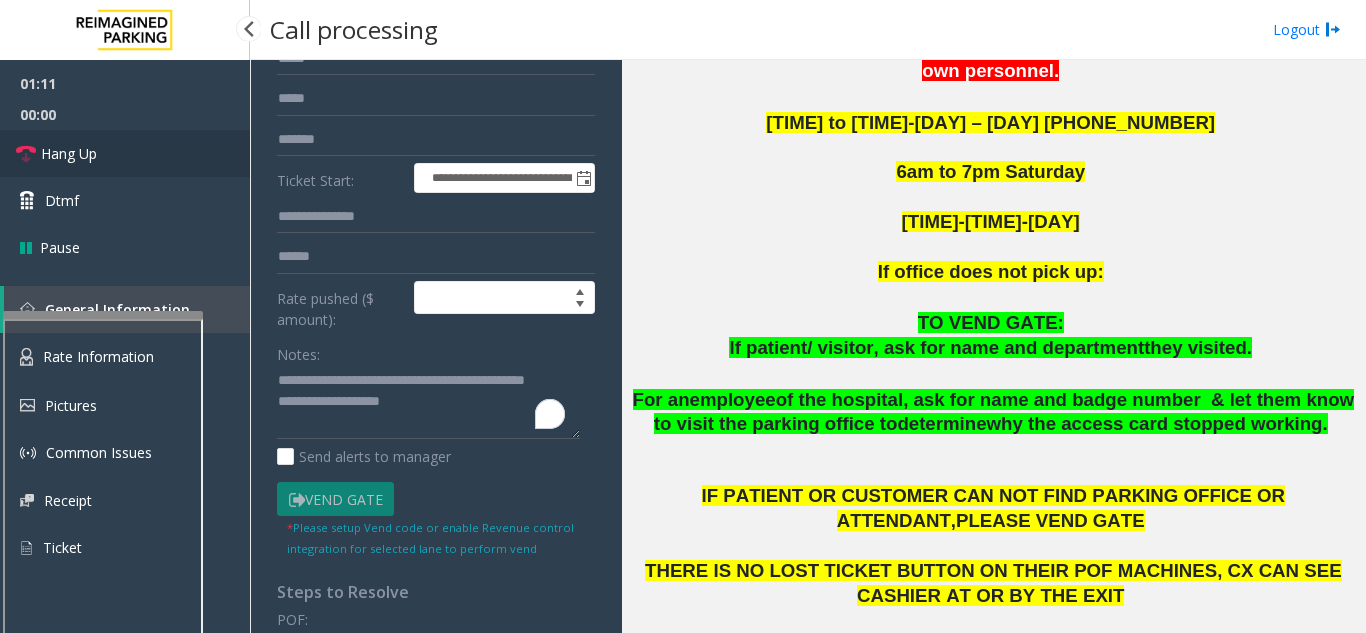 click 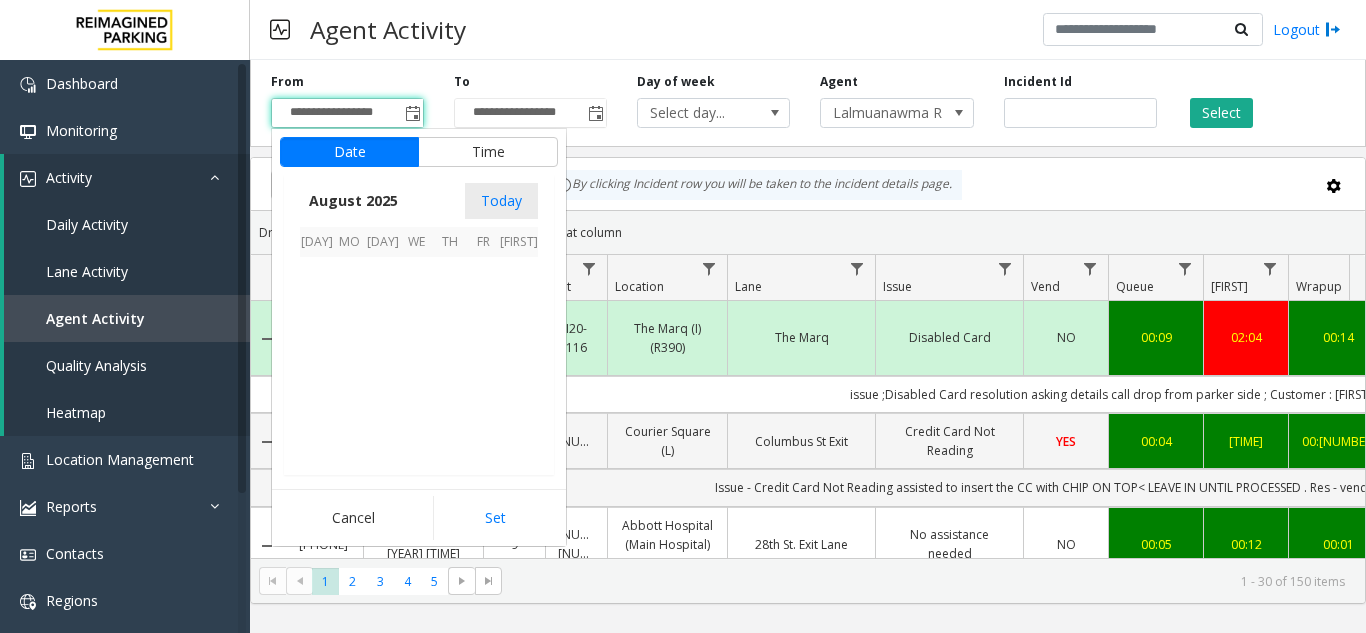 scroll, scrollTop: 358666, scrollLeft: 0, axis: vertical 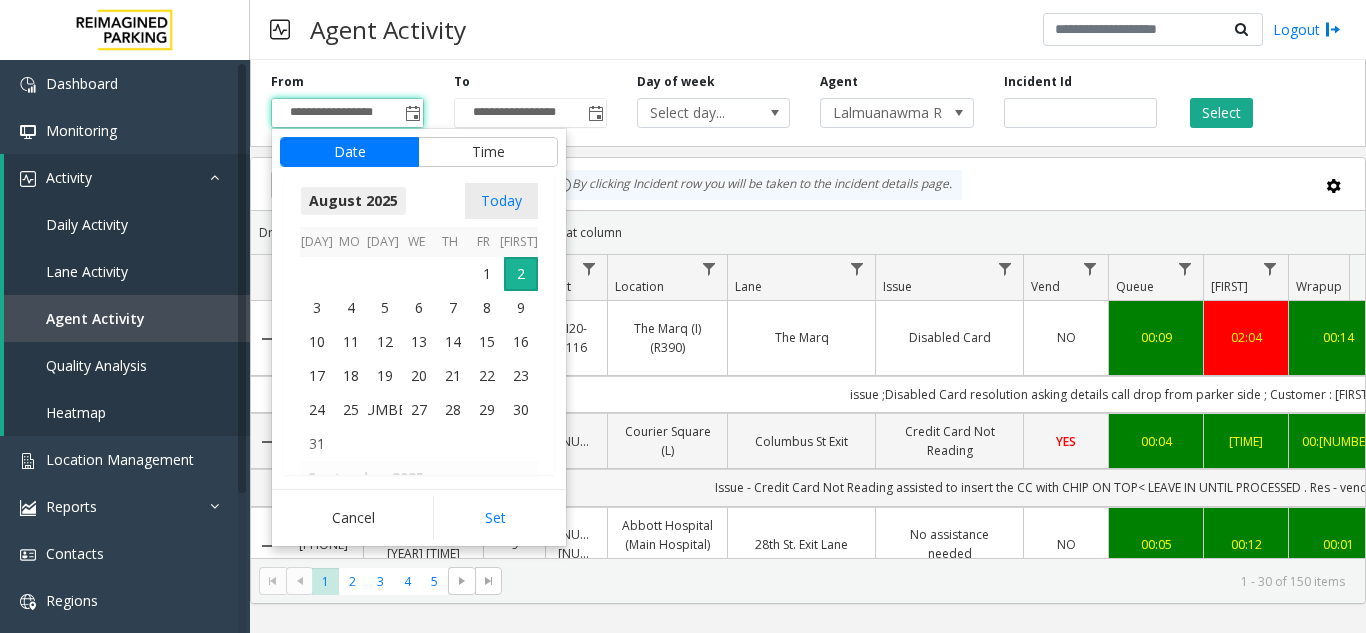 click on "August 2025" at bounding box center [353, 201] 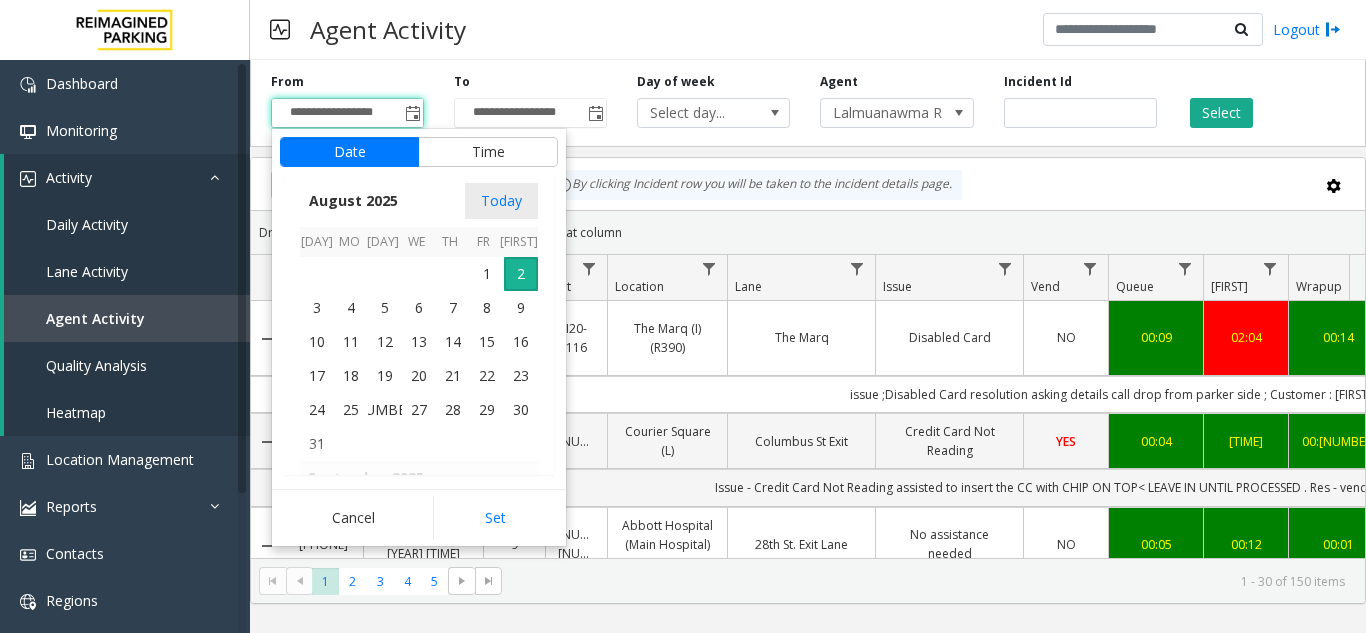 scroll, scrollTop: 21348, scrollLeft: 0, axis: vertical 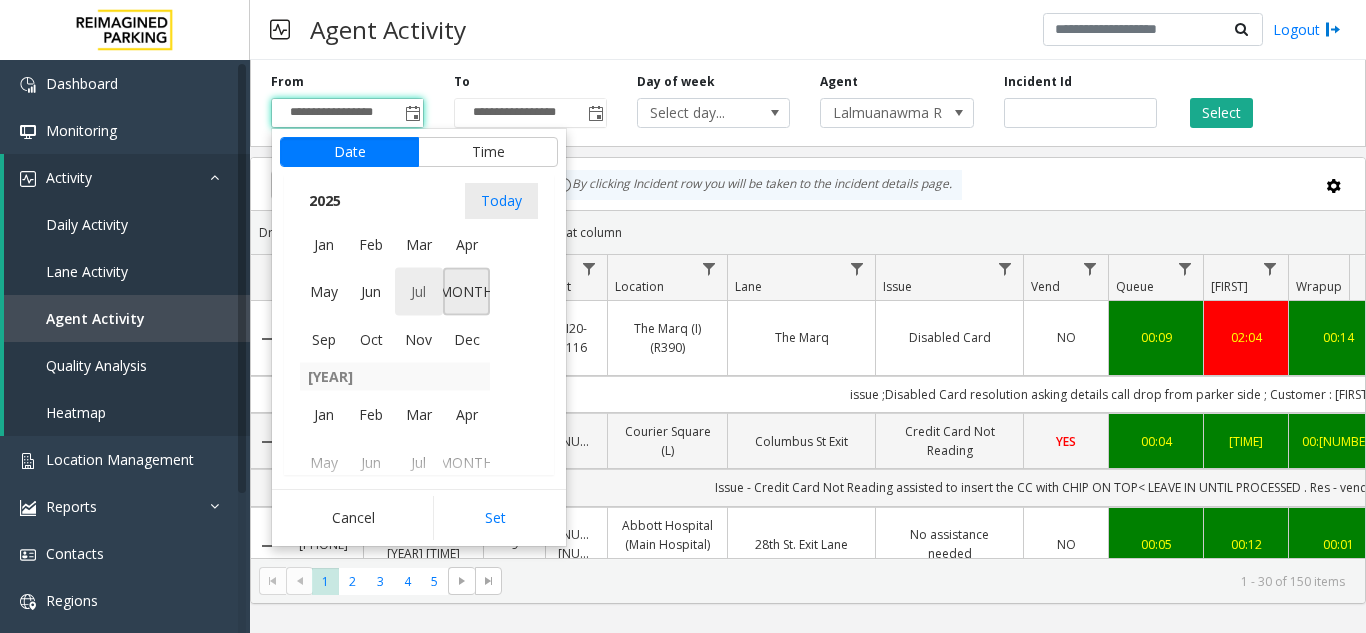 click on "Jul" at bounding box center [419, 292] 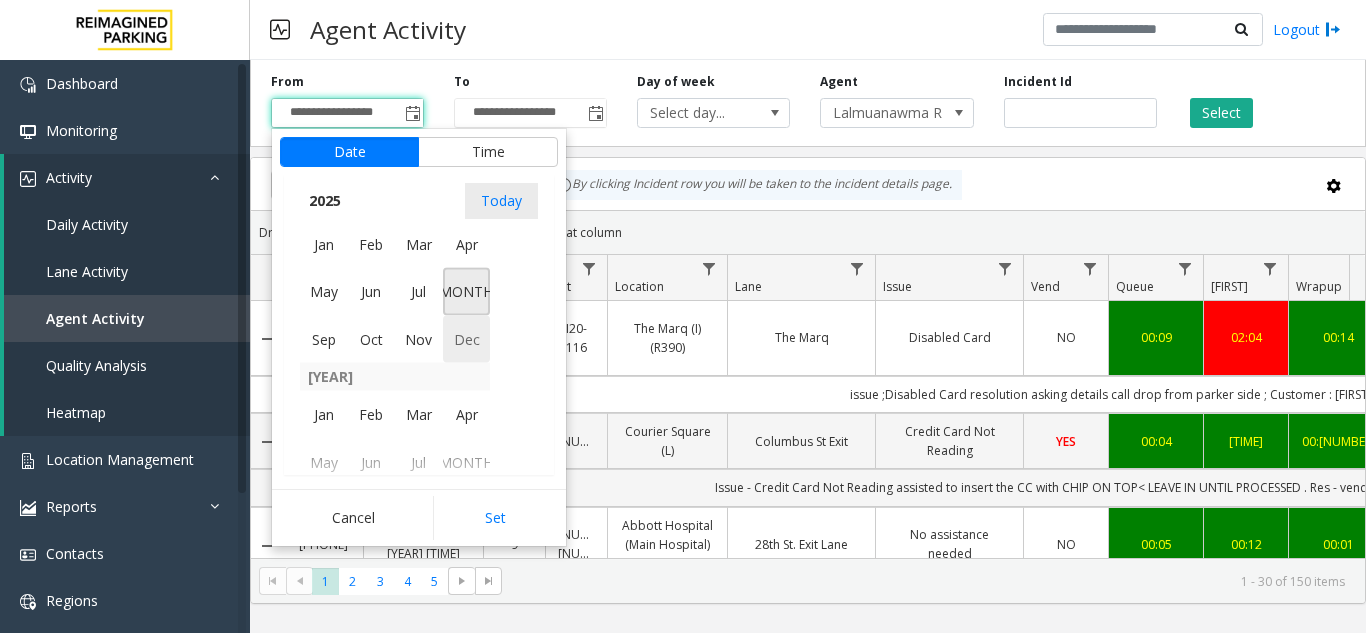 scroll, scrollTop: 358428, scrollLeft: 0, axis: vertical 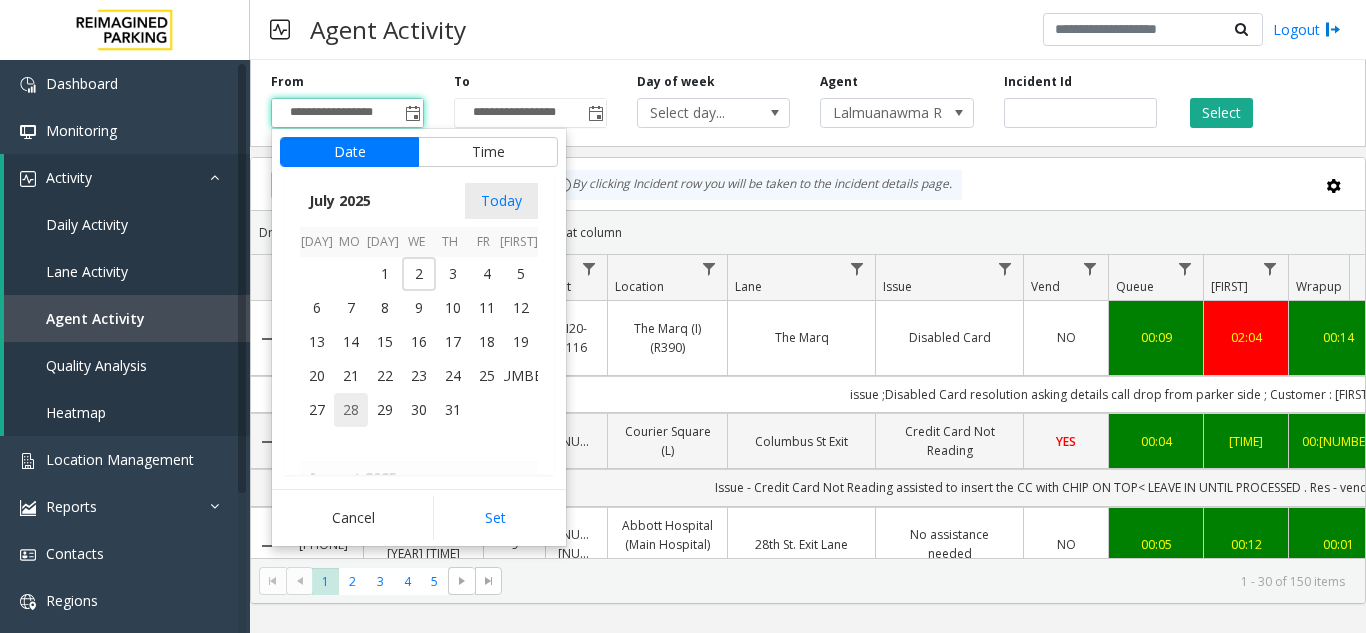 click on "28" at bounding box center [351, 410] 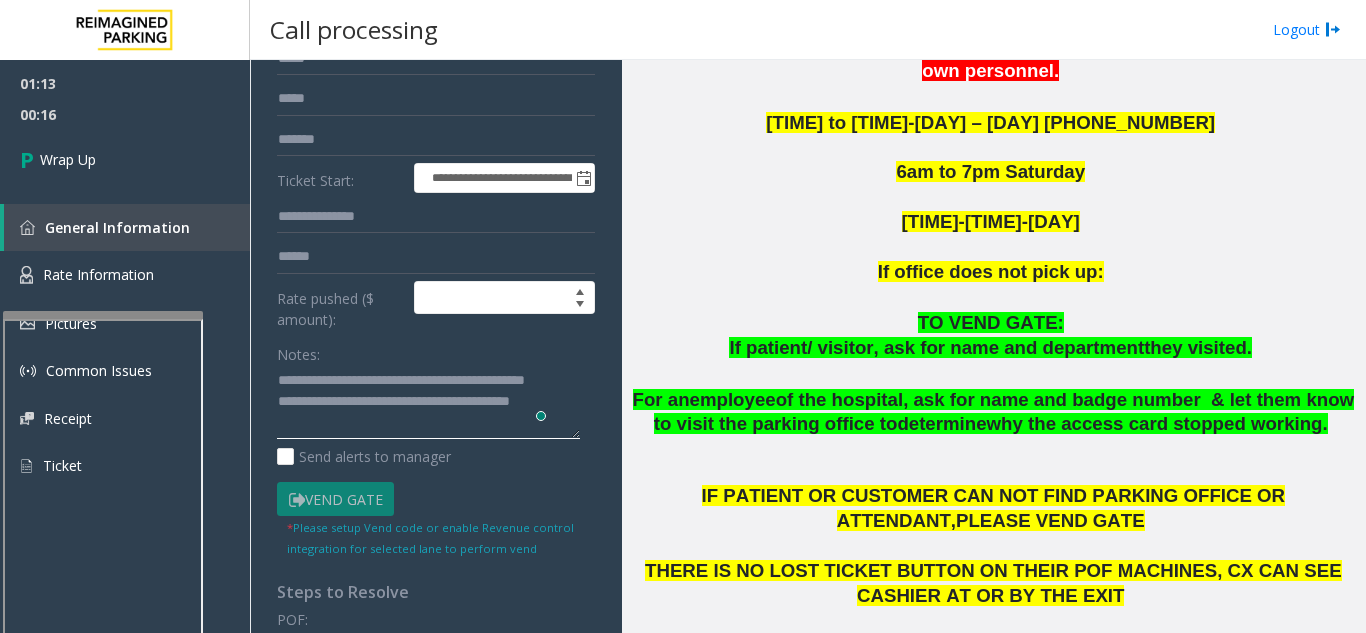 click on "Set" 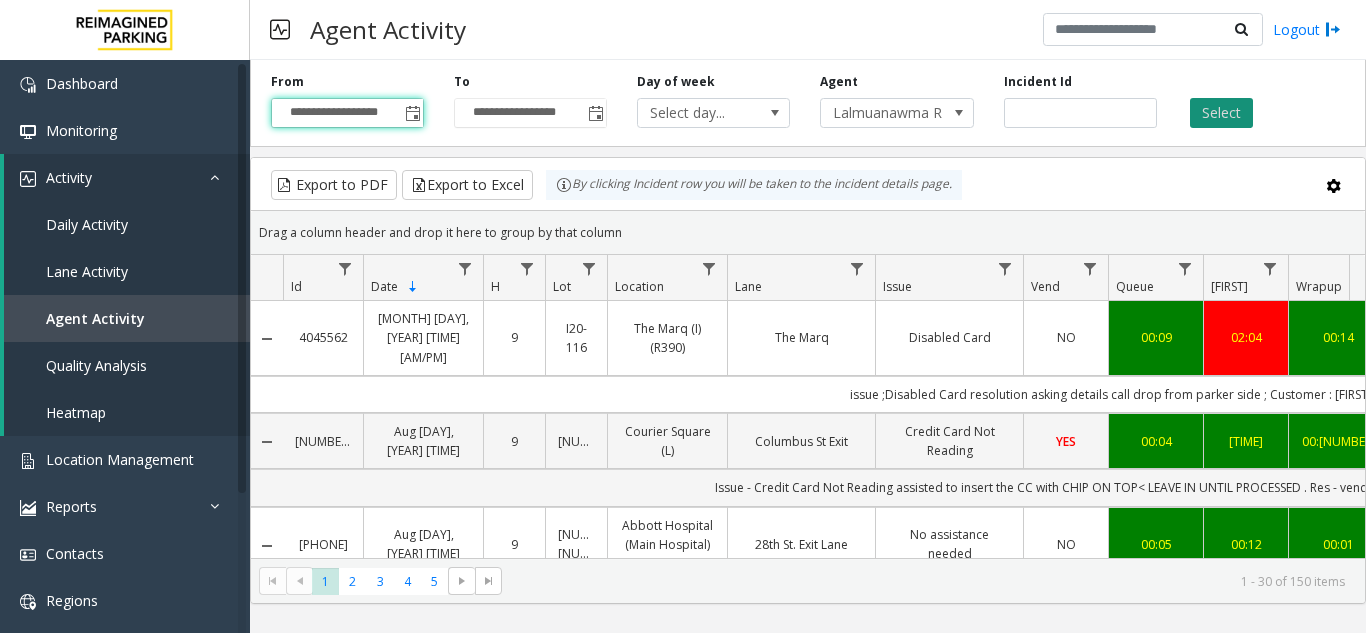 click on "Select" 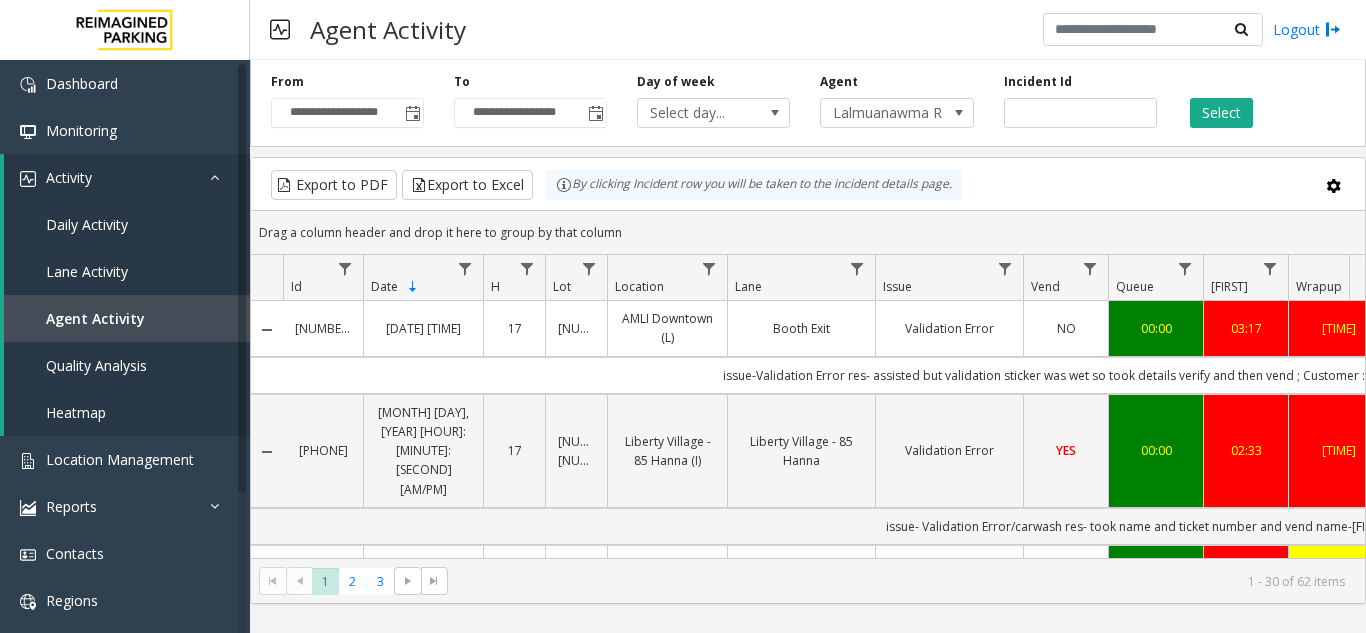scroll, scrollTop: 0, scrollLeft: 95, axis: horizontal 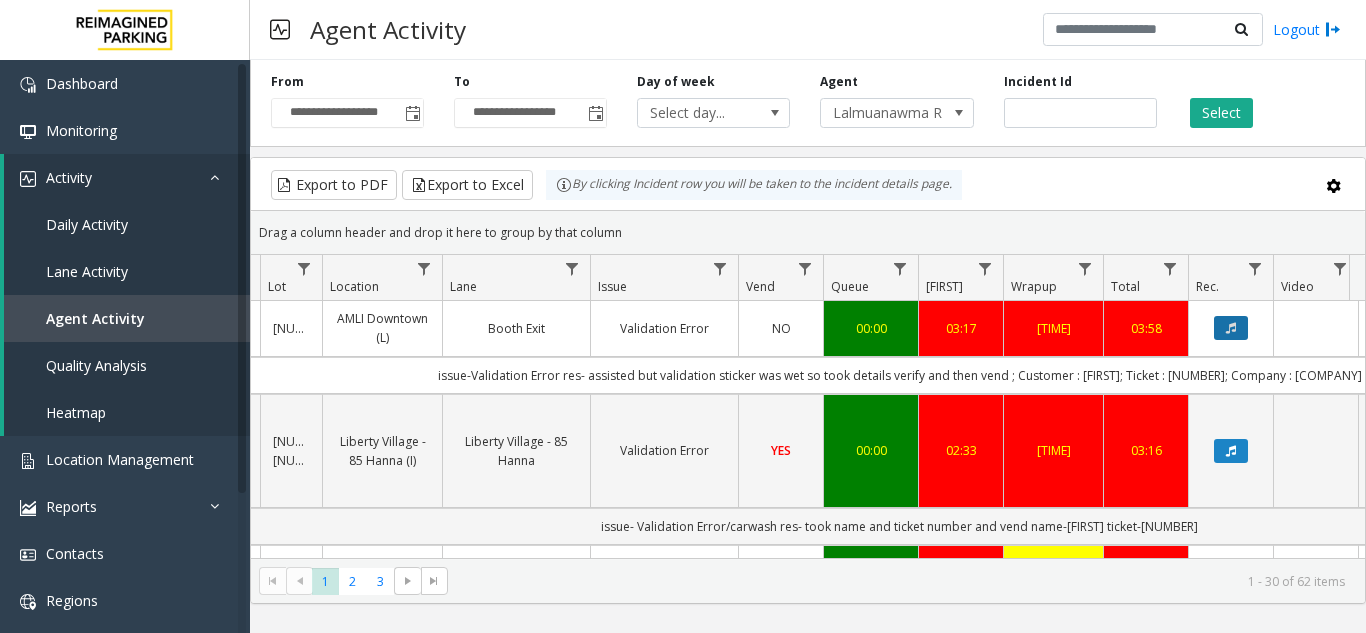 click 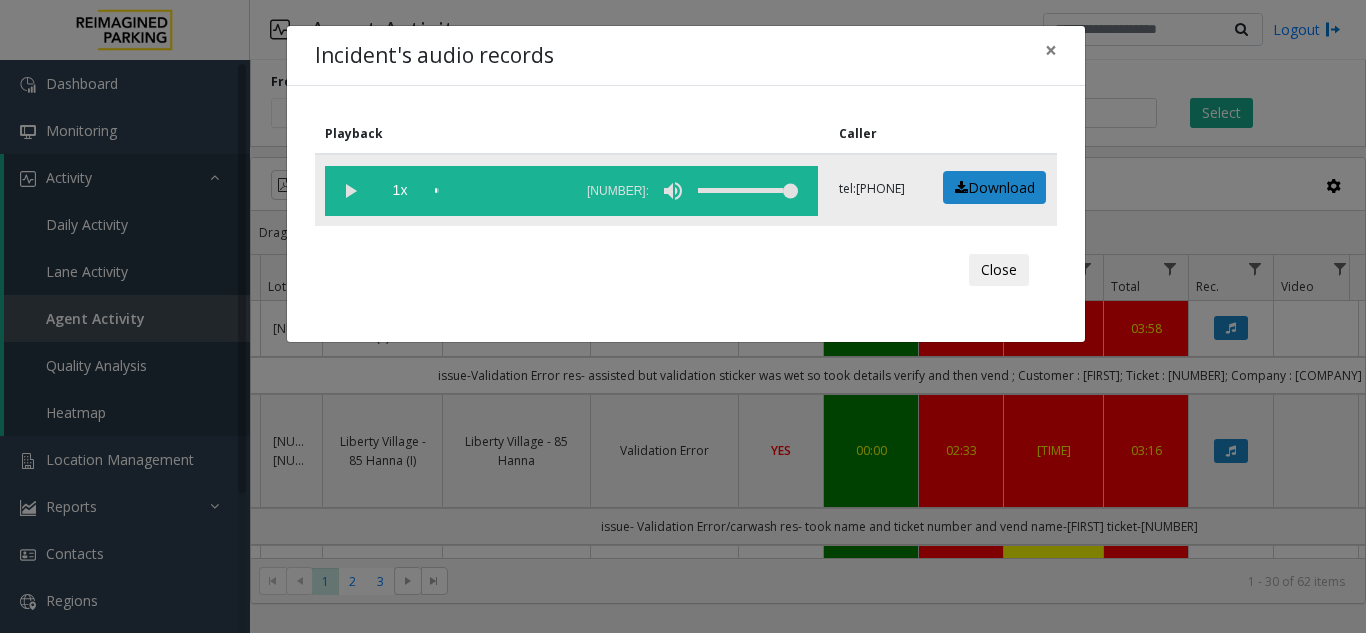 click 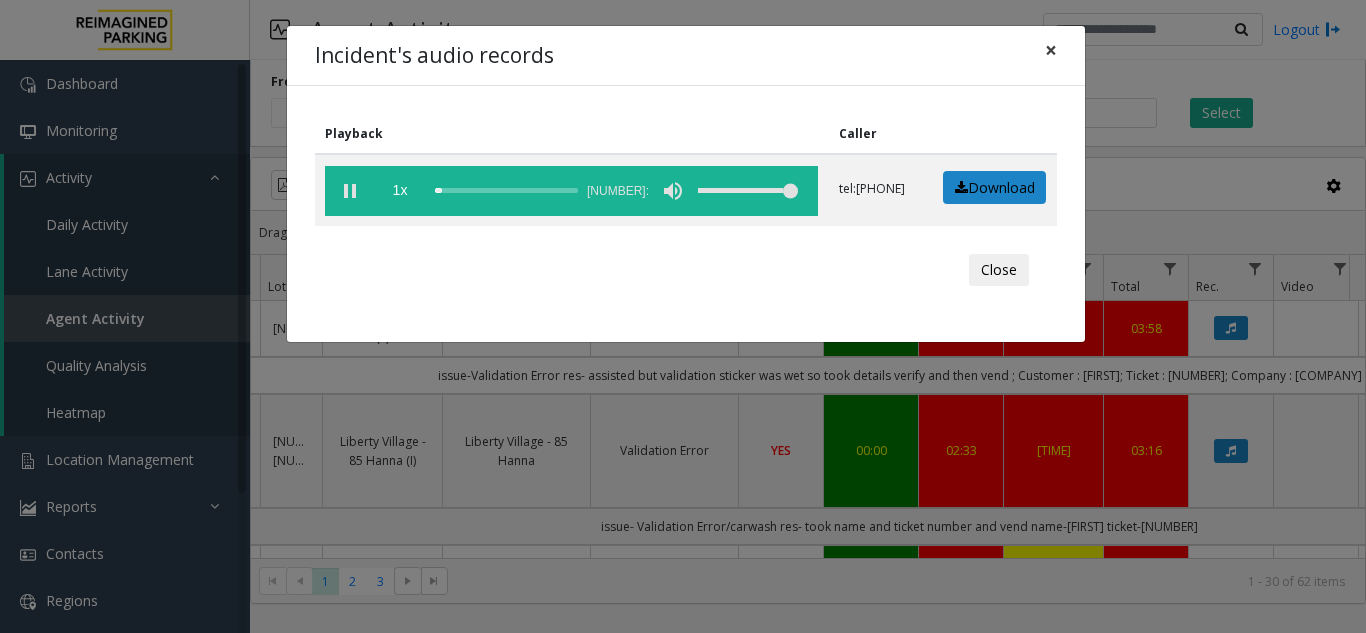 click on "×" 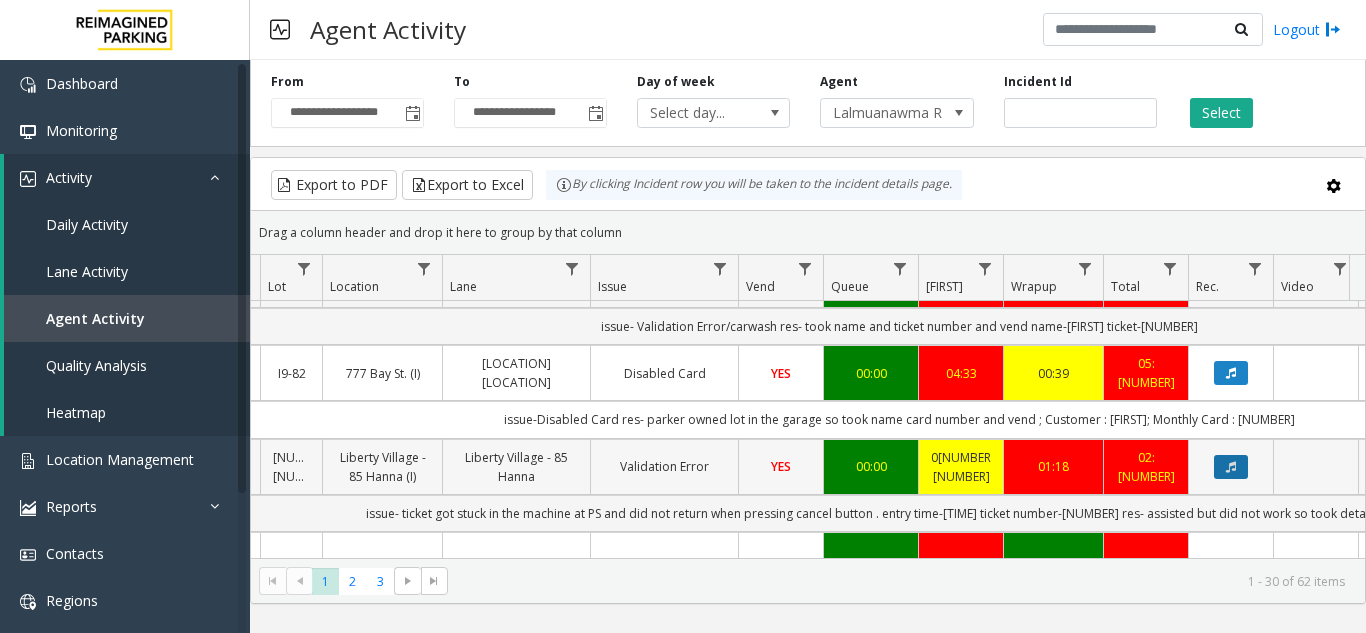 click 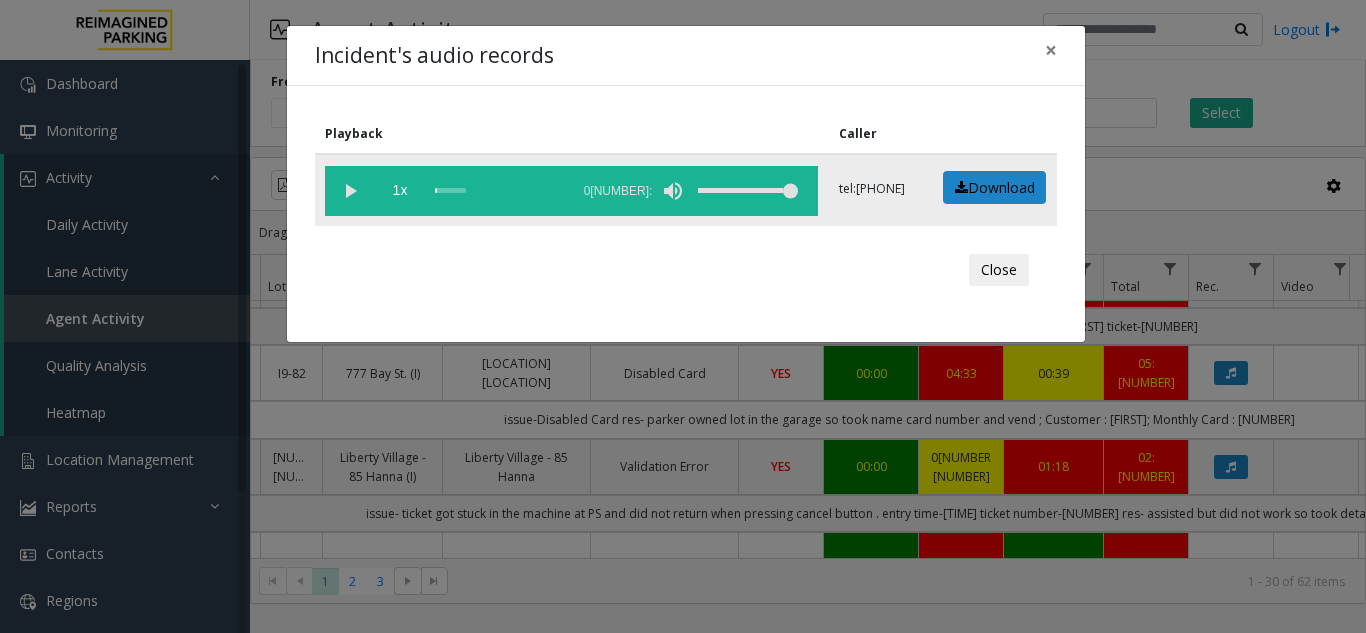 click 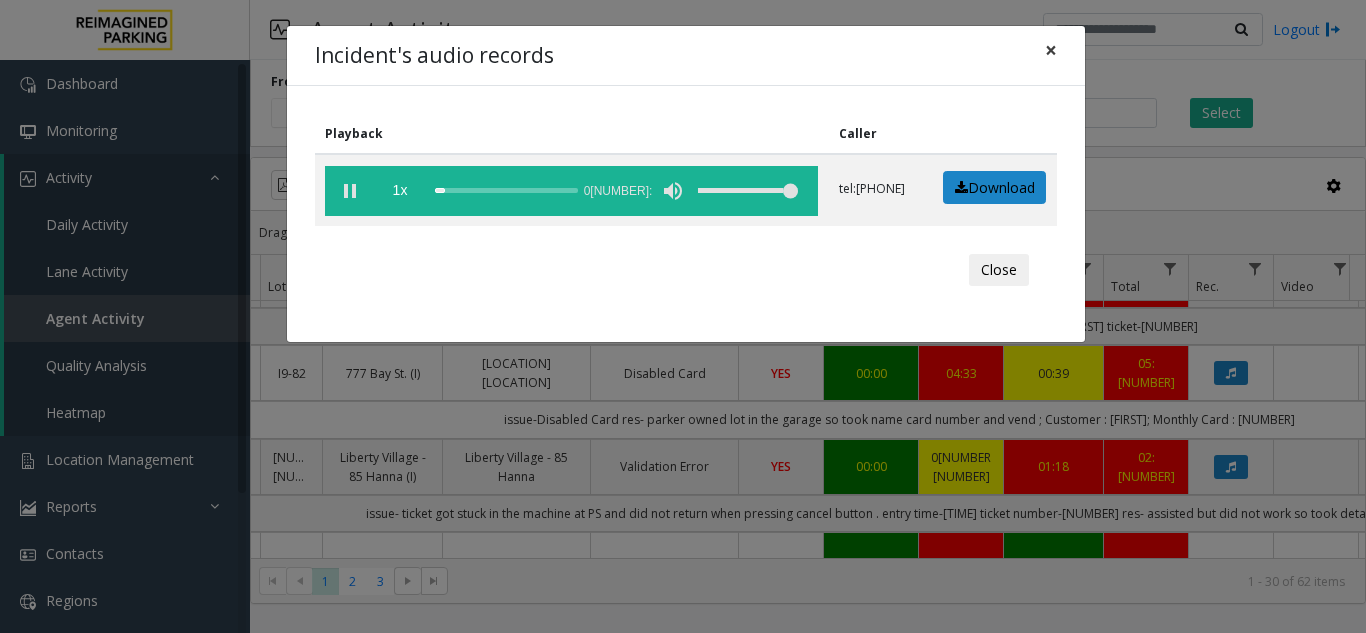 click on "×" 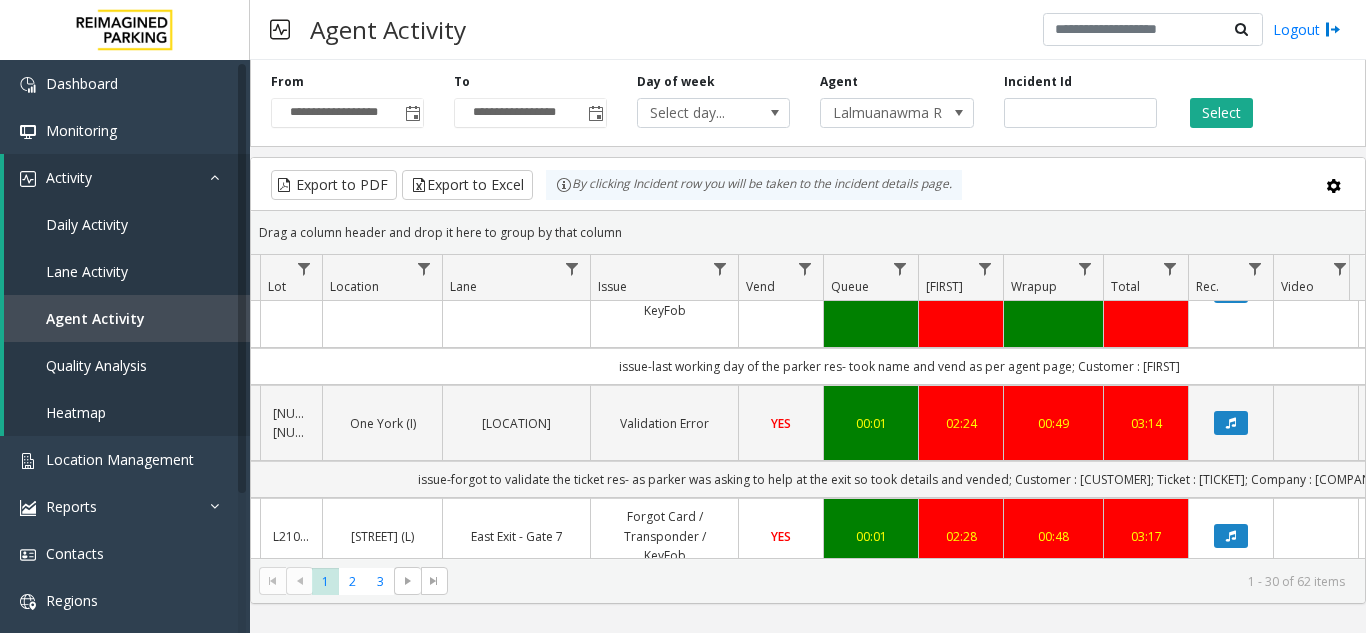 scroll, scrollTop: 500, scrollLeft: 285, axis: both 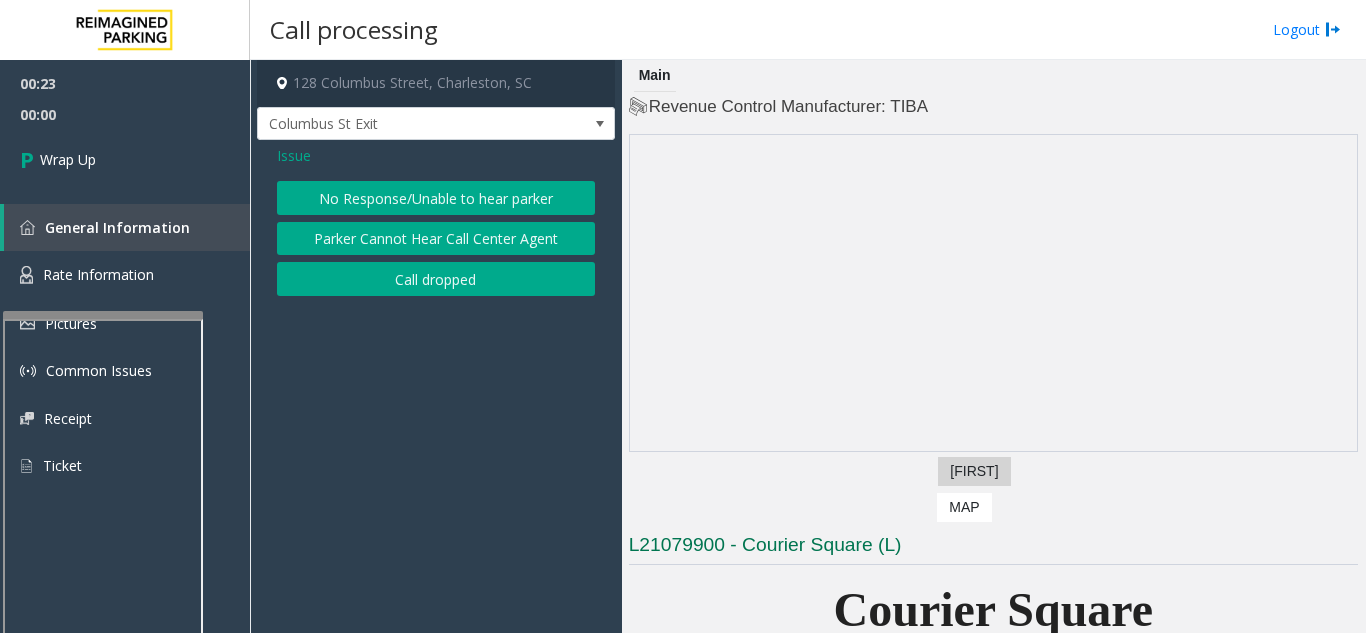 click 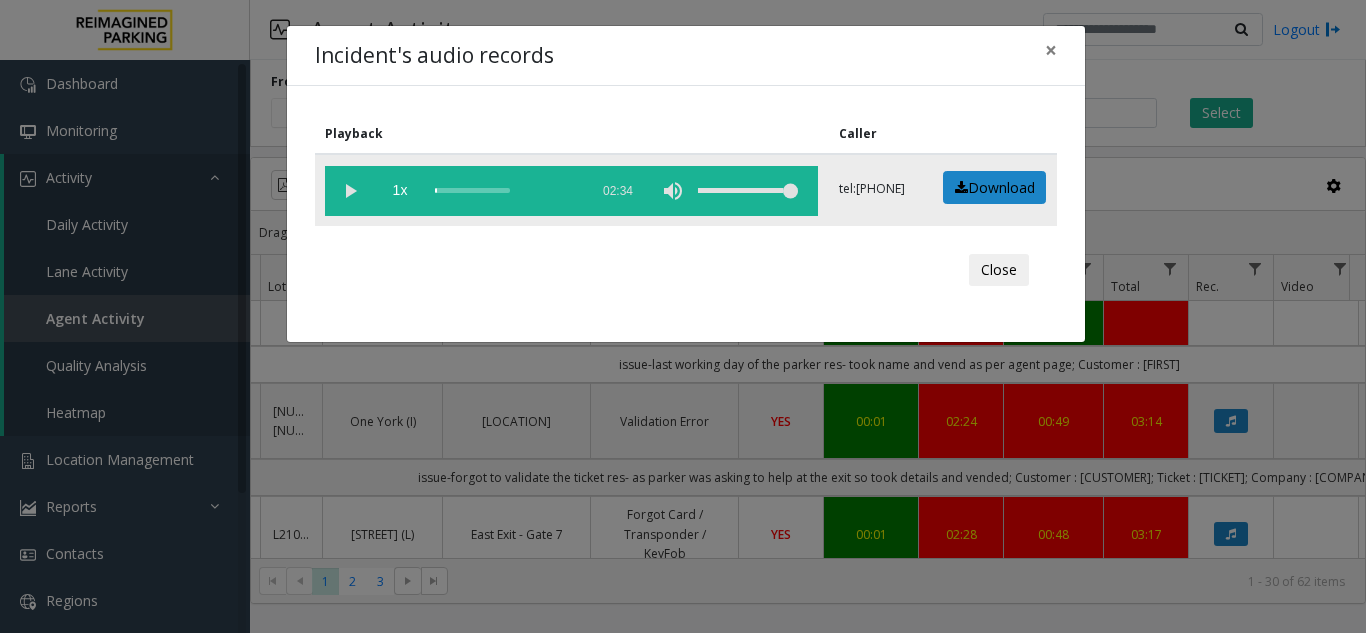 click 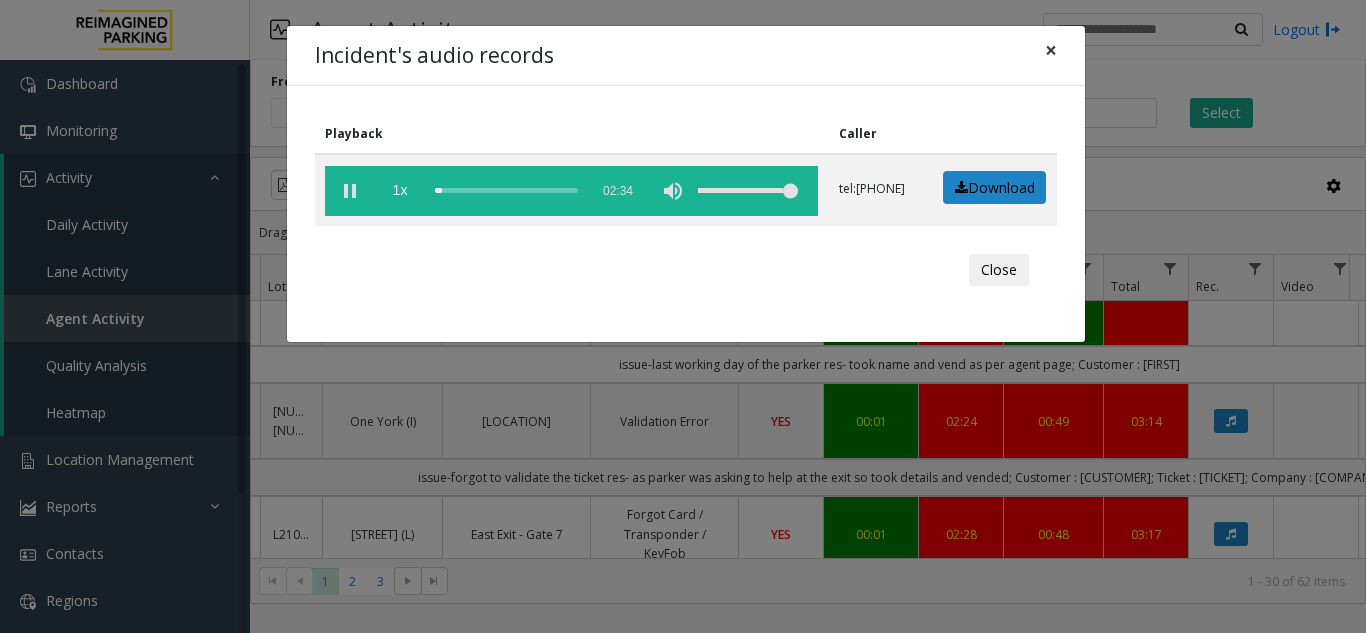 click on "×" 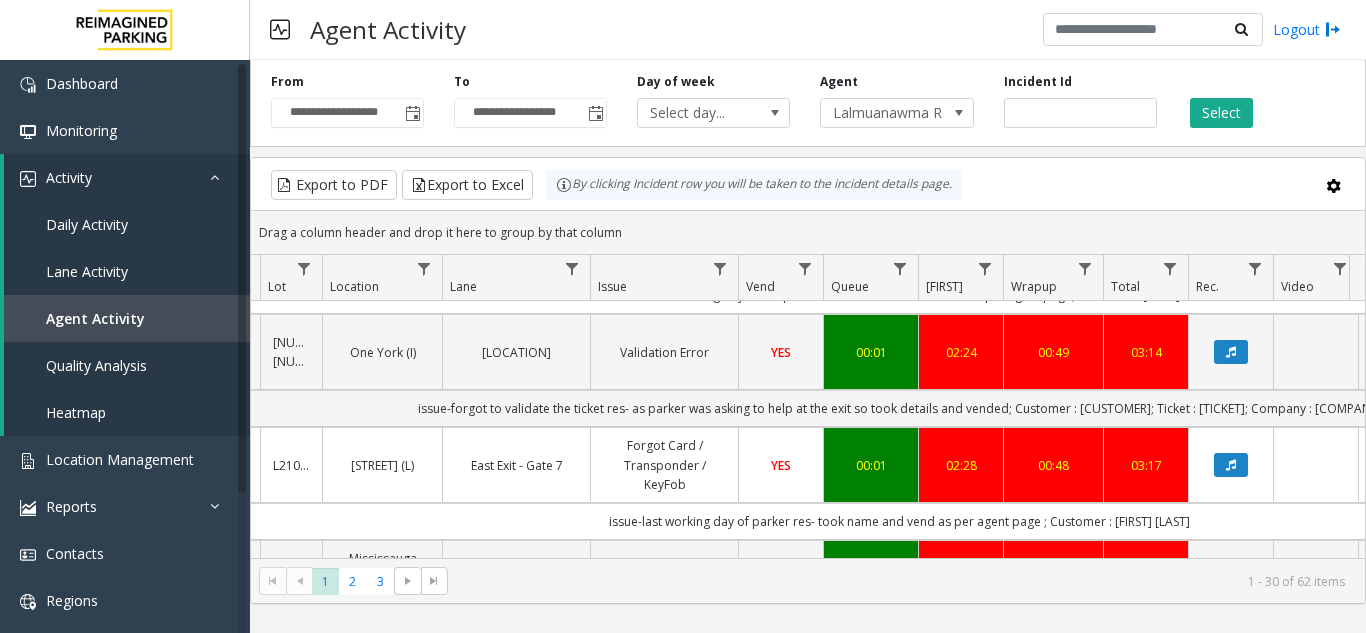 scroll, scrollTop: 700, scrollLeft: 285, axis: both 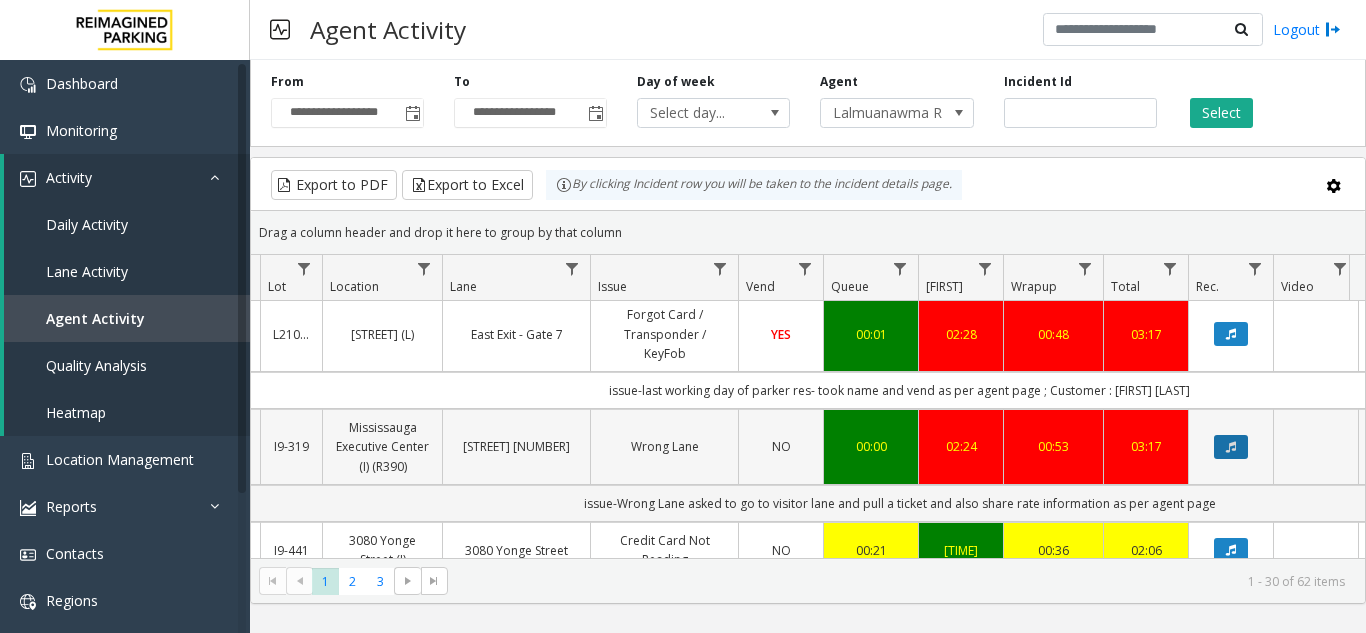 click 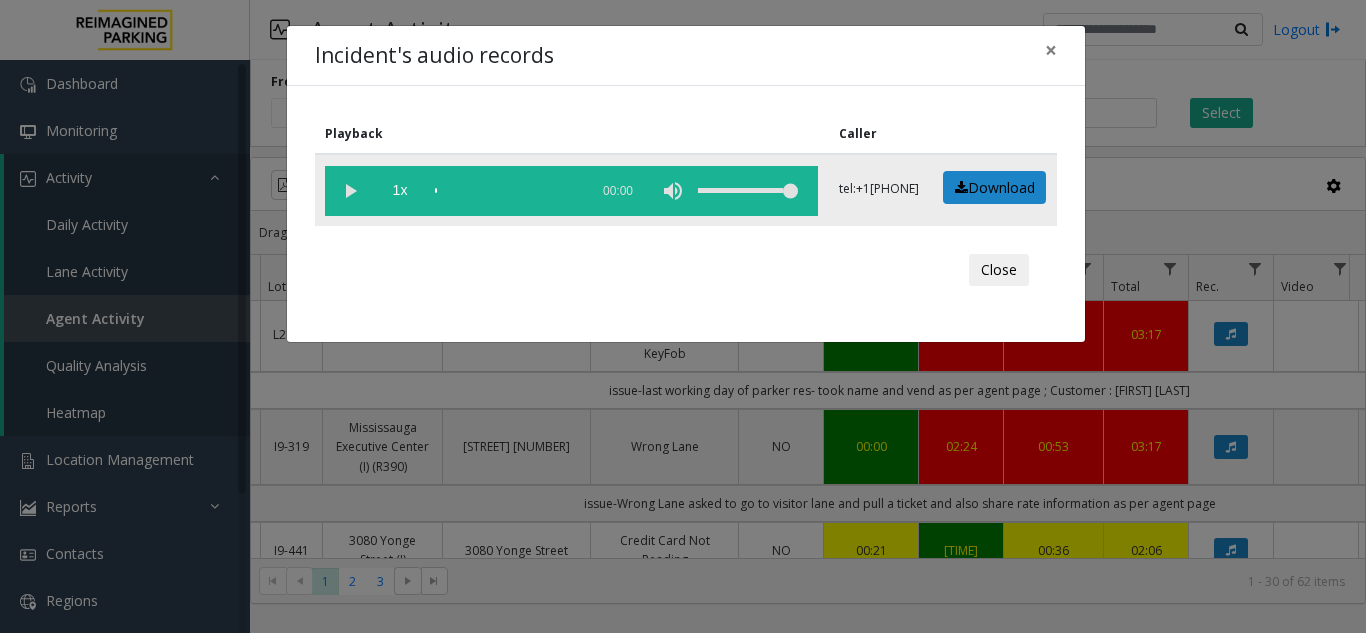 click 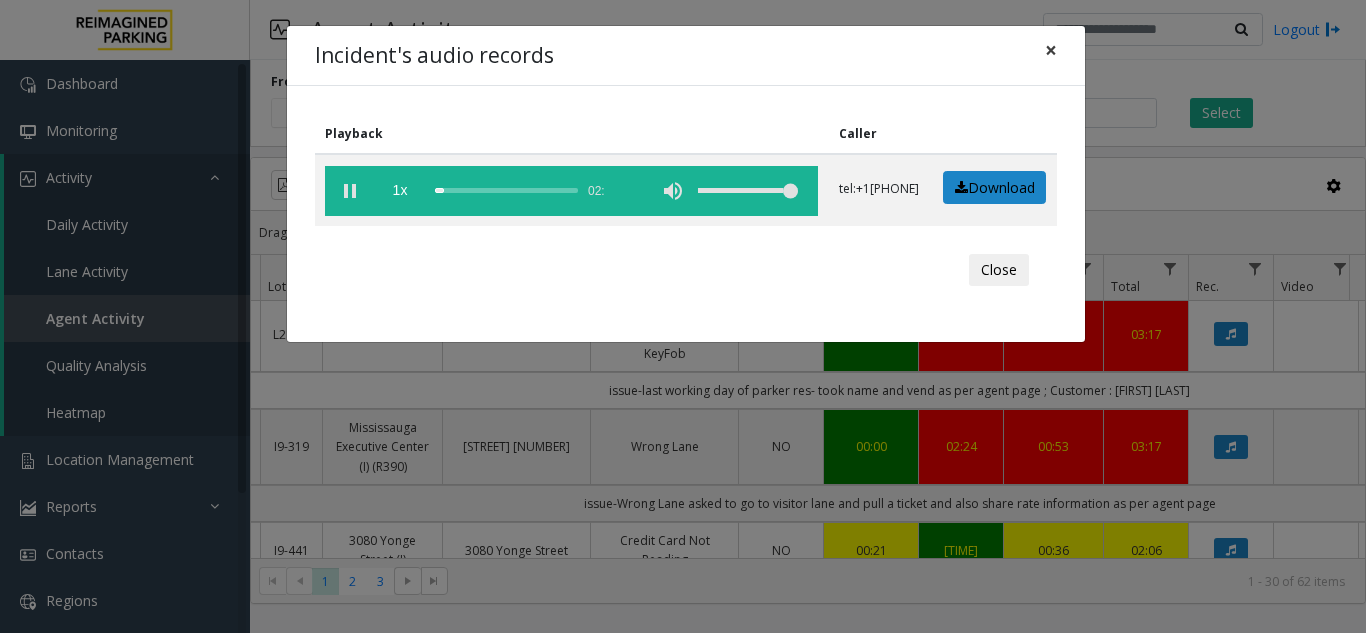 click on "×" 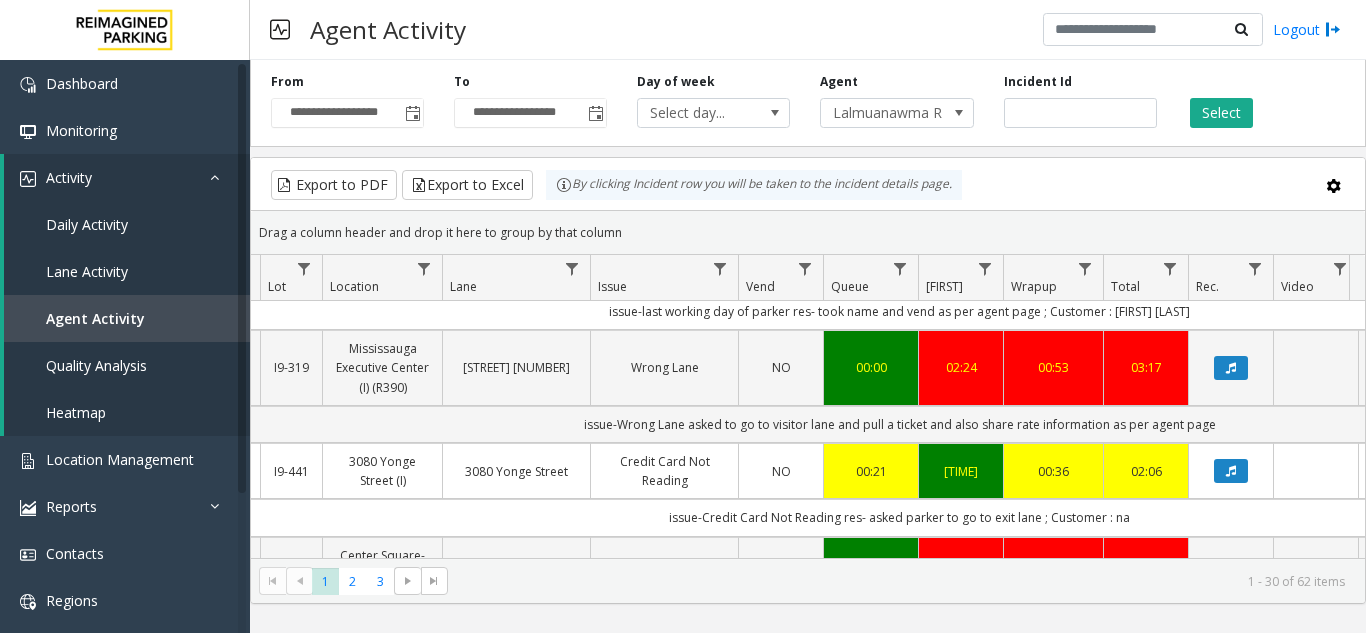 scroll, scrollTop: 900, scrollLeft: 285, axis: both 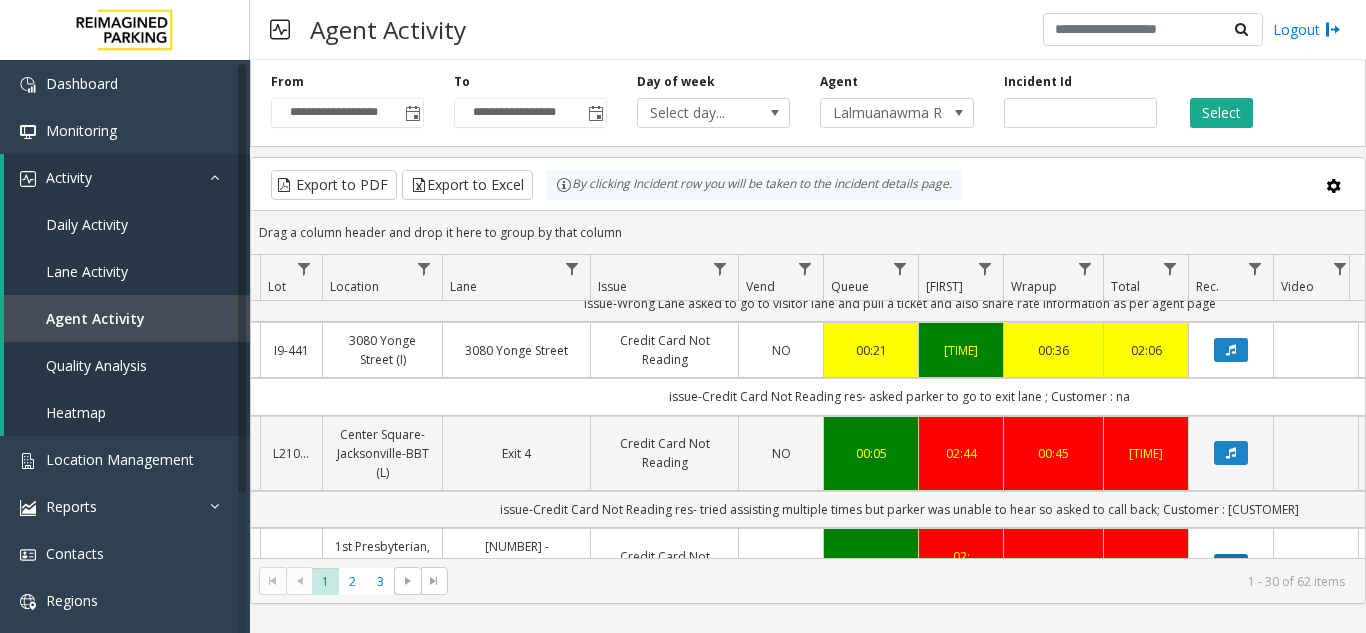 click 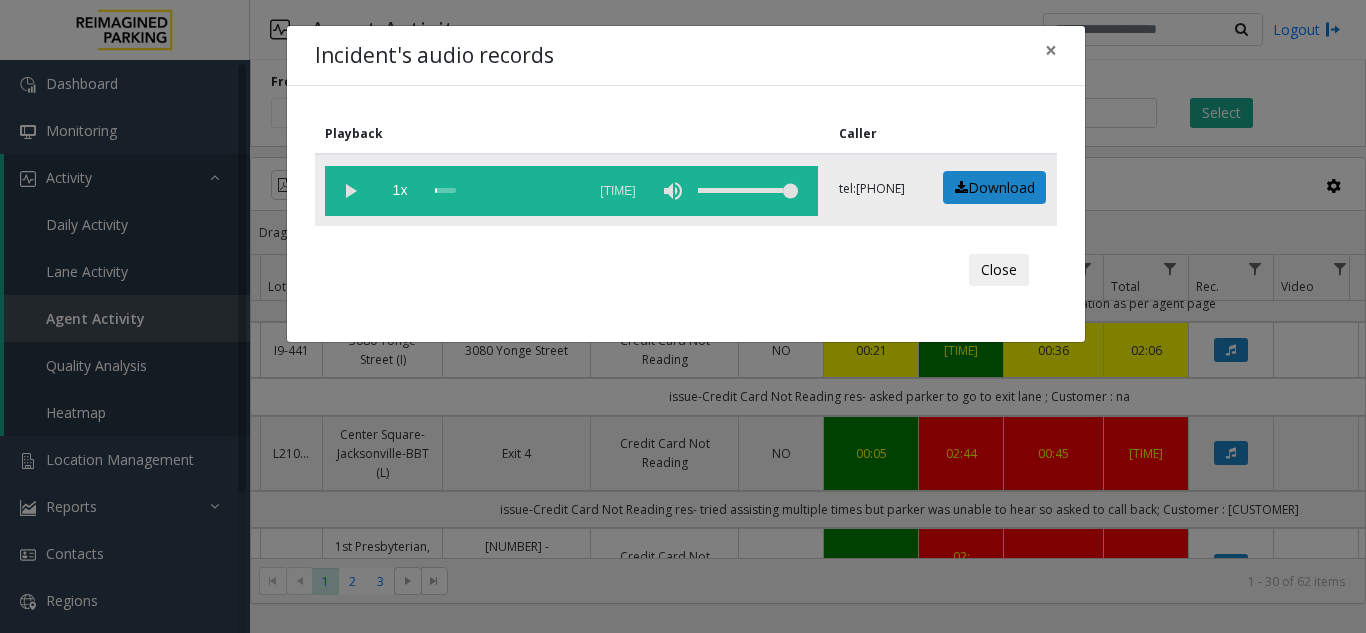 click 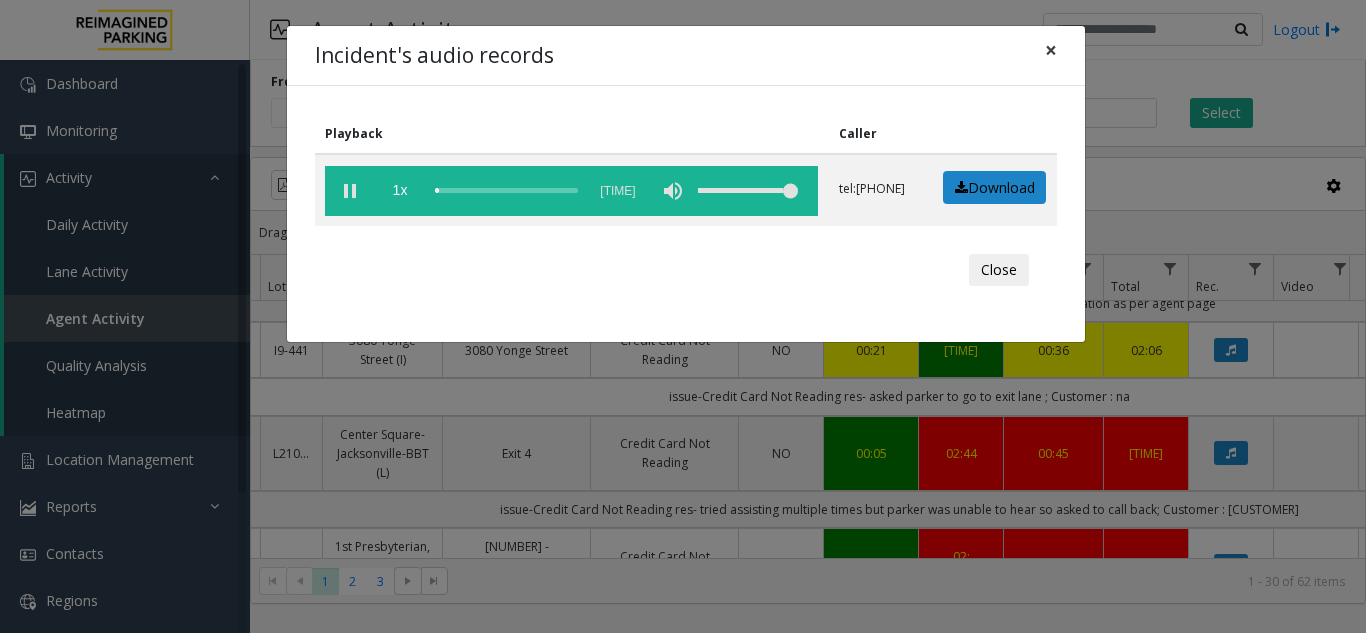 click on "×" 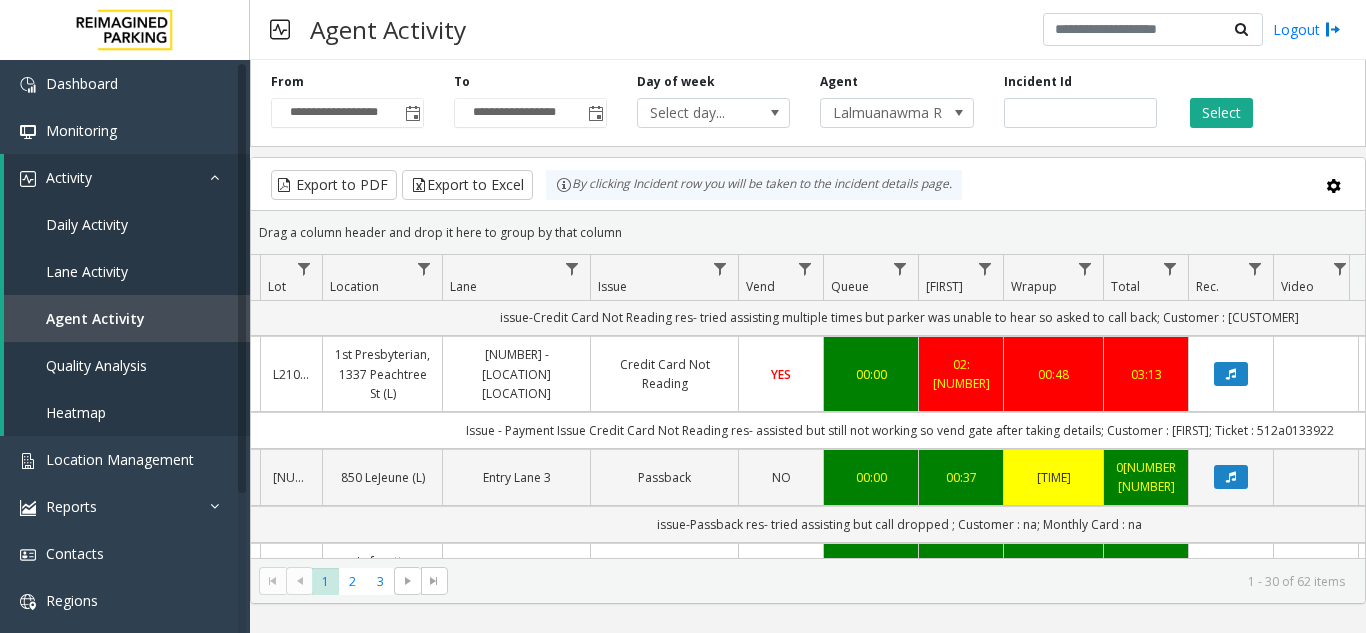 scroll, scrollTop: 1100, scrollLeft: 285, axis: both 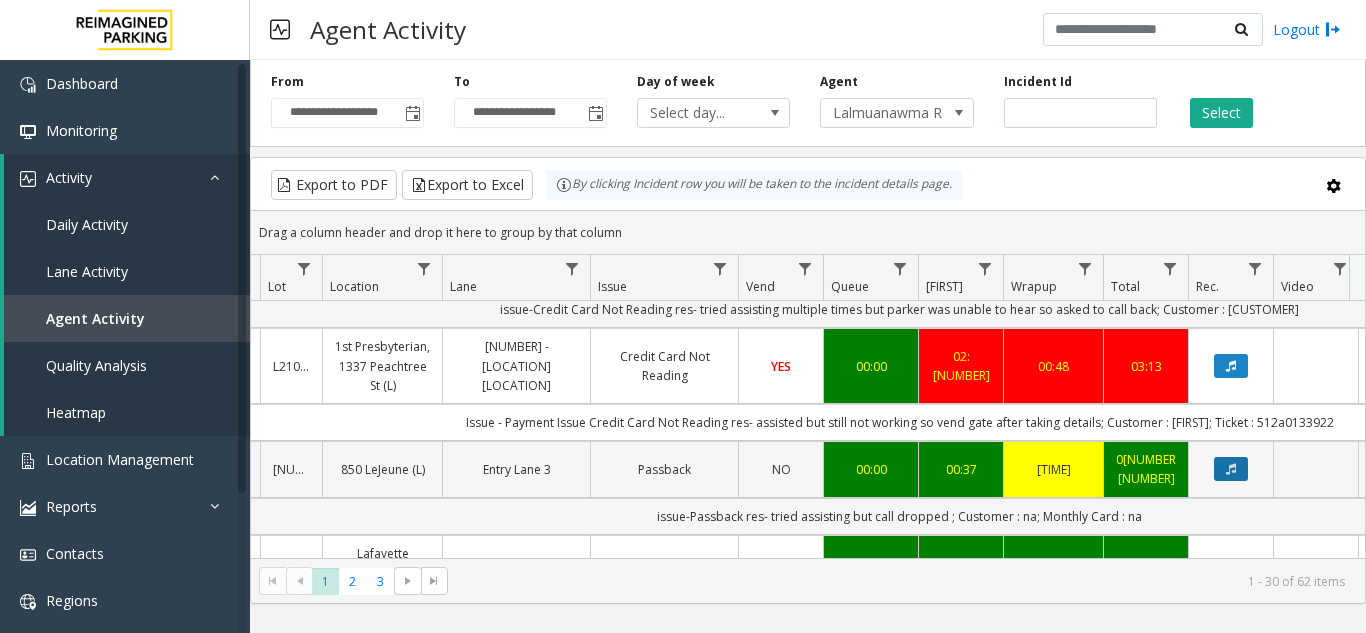 click 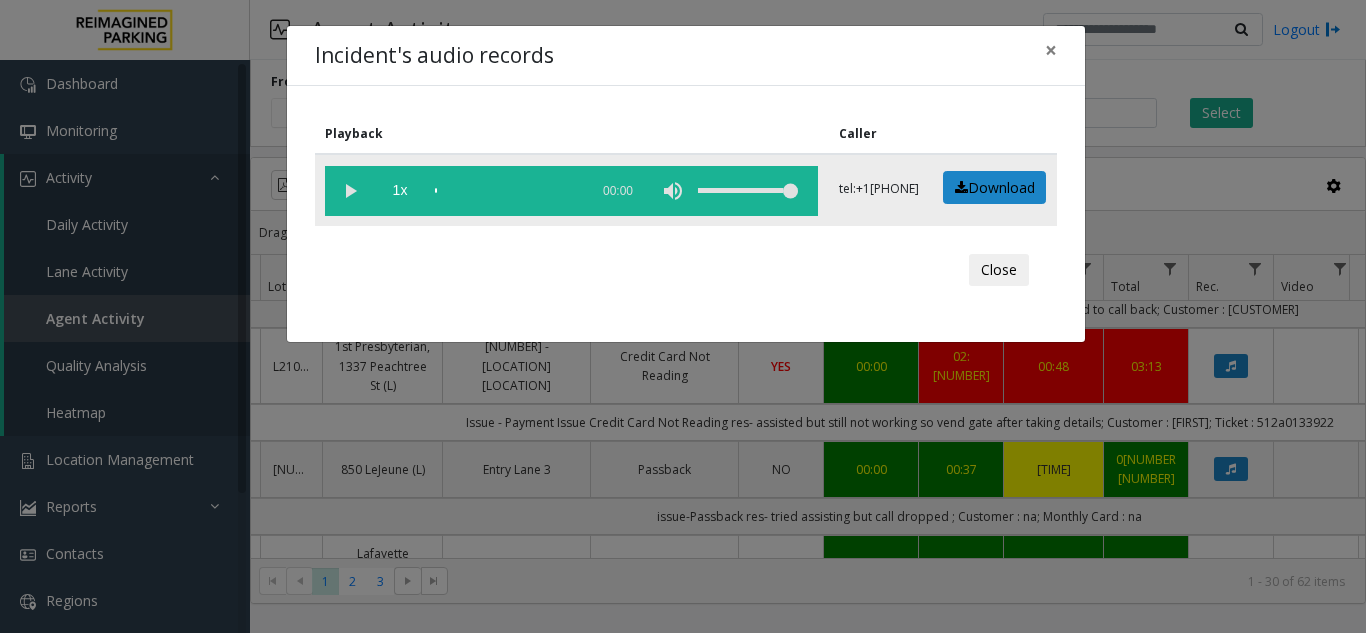 click 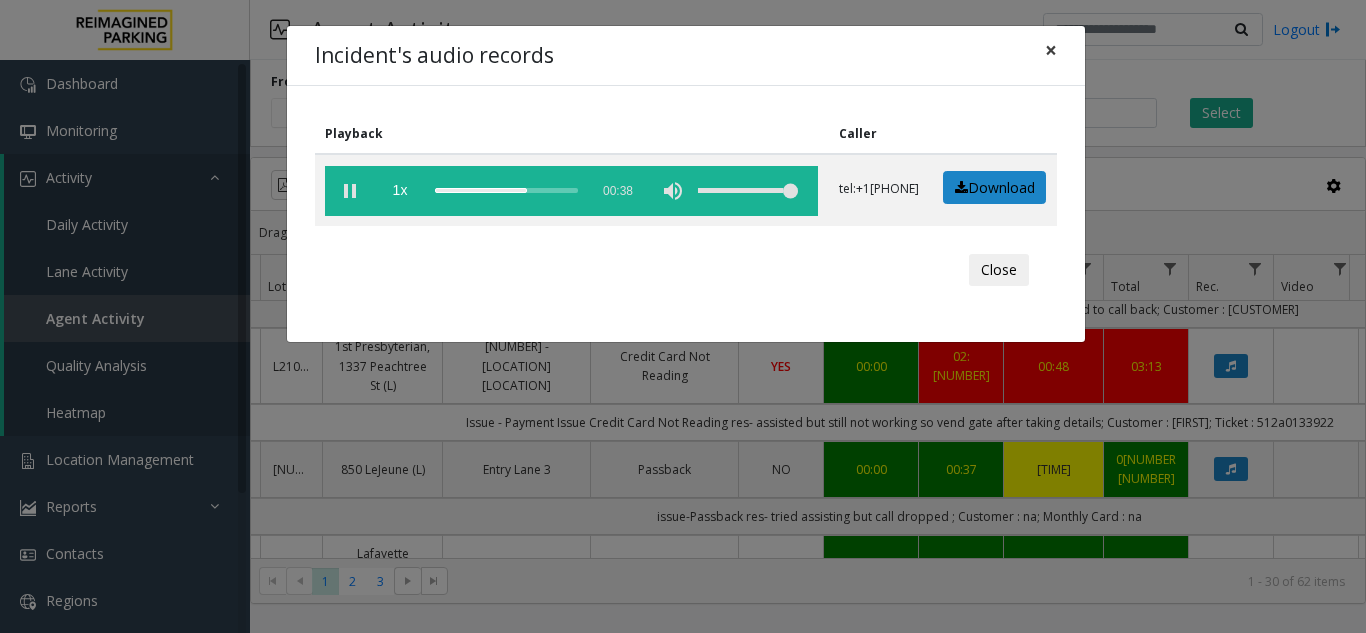 click on "×" 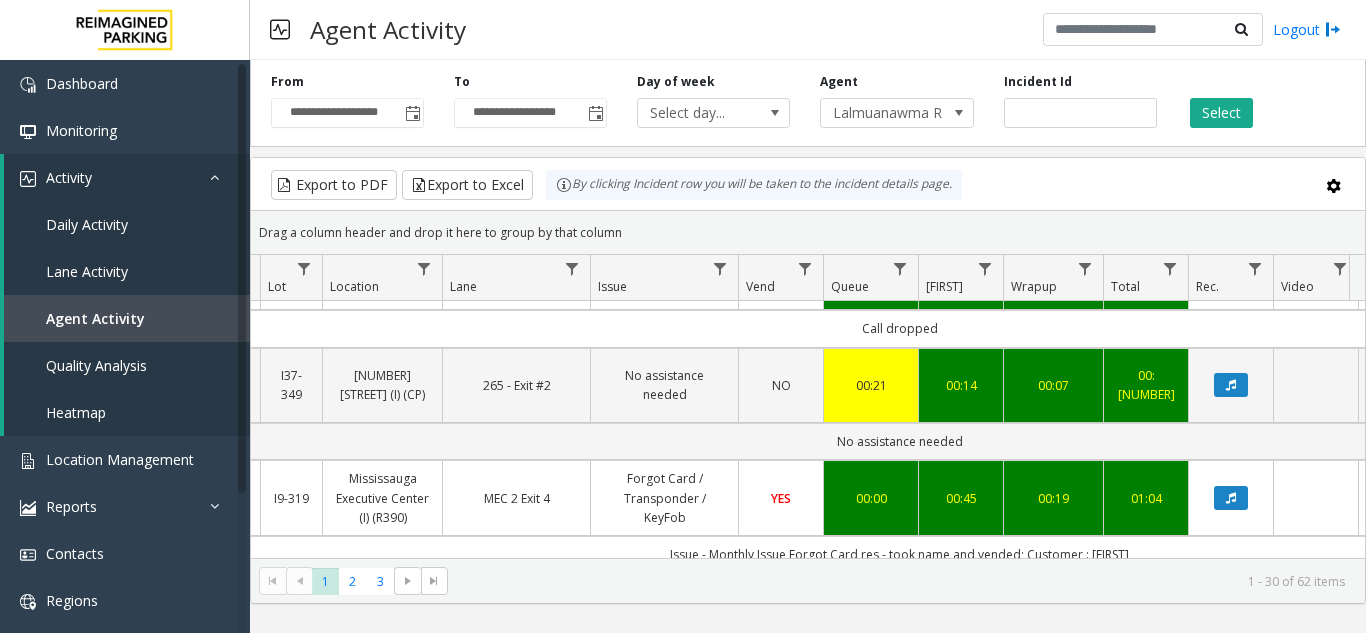 scroll, scrollTop: 1500, scrollLeft: 285, axis: both 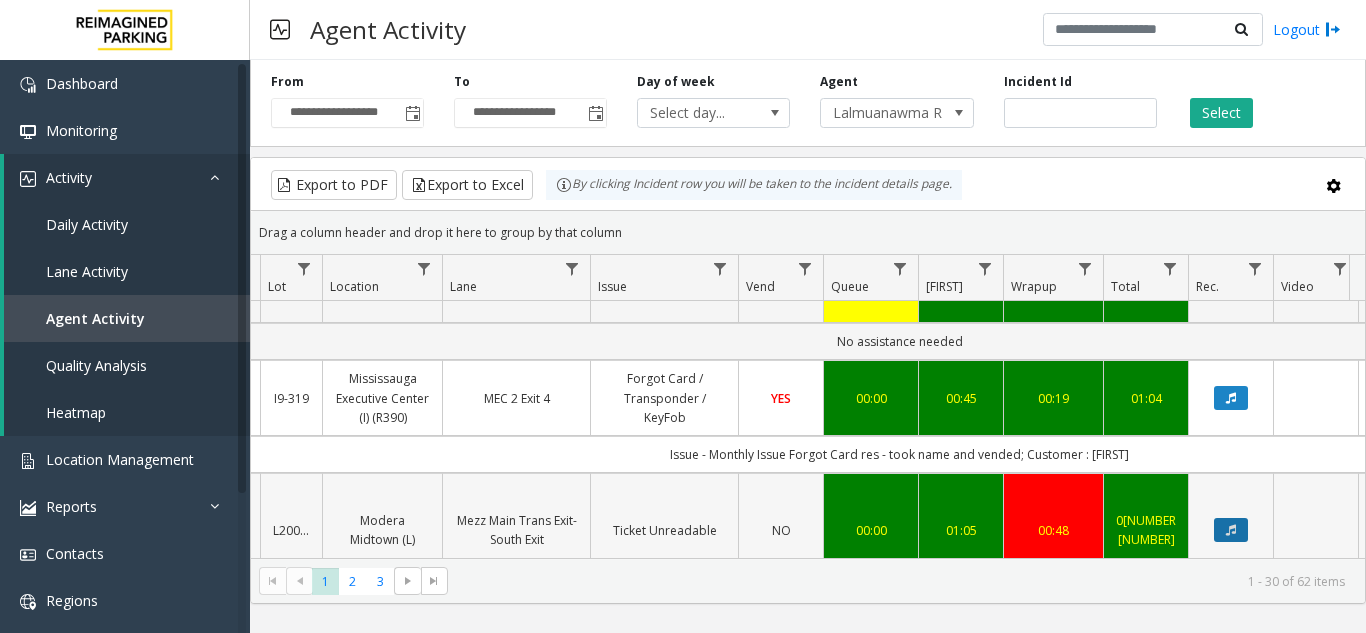 click 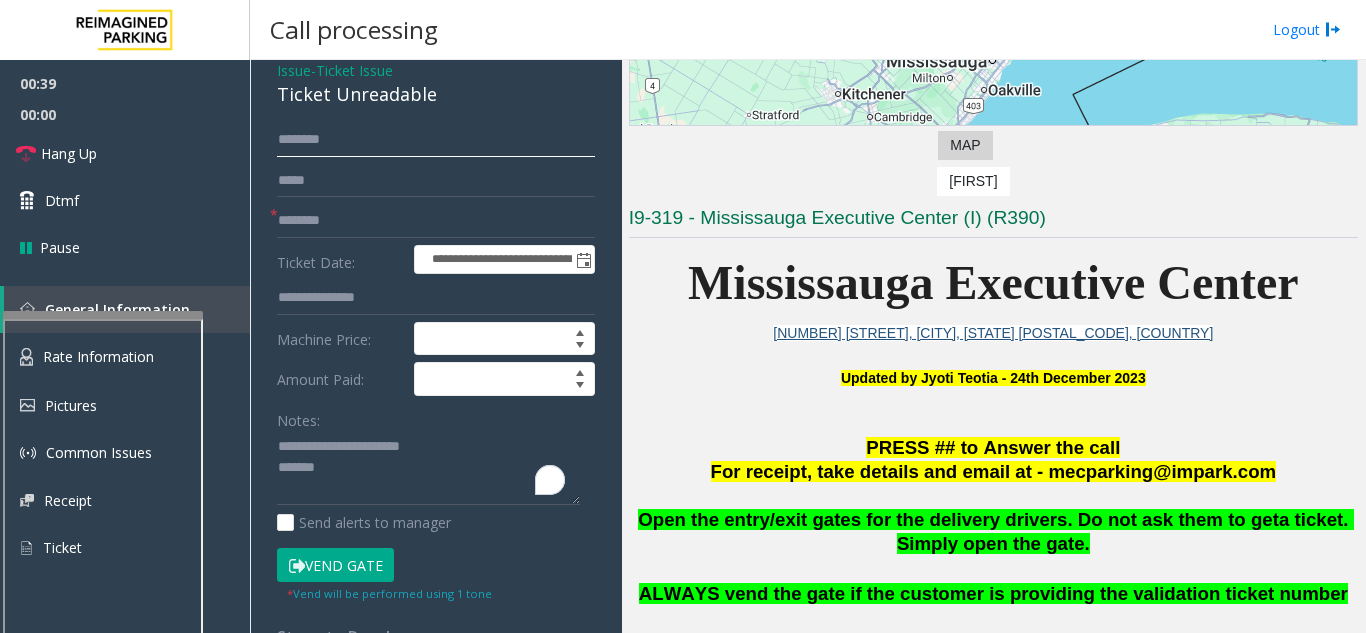 click 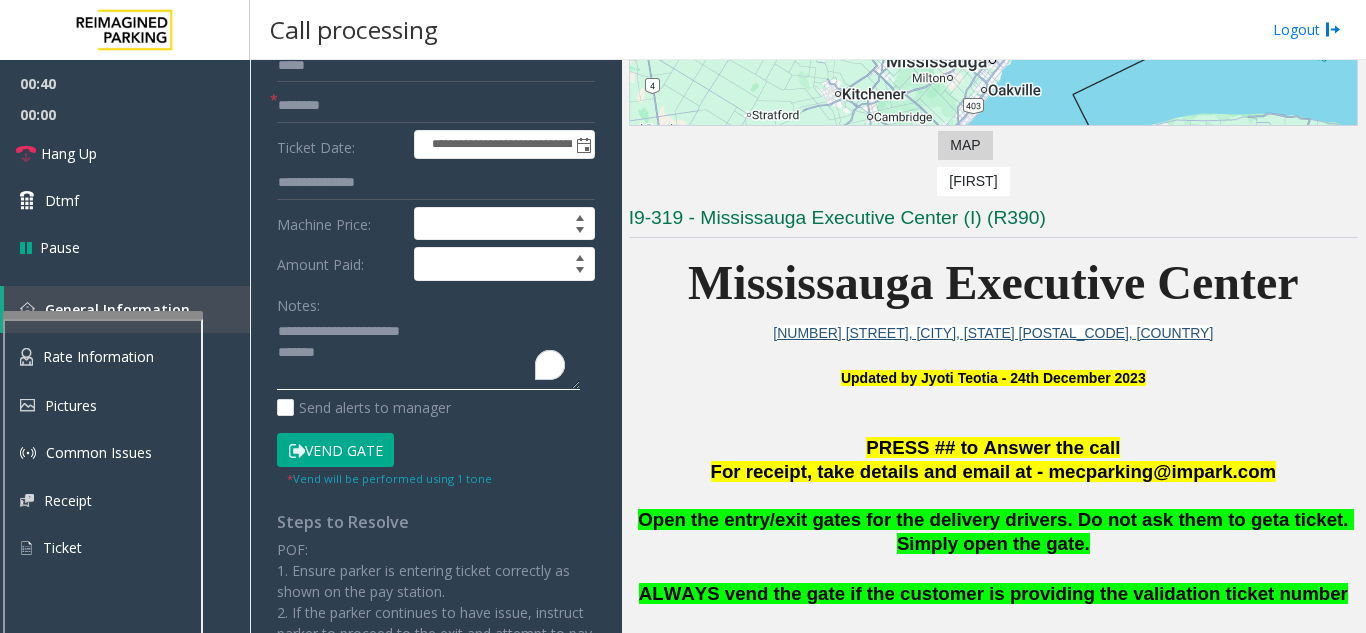 click 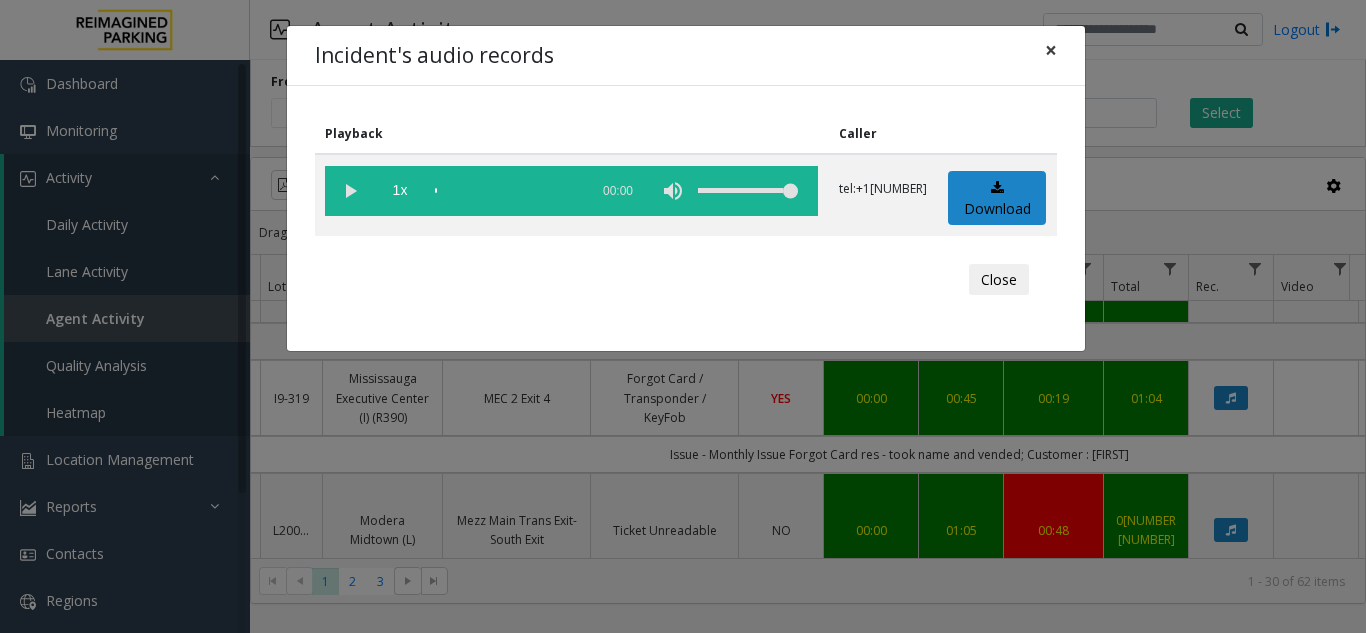 click on "×" 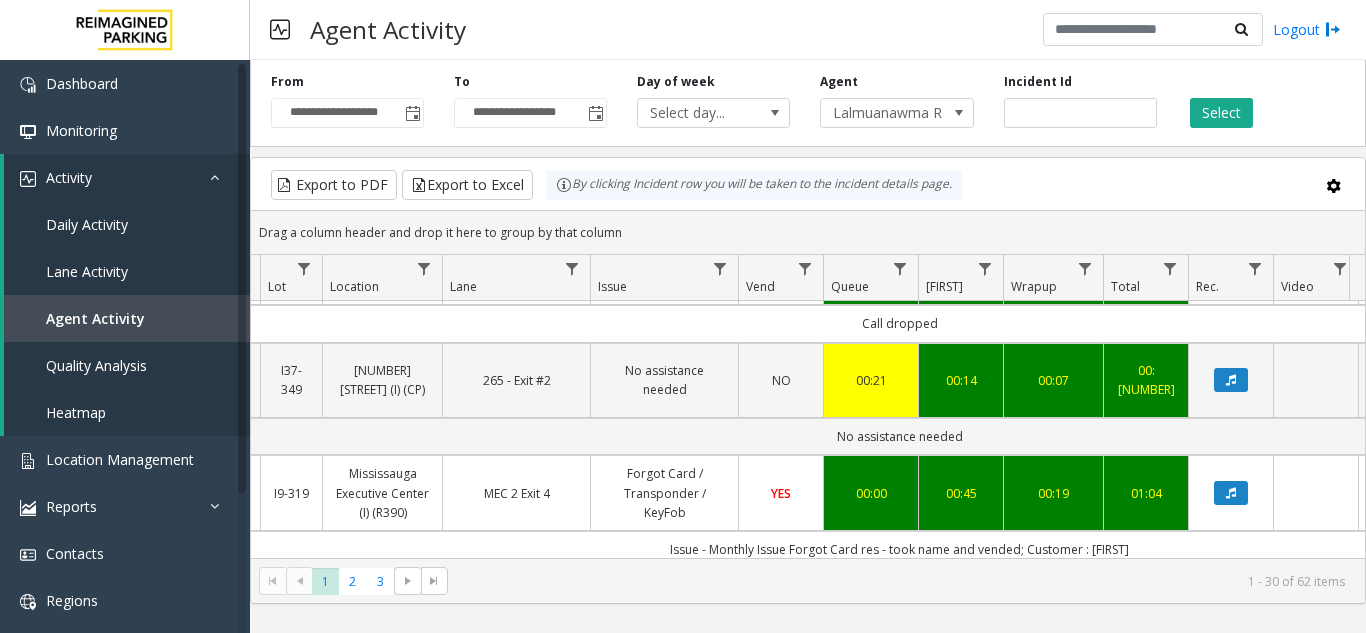 scroll, scrollTop: 1300, scrollLeft: 285, axis: both 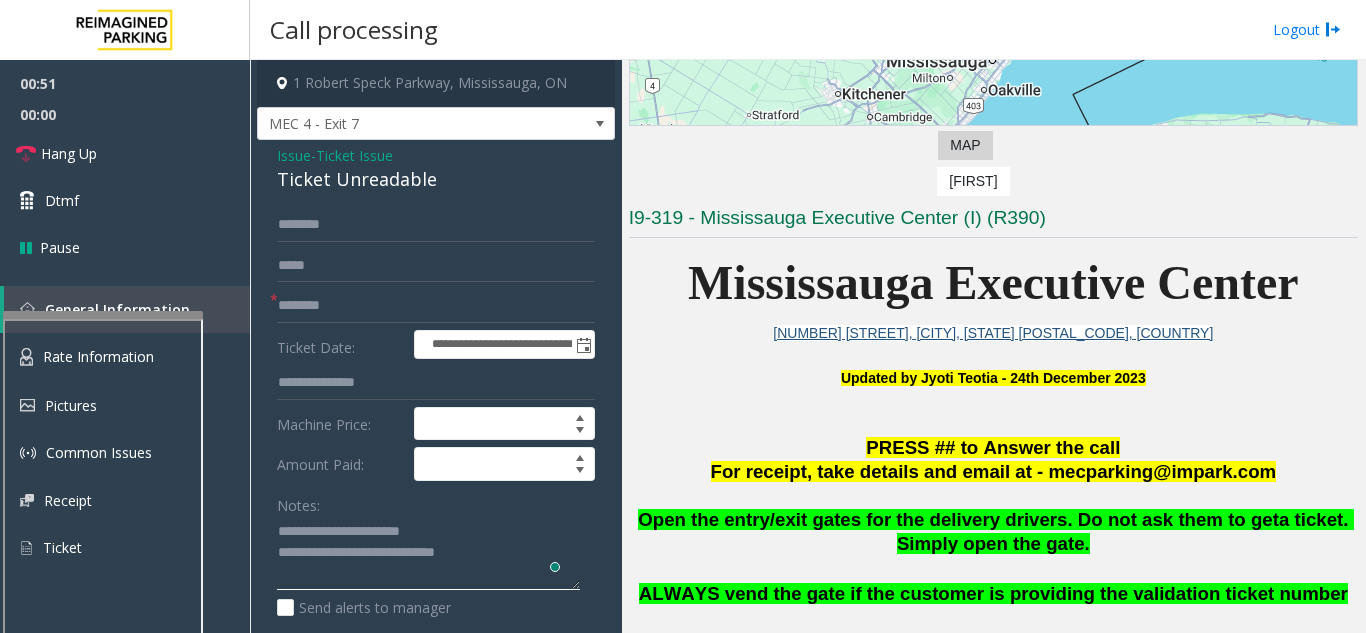 click 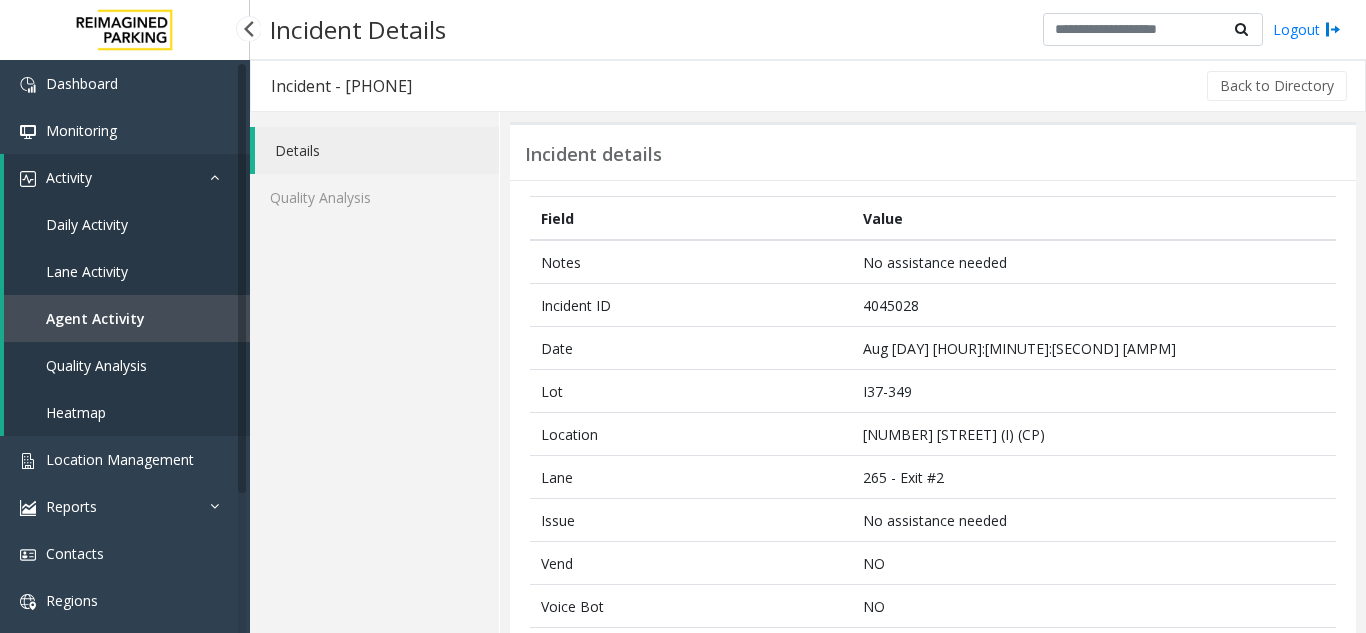 click on "Agent Activity" at bounding box center (95, 318) 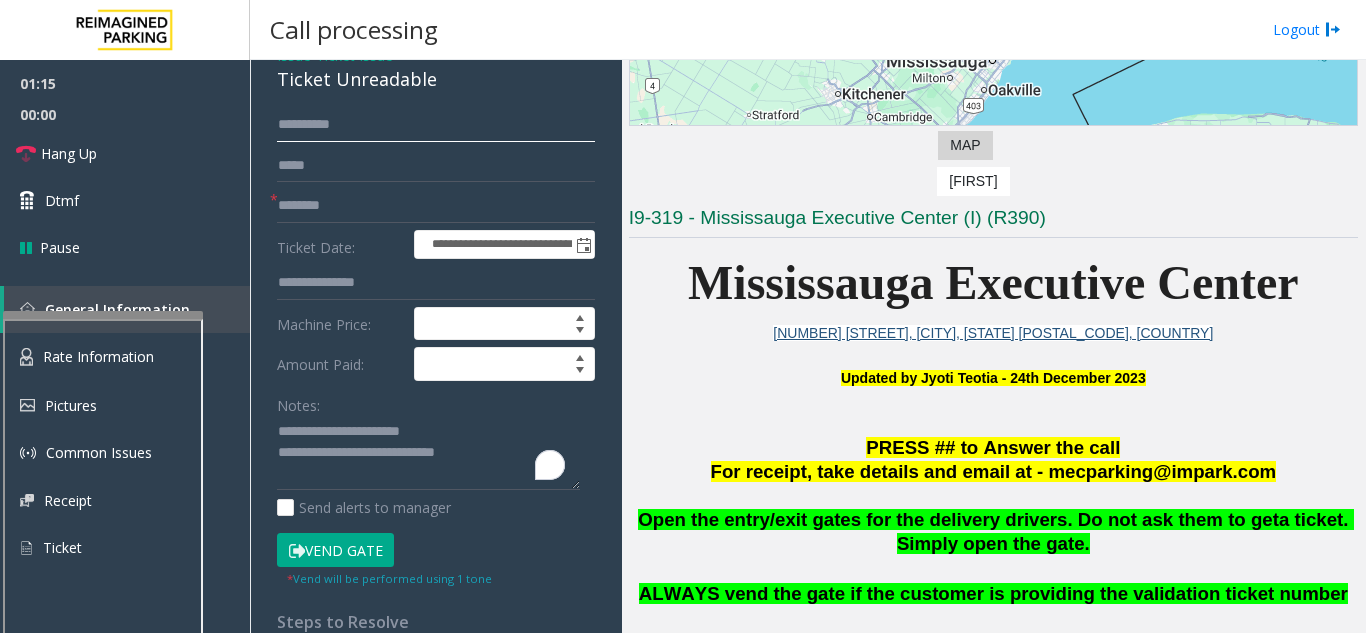 click 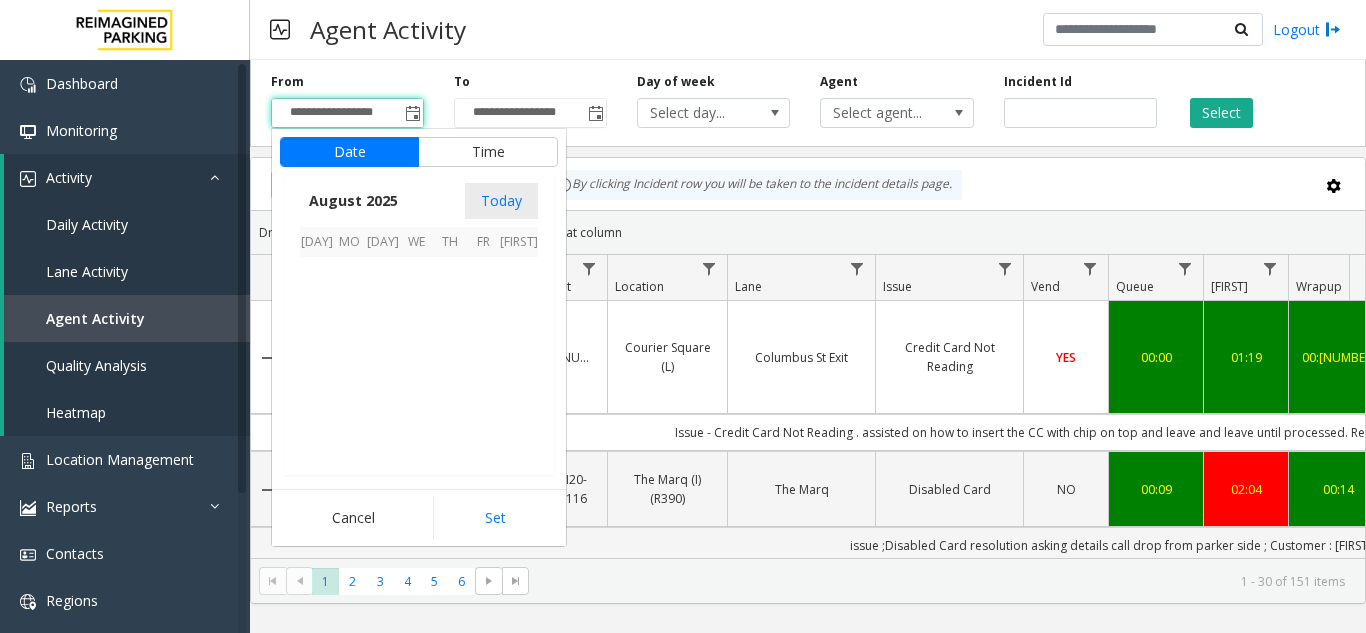 scroll, scrollTop: 358666, scrollLeft: 0, axis: vertical 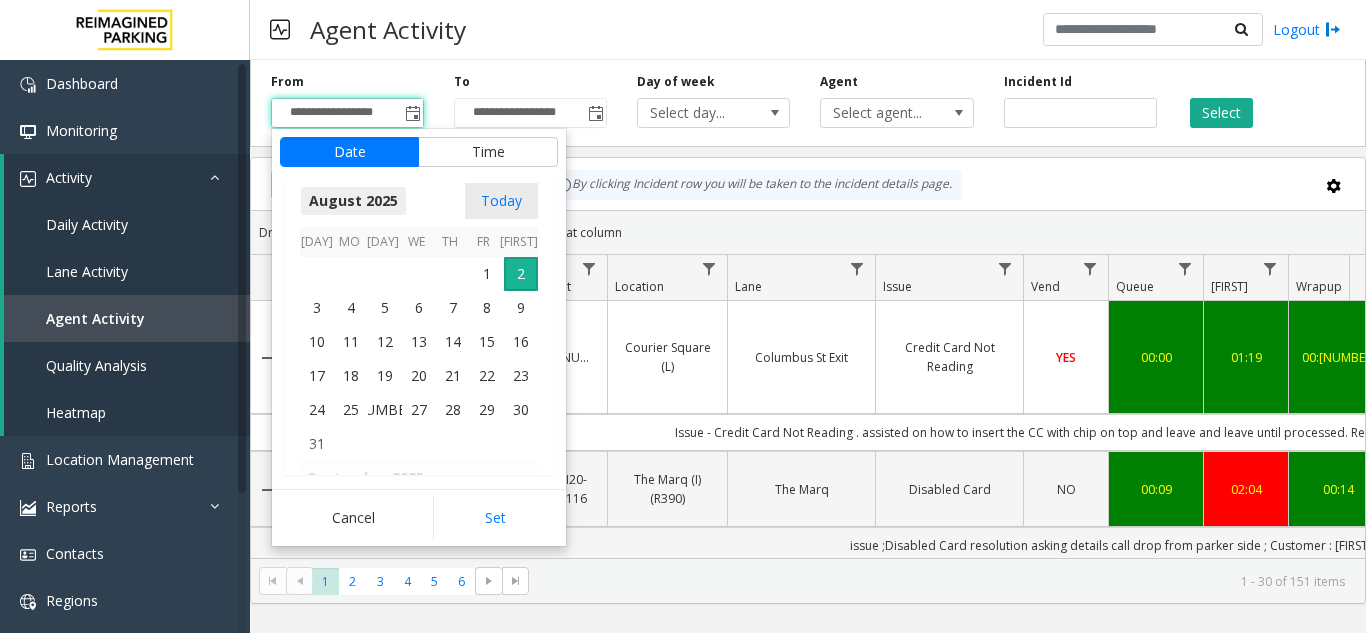 click on "August 2025" at bounding box center (353, 201) 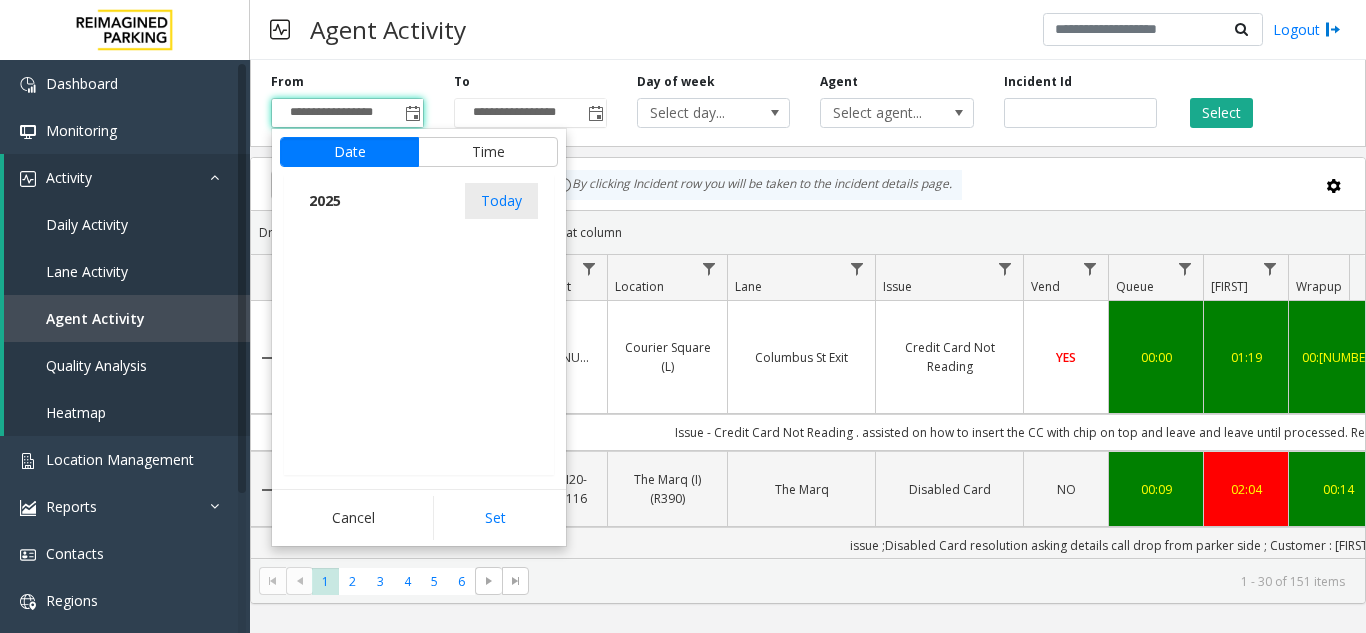scroll, scrollTop: 21348, scrollLeft: 0, axis: vertical 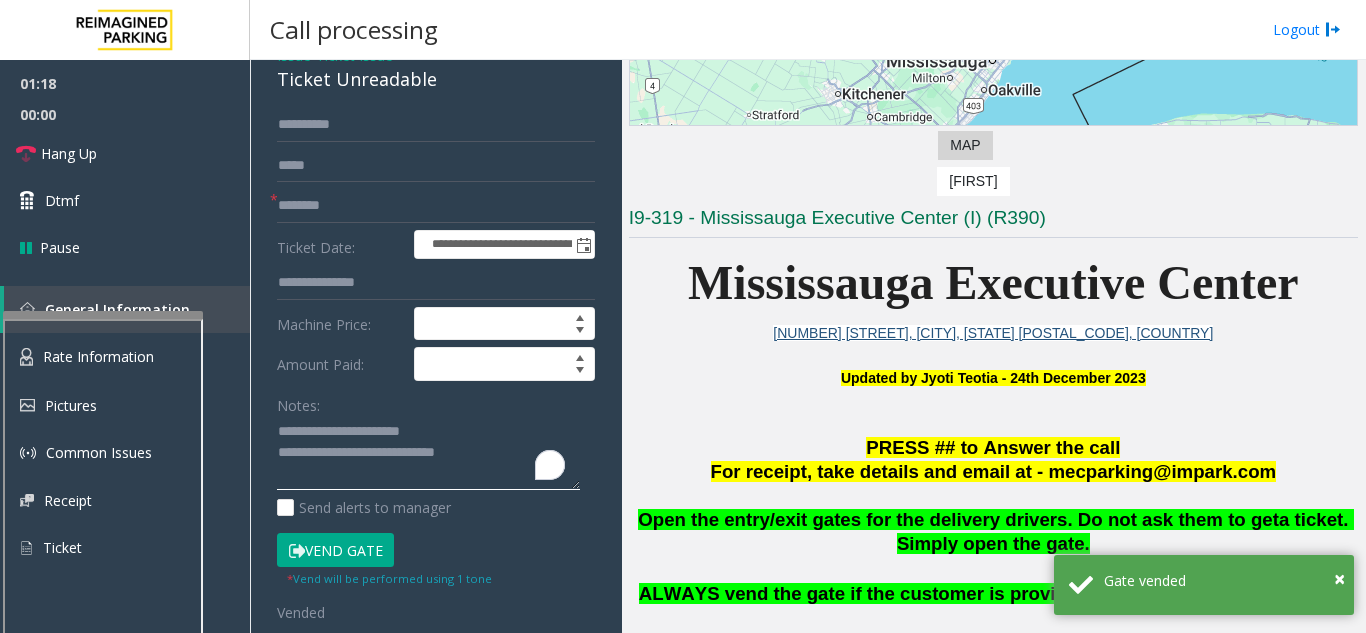 click on "Jul" at bounding box center (419, 292) 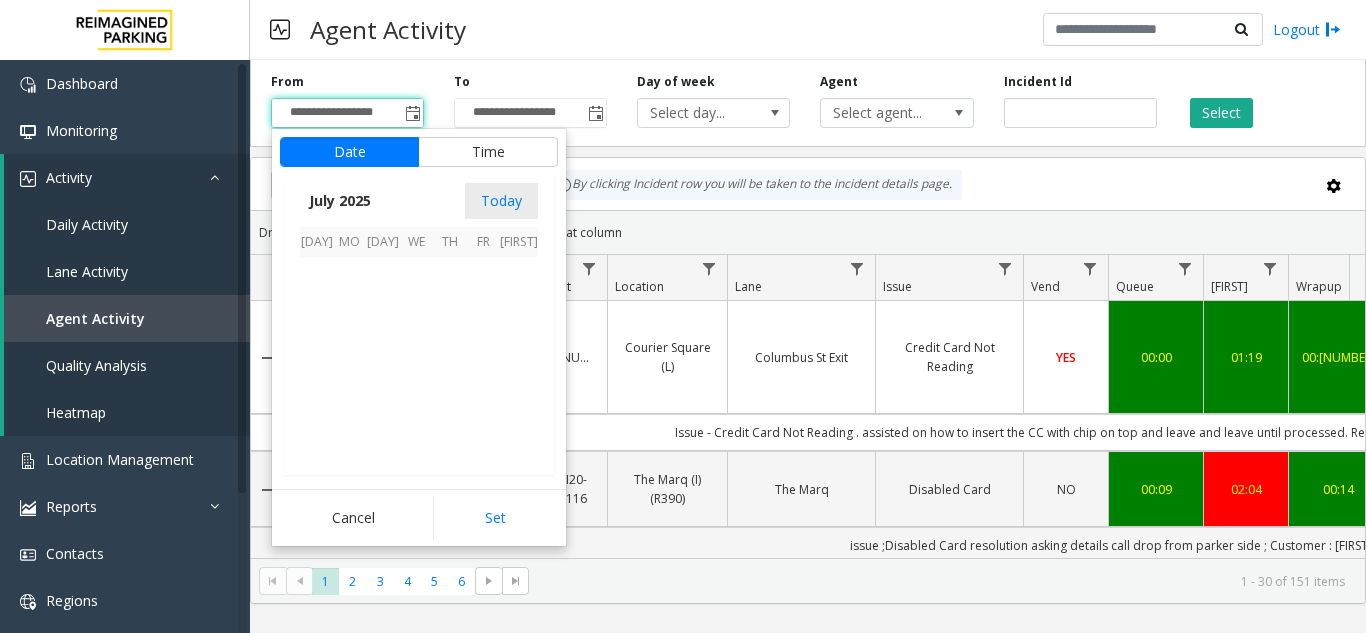 scroll, scrollTop: 358428, scrollLeft: 0, axis: vertical 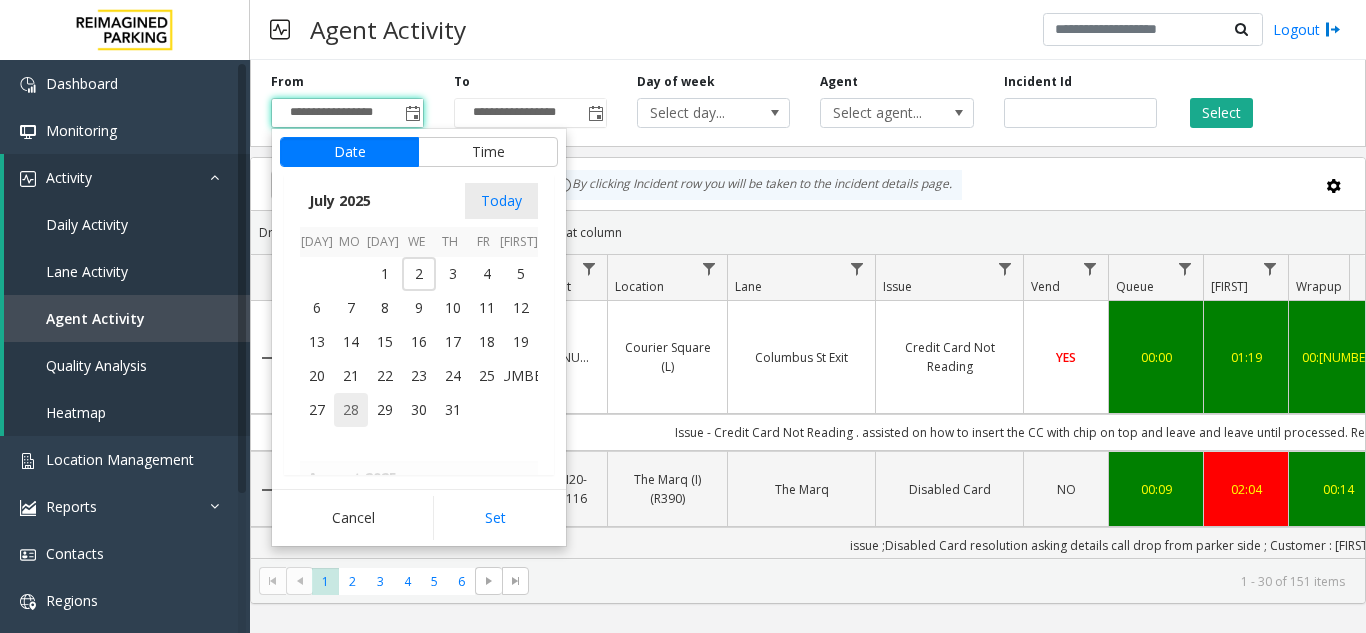 click on "28" at bounding box center [351, 410] 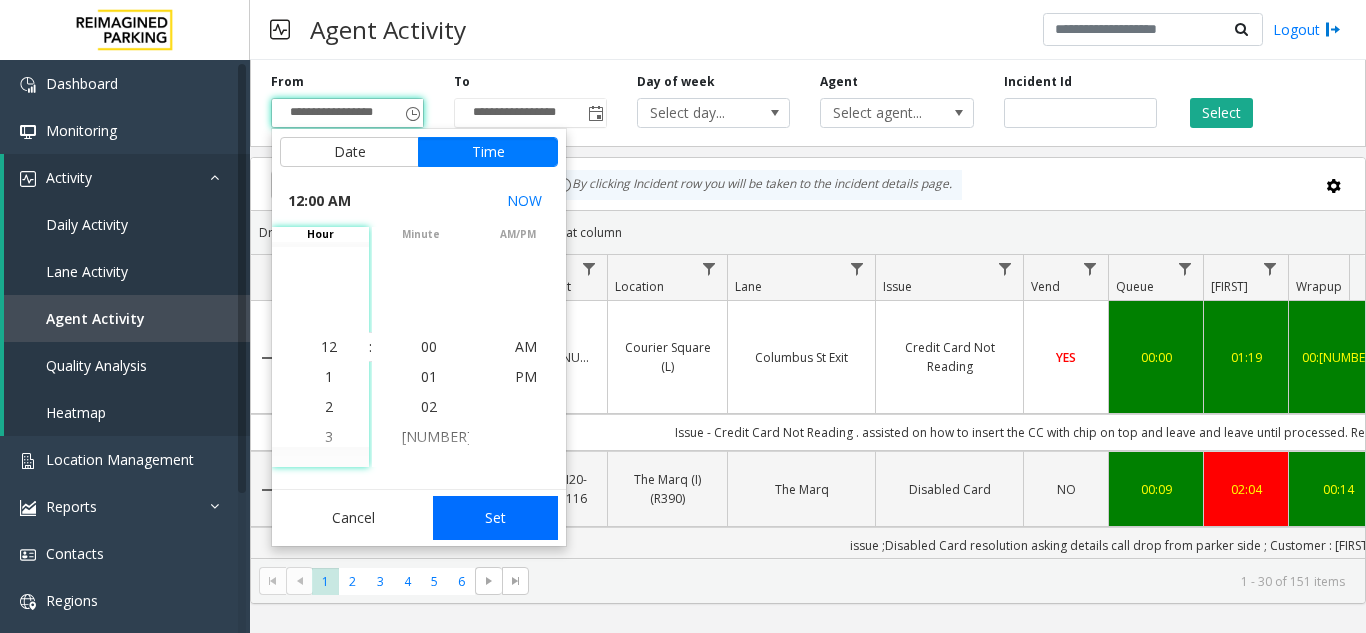 click on "Set" 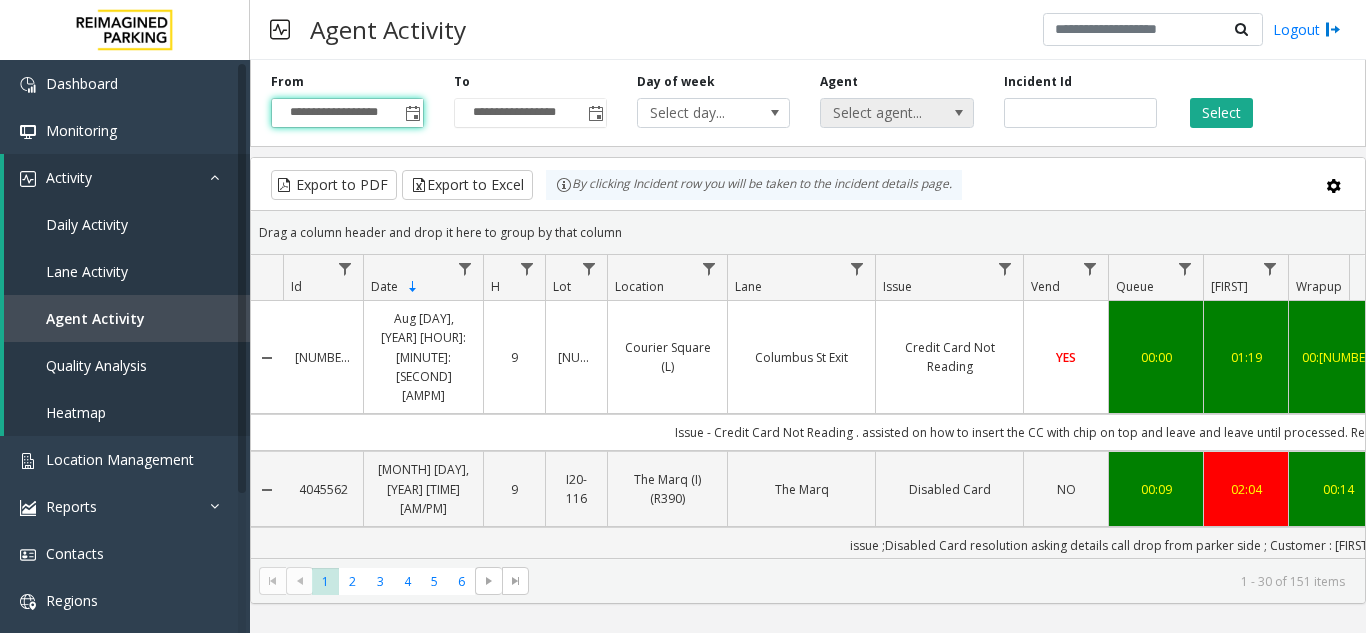 click on "Select agent..." at bounding box center [881, 113] 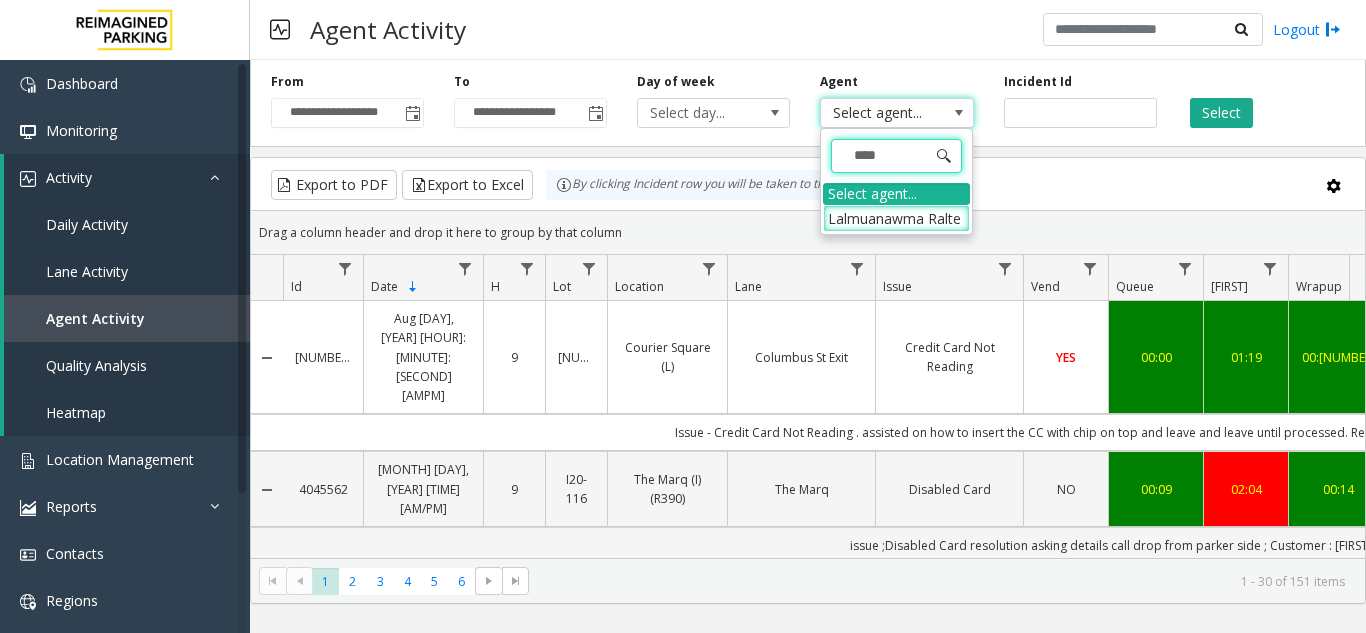 type on "*****" 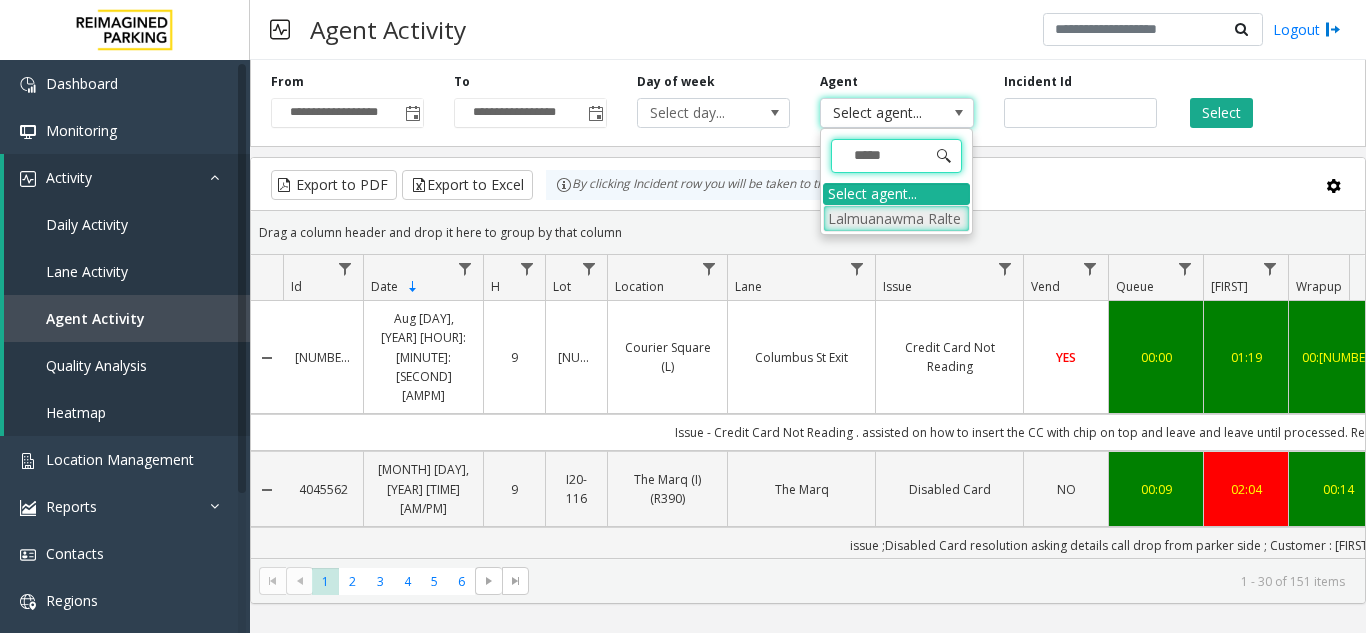 click on "Lalmuanawma Ralte" at bounding box center (896, 218) 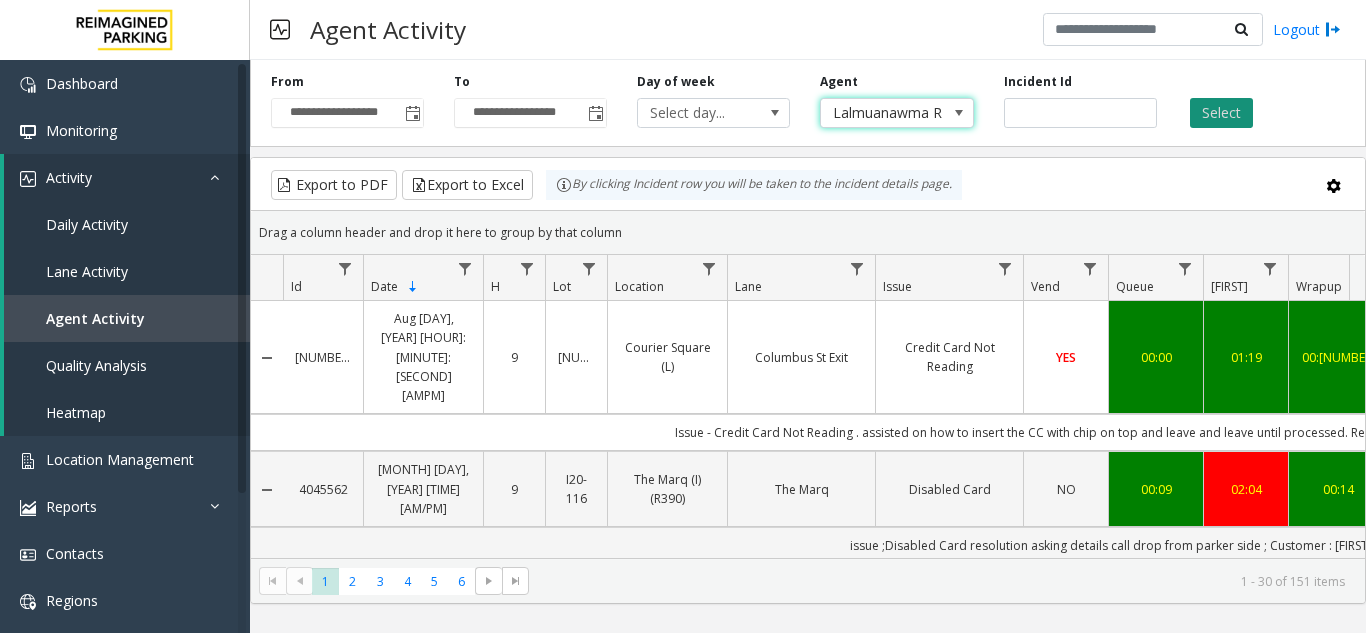 click on "Select" 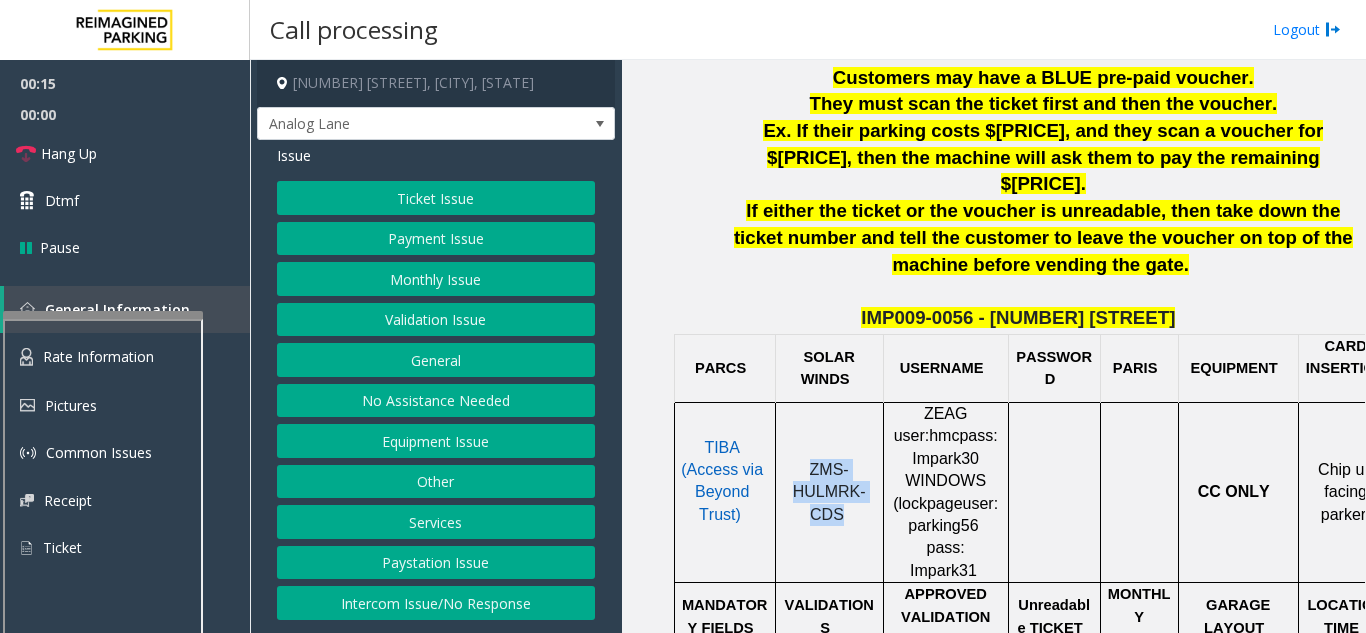 scroll, scrollTop: 0, scrollLeft: 245, axis: horizontal 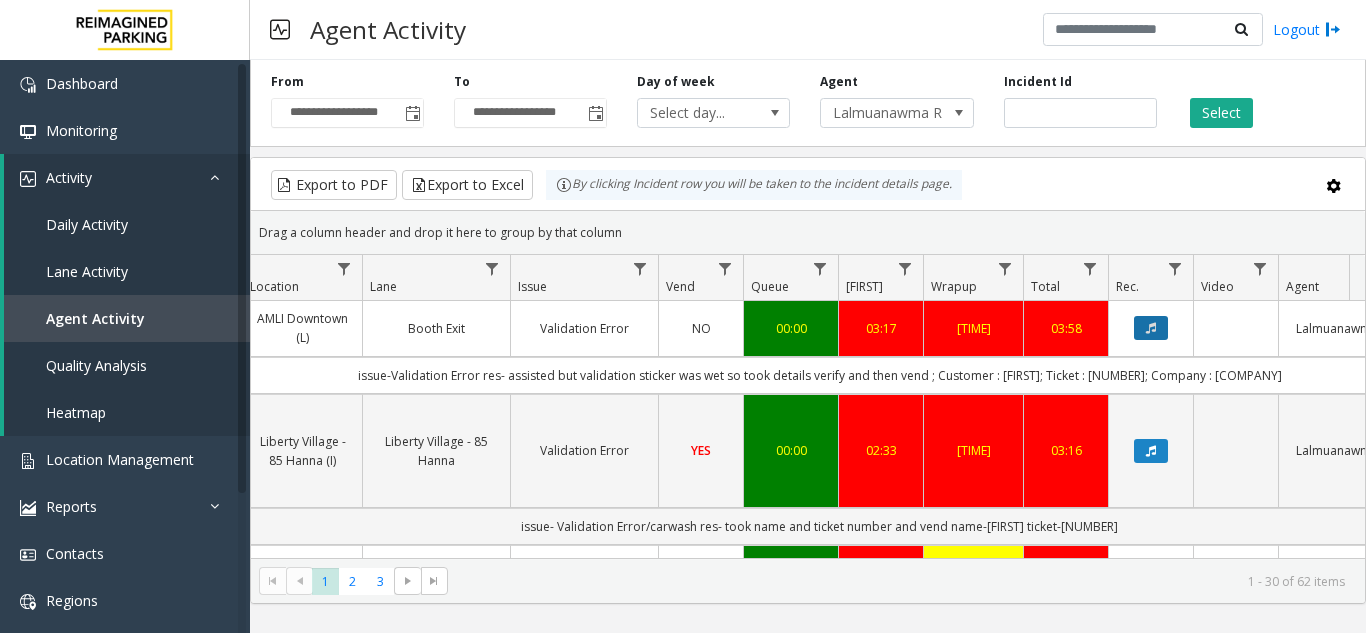 click 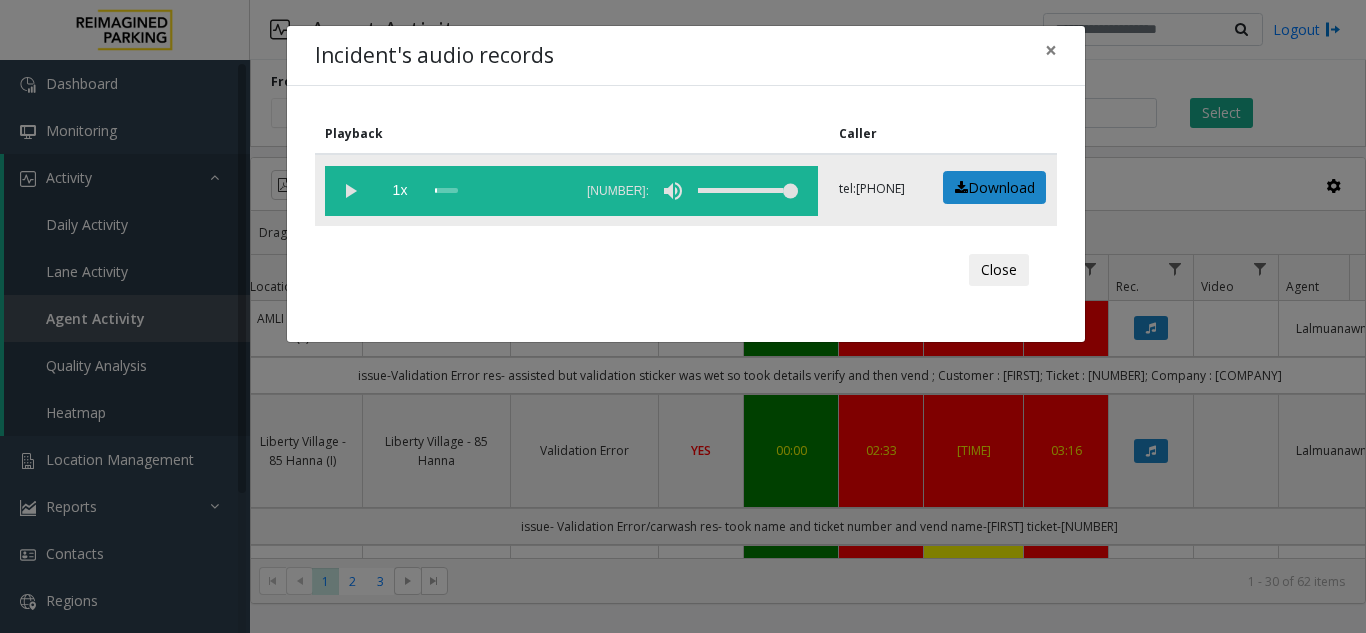 click 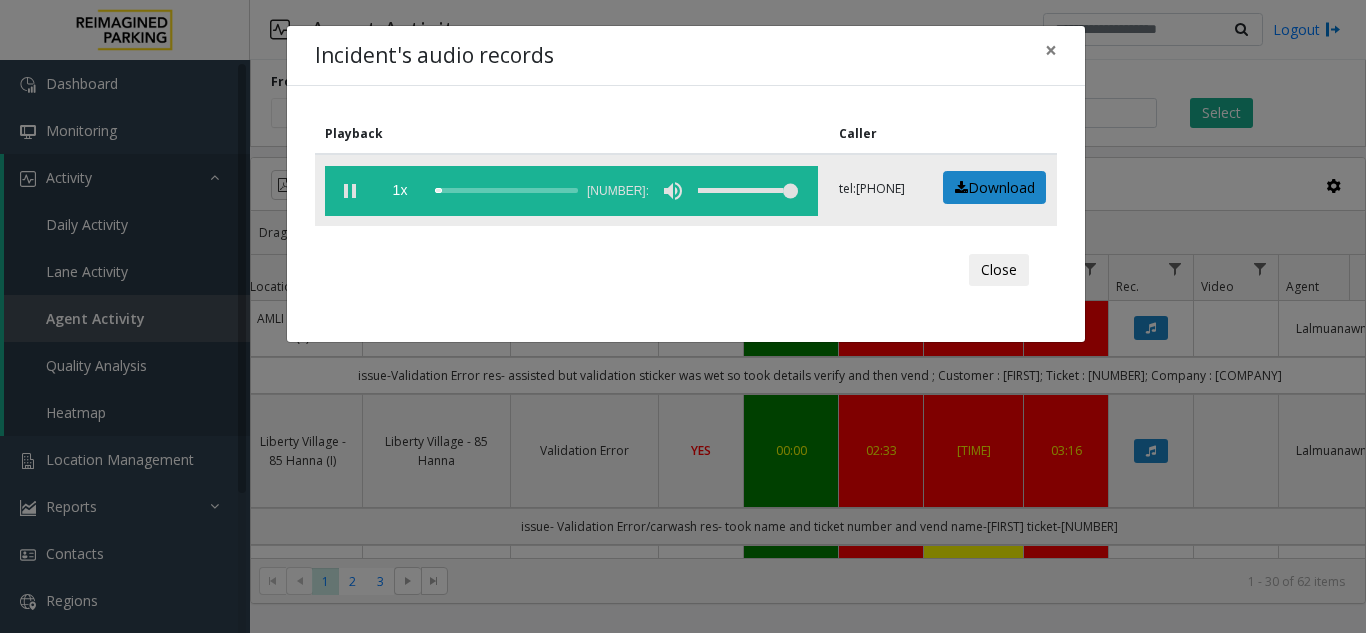 click 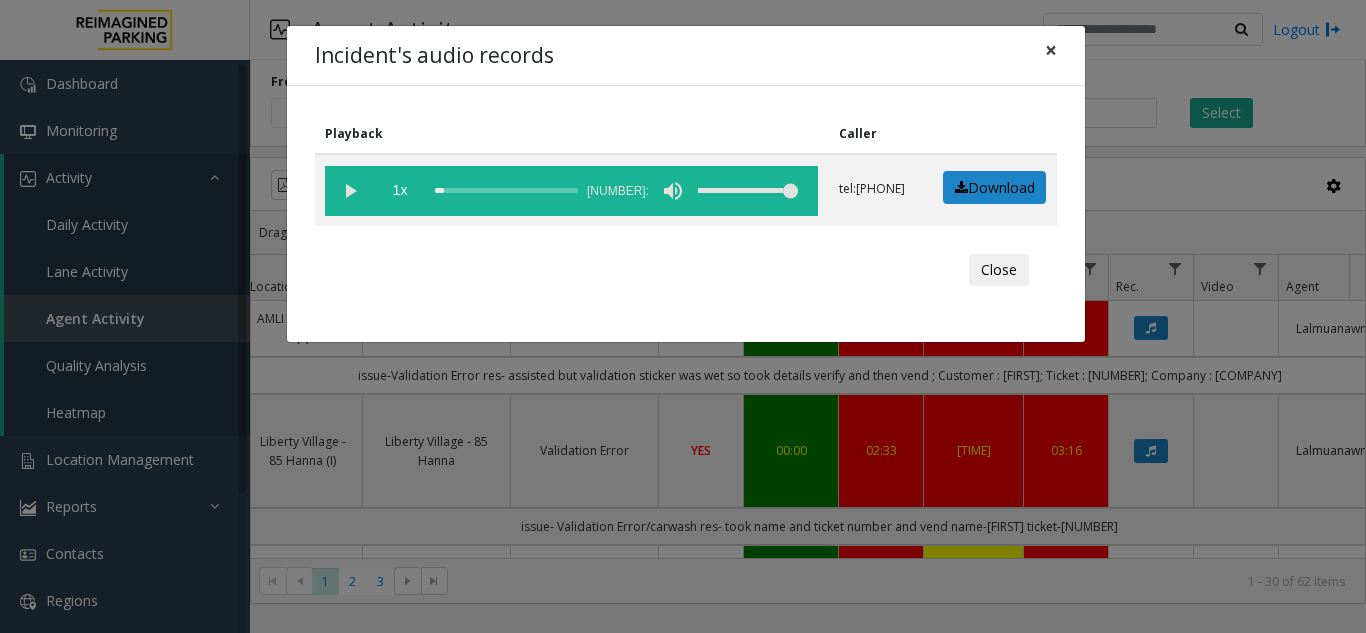 click on "×" 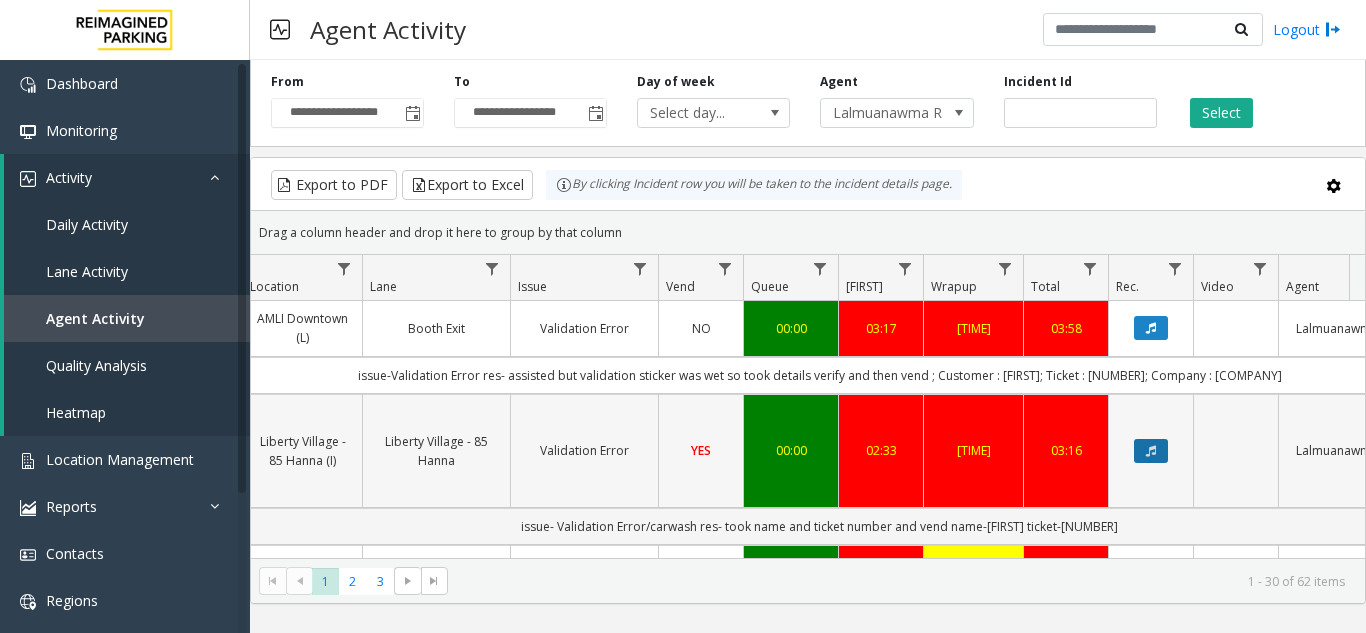 click 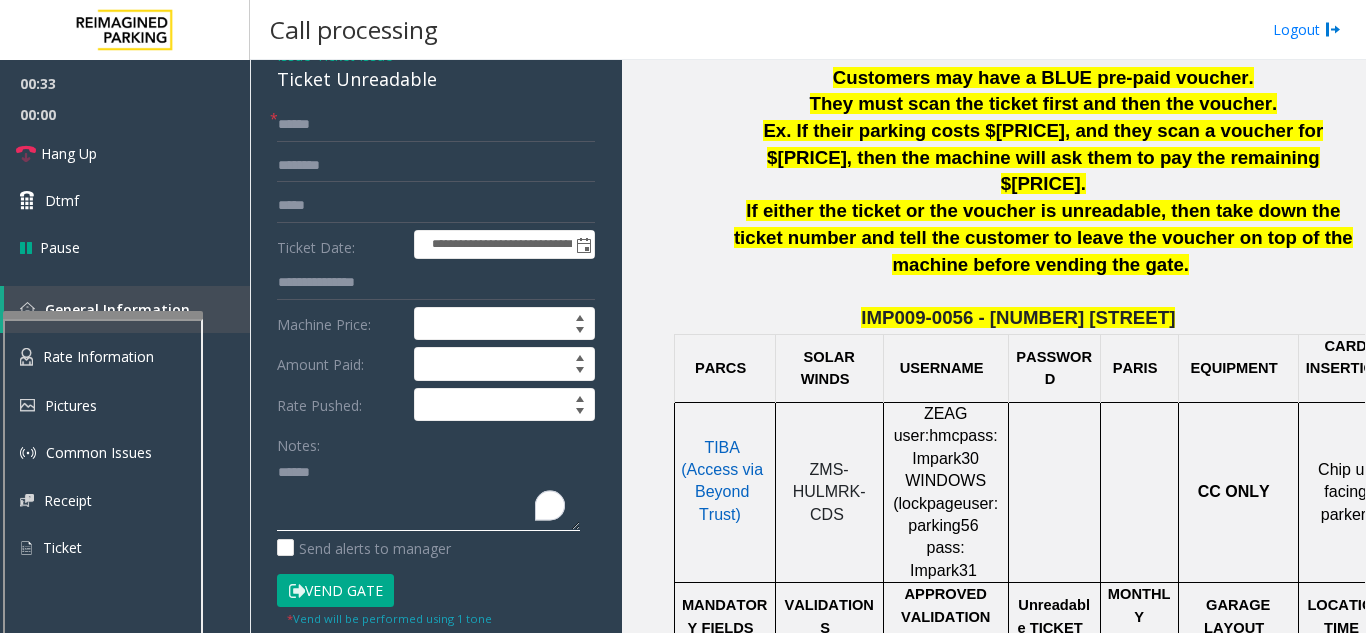 click 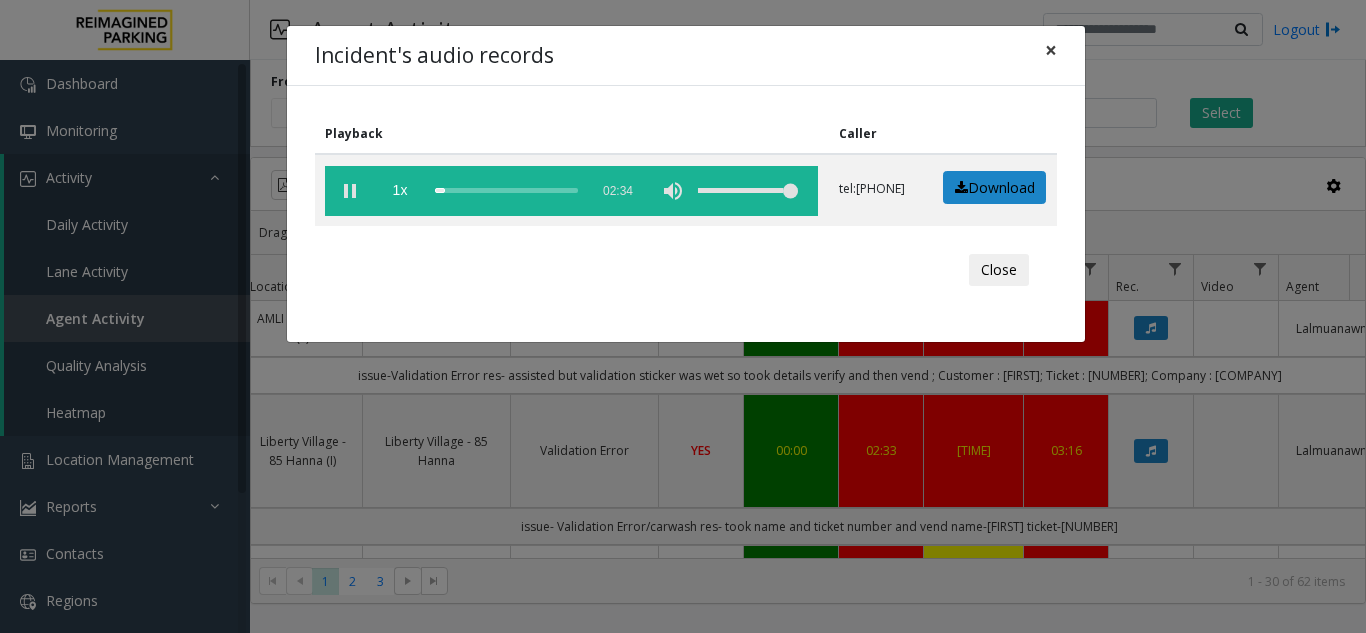 click on "×" 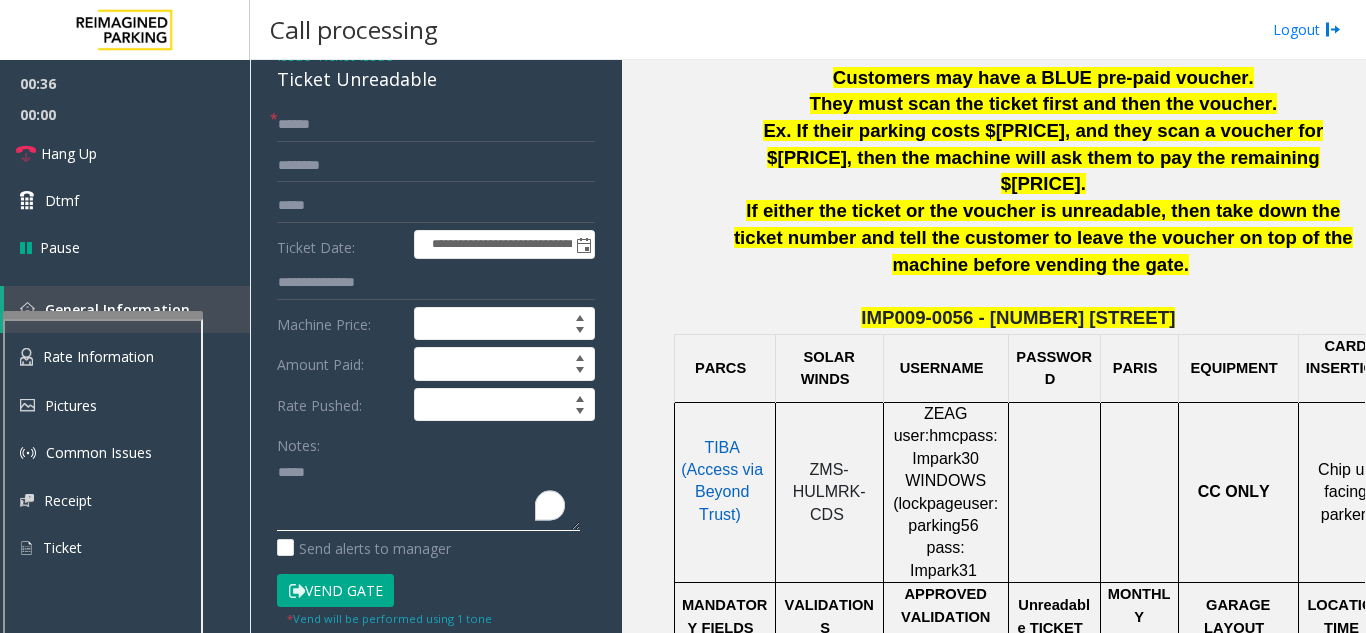 scroll, scrollTop: 100, scrollLeft: 365, axis: both 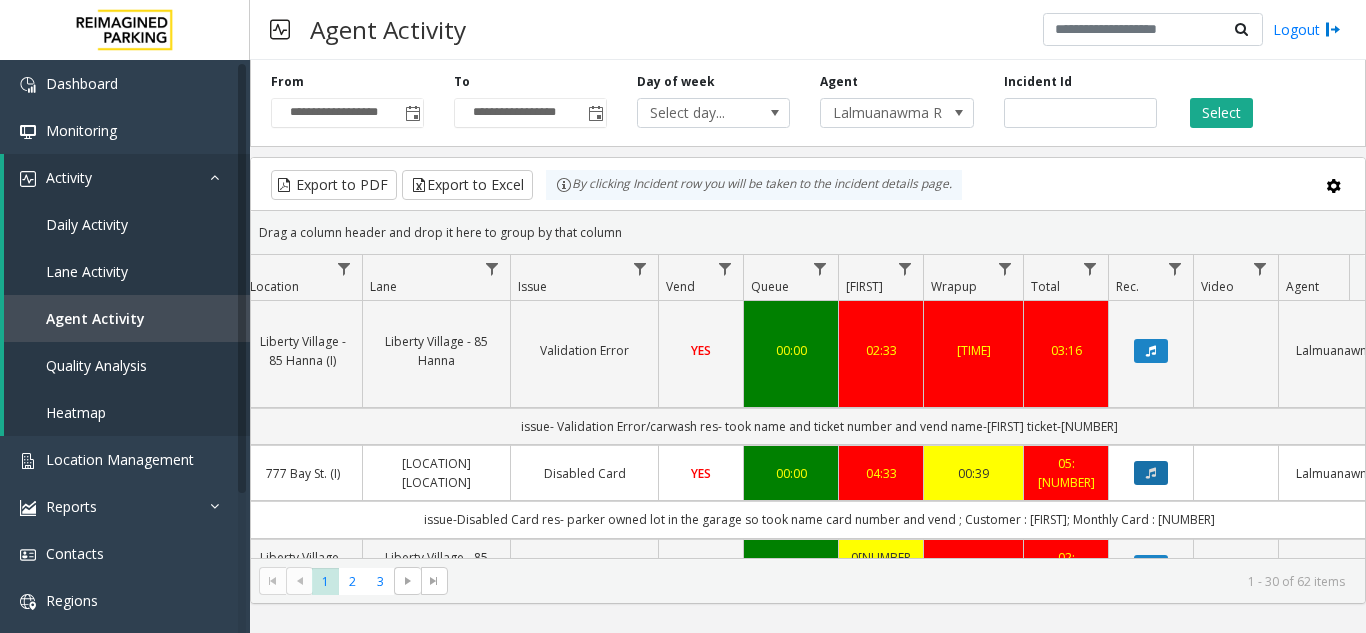click 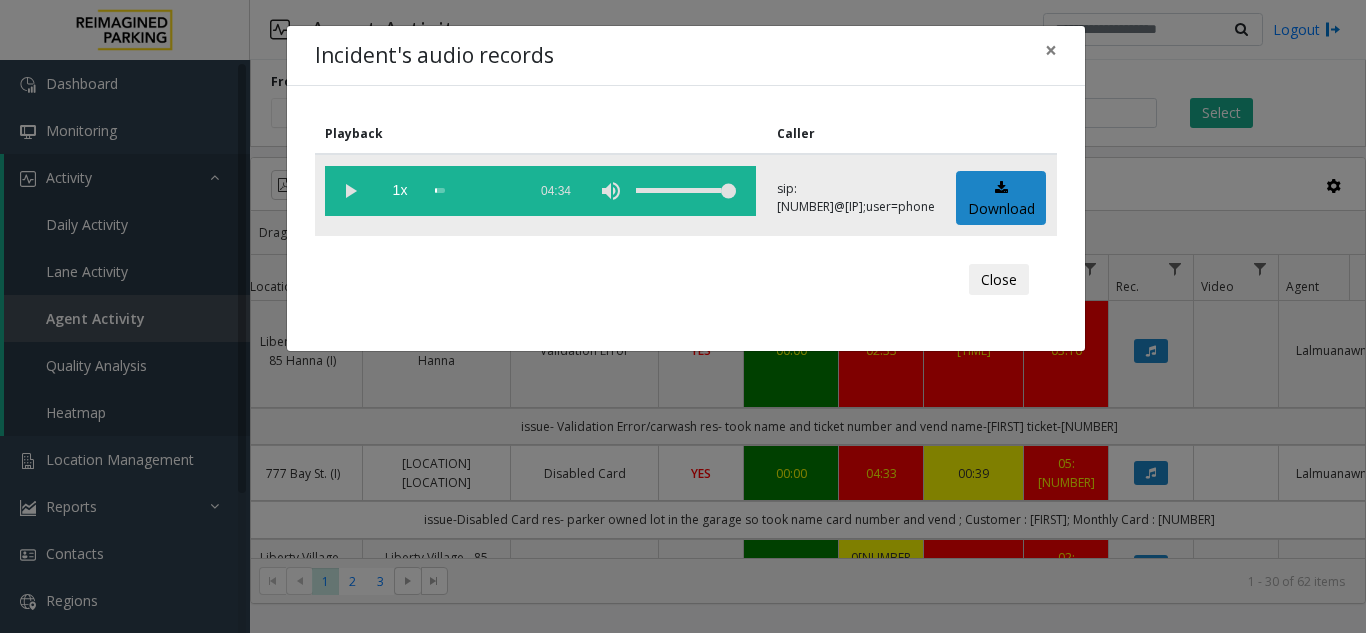 click 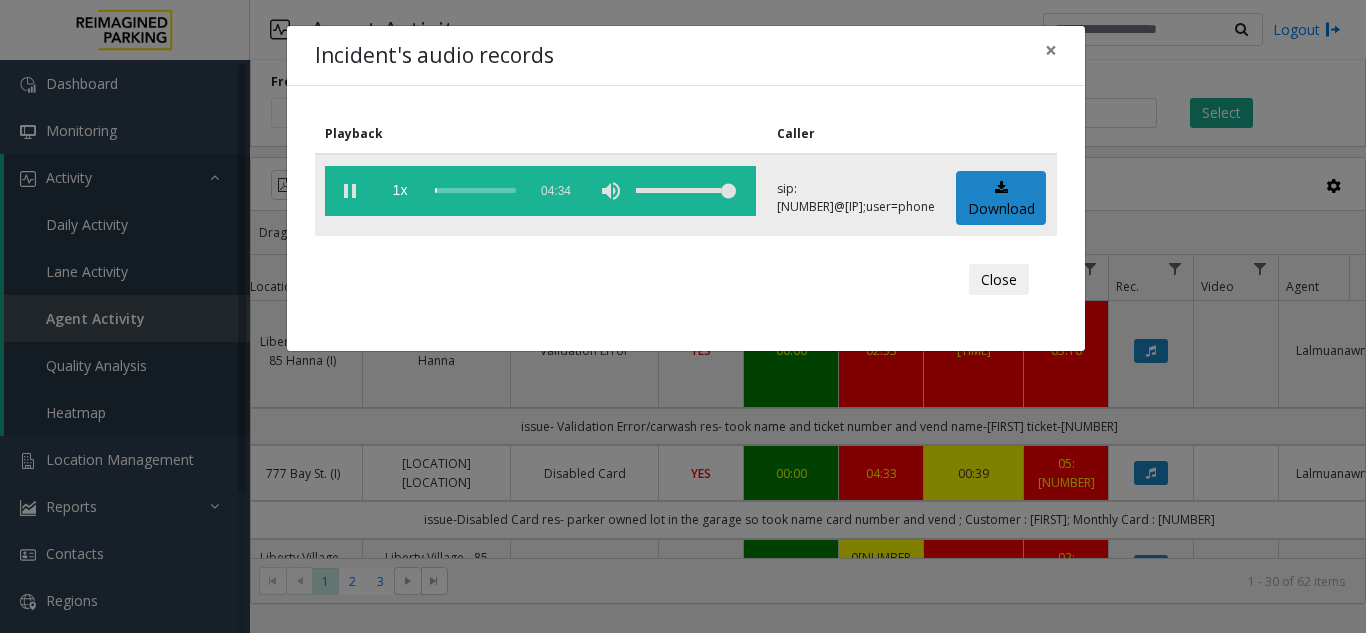 click 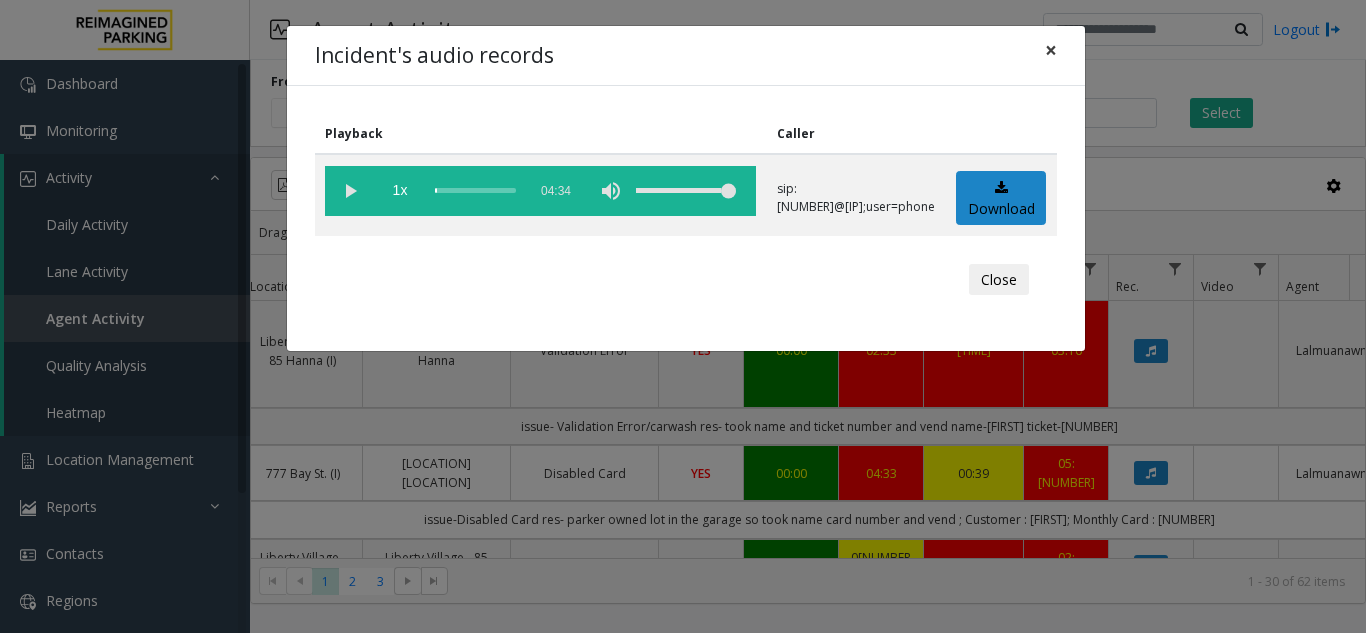 click on "×" 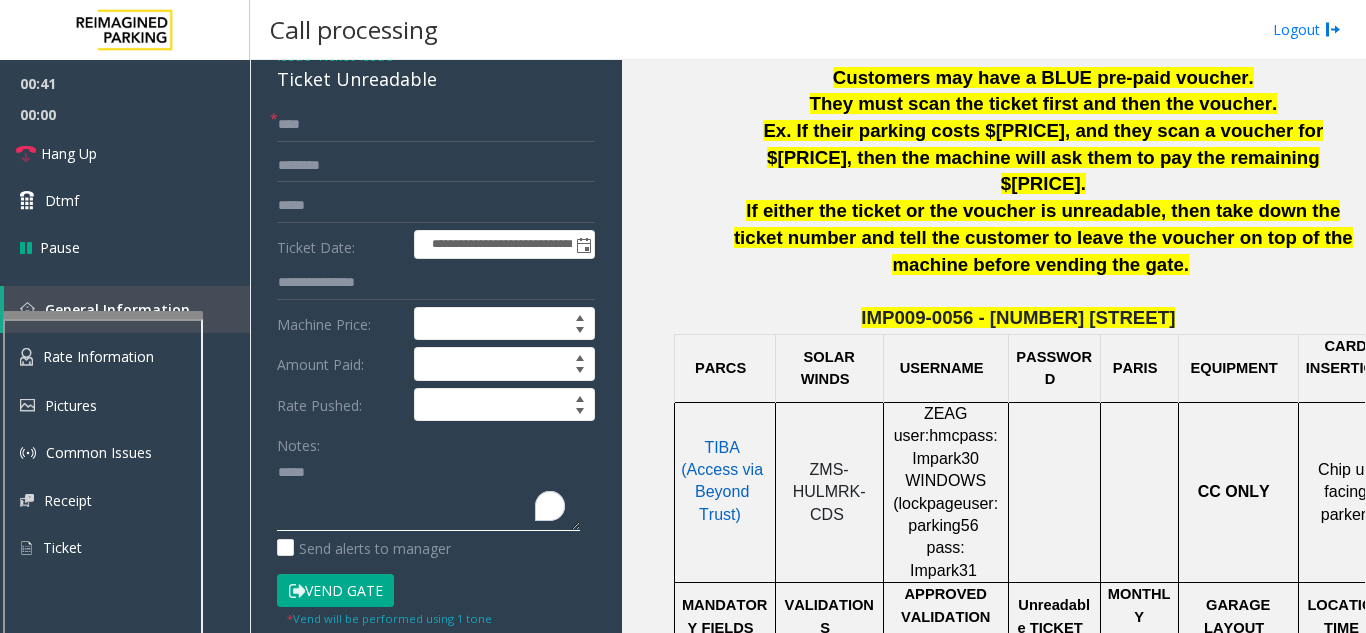 scroll, scrollTop: 0, scrollLeft: 365, axis: horizontal 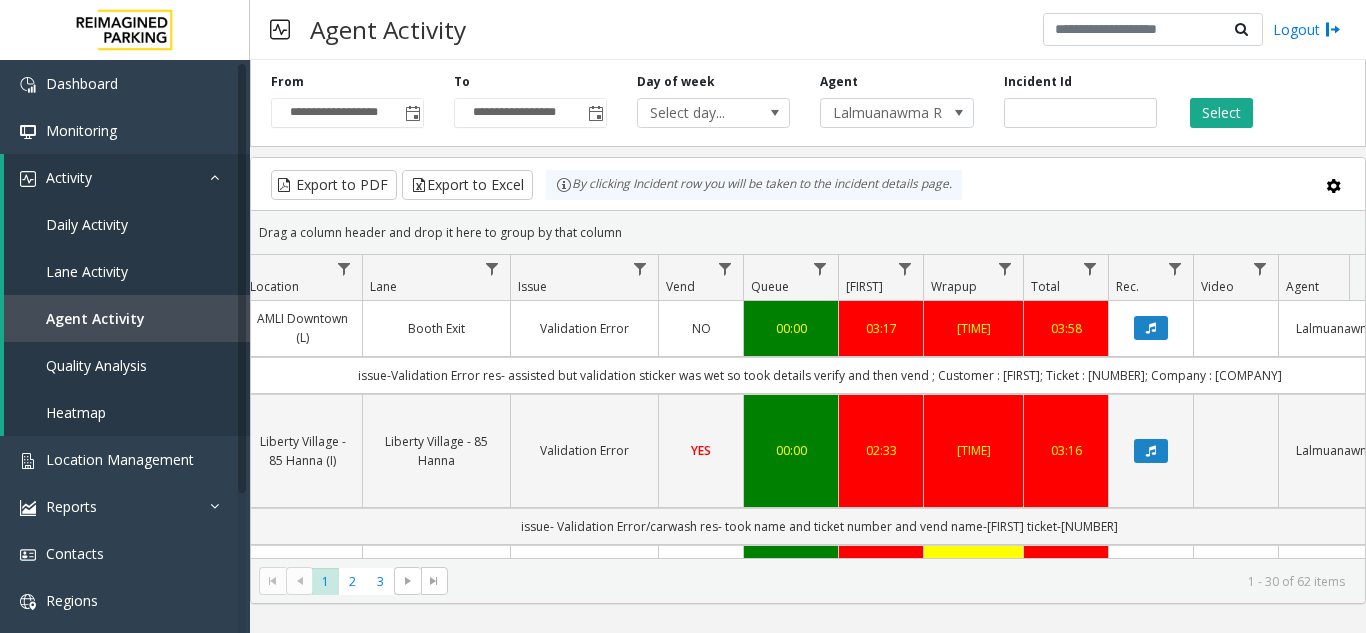 click on "03:17" 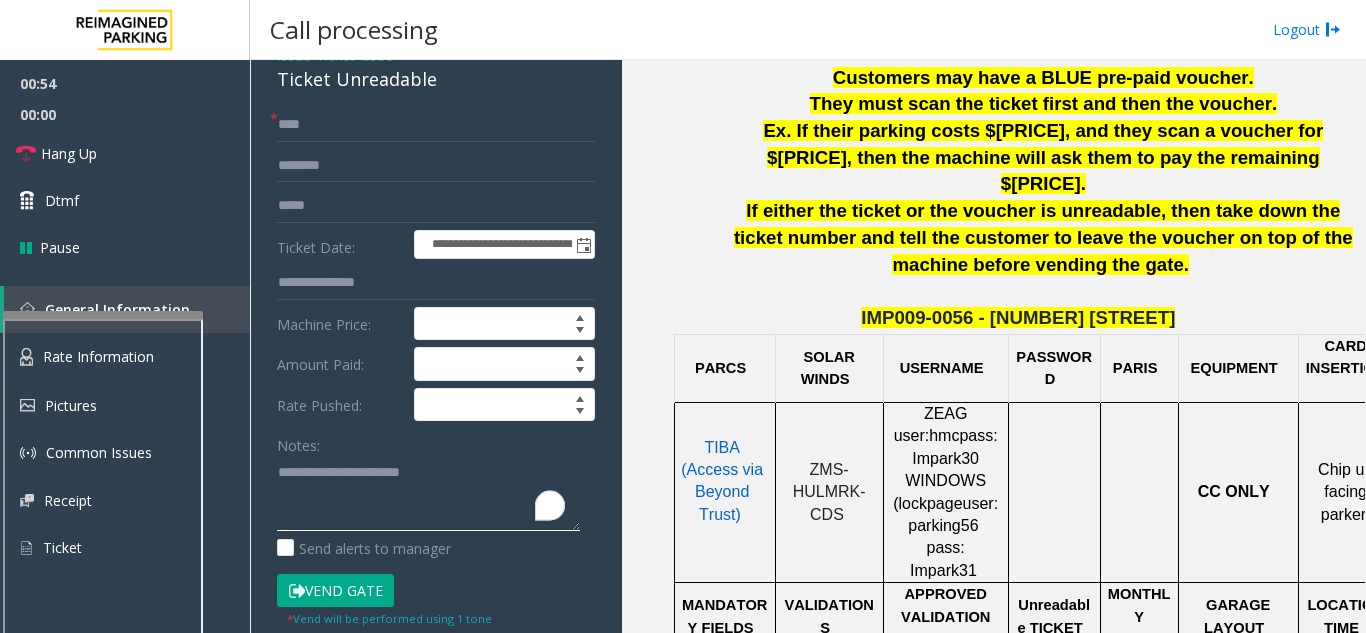 click on "[NUMBER]" 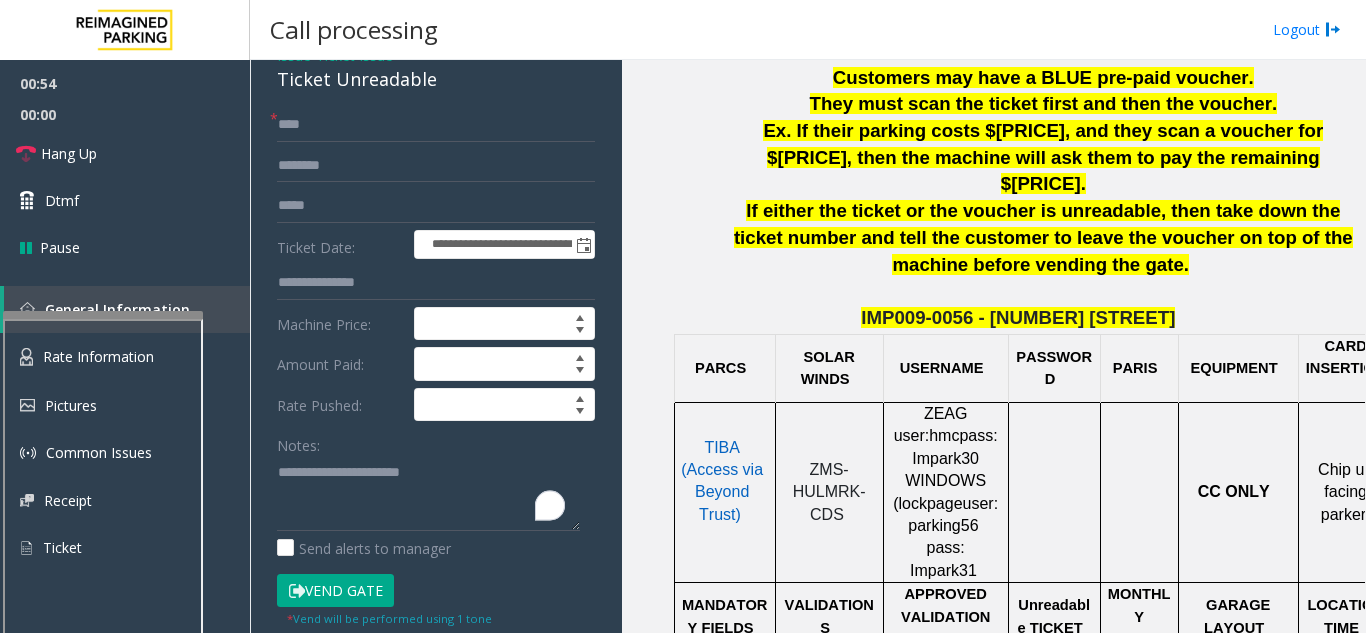 click on "[NUMBER]" 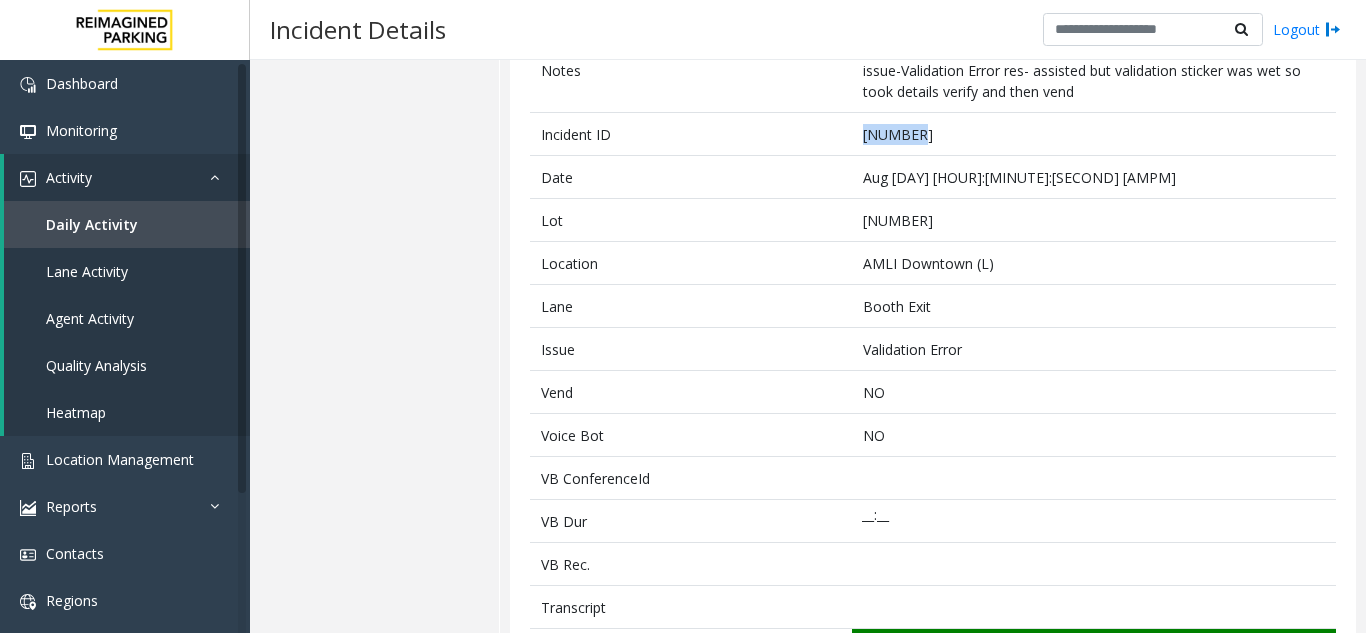 scroll, scrollTop: 200, scrollLeft: 0, axis: vertical 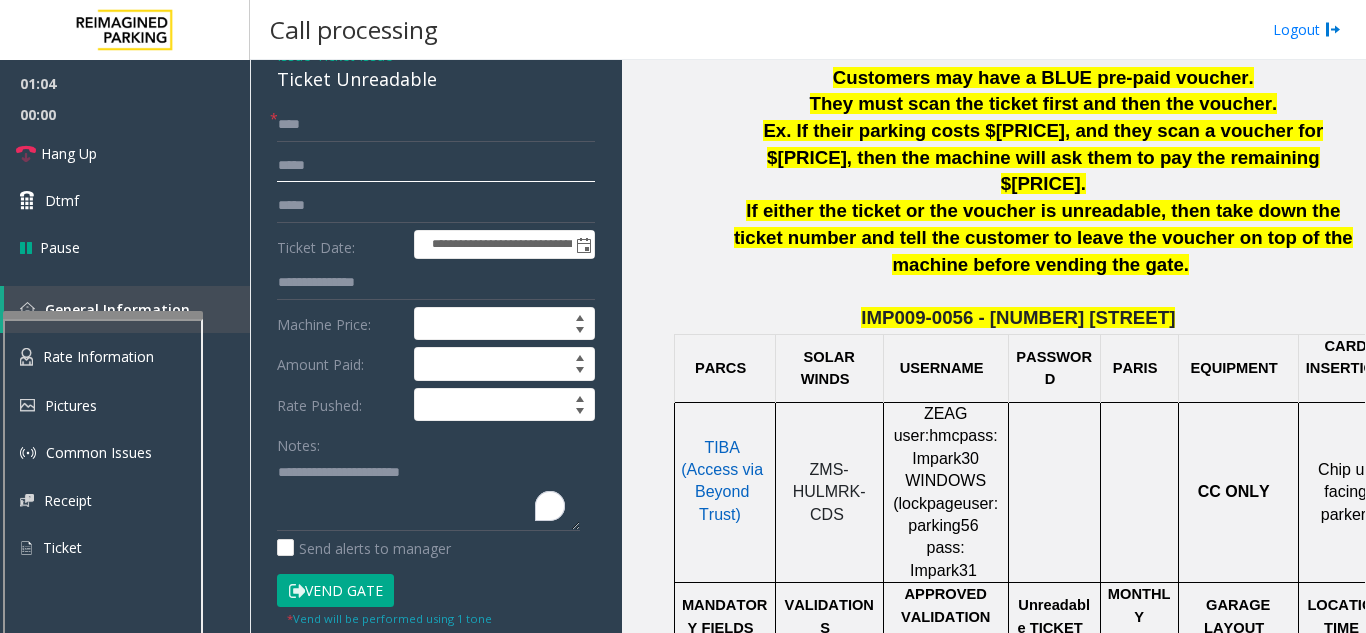 click on "Agent Activity" at bounding box center (90, 318) 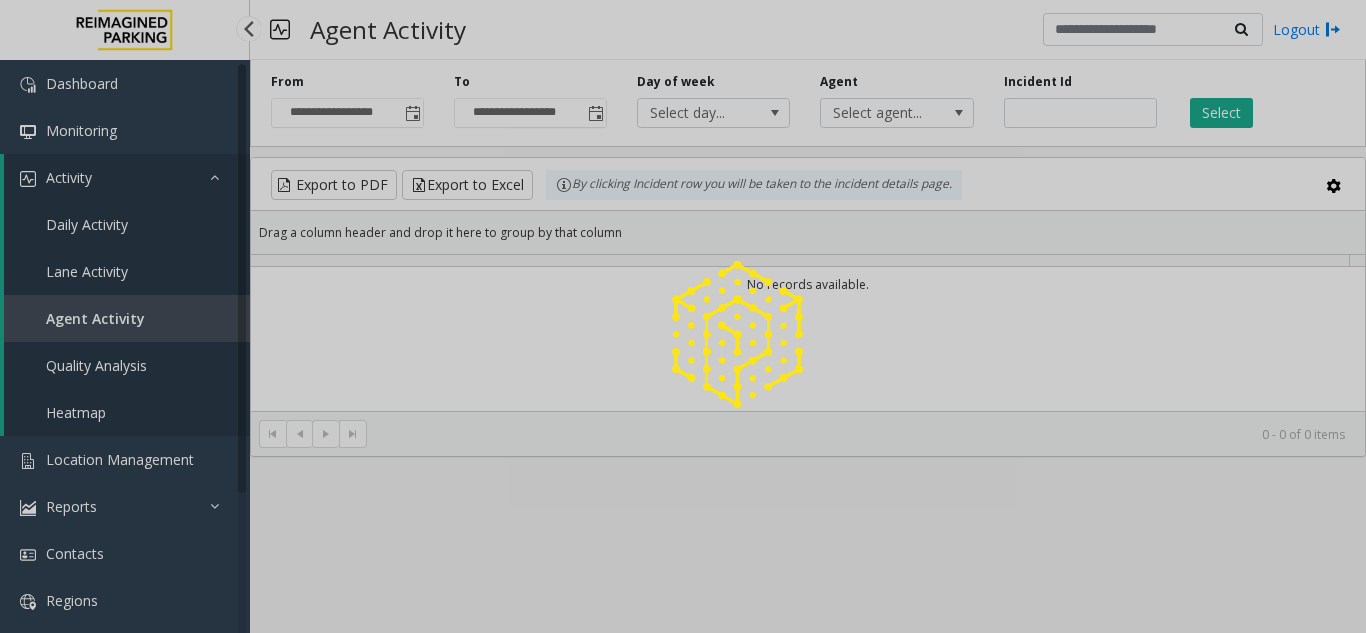 scroll, scrollTop: 0, scrollLeft: 0, axis: both 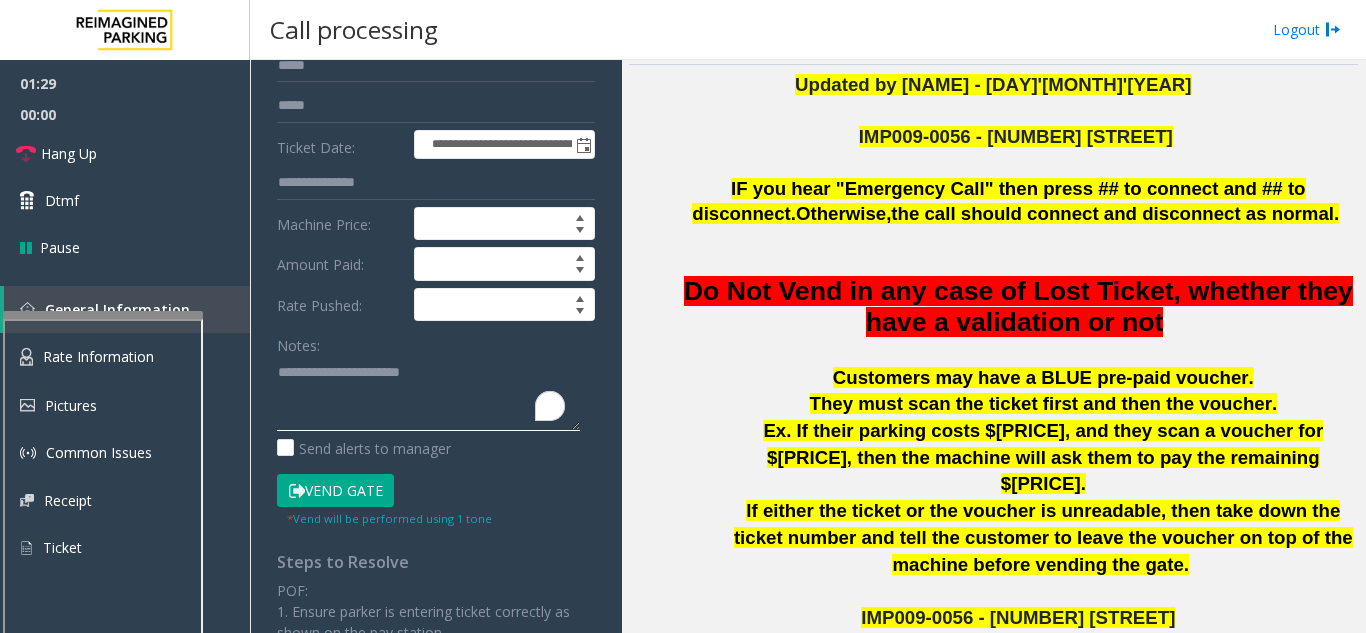 click 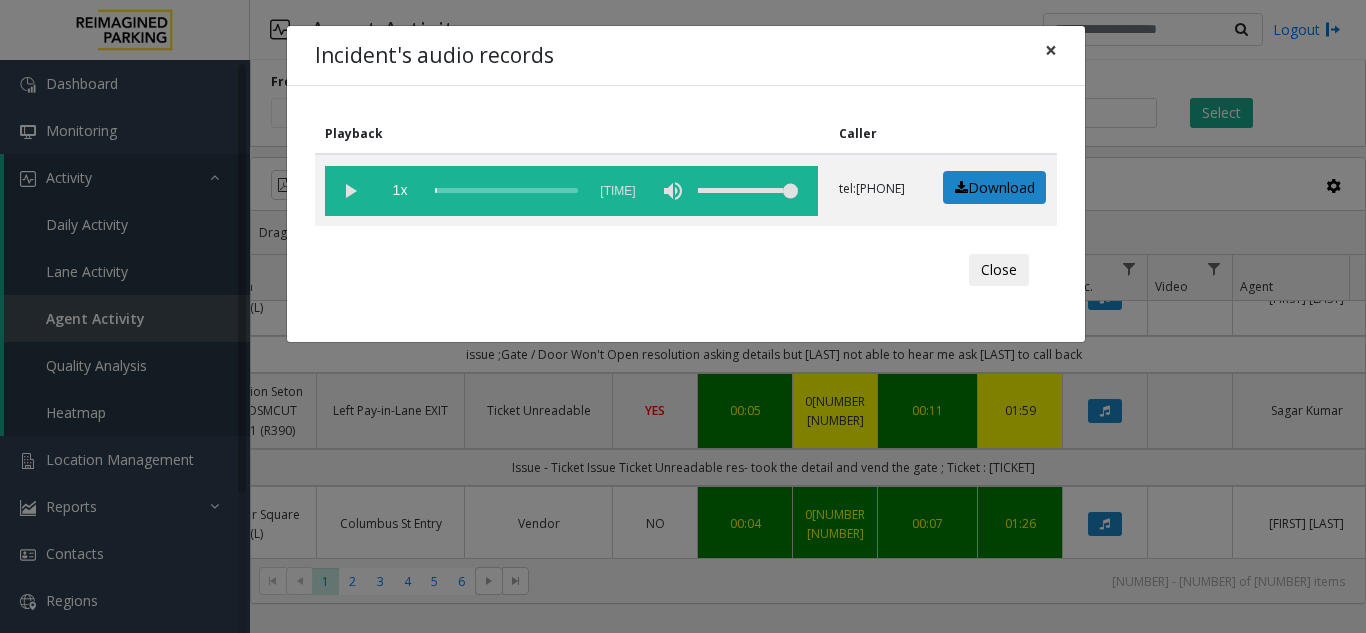 click on "×" 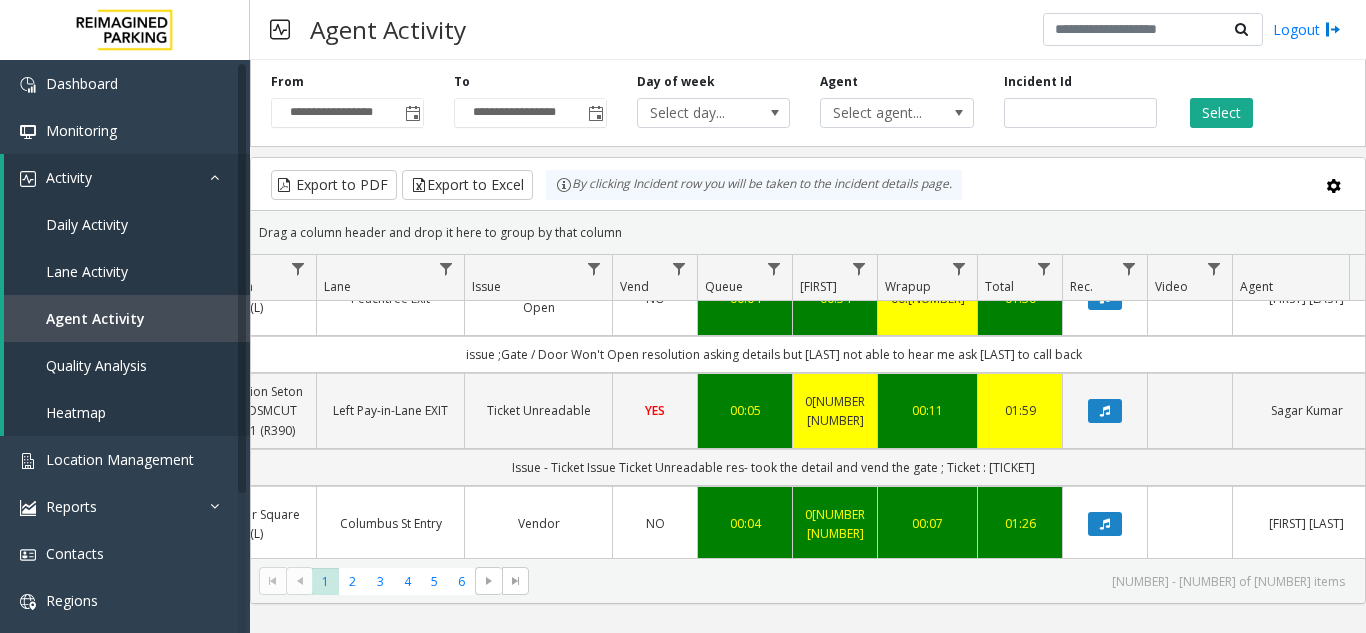 click on "0[NUMBER]:[NUMBER]" 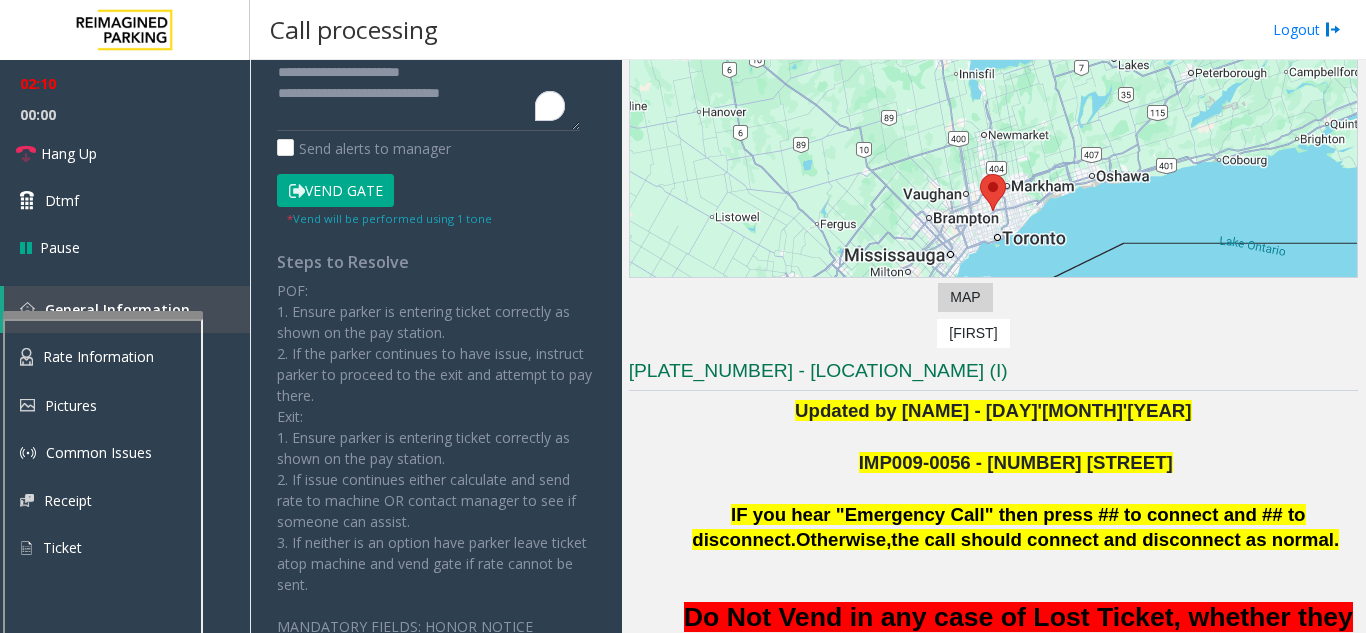 drag, startPoint x: 928, startPoint y: 308, endPoint x: 842, endPoint y: 312, distance: 86.09297 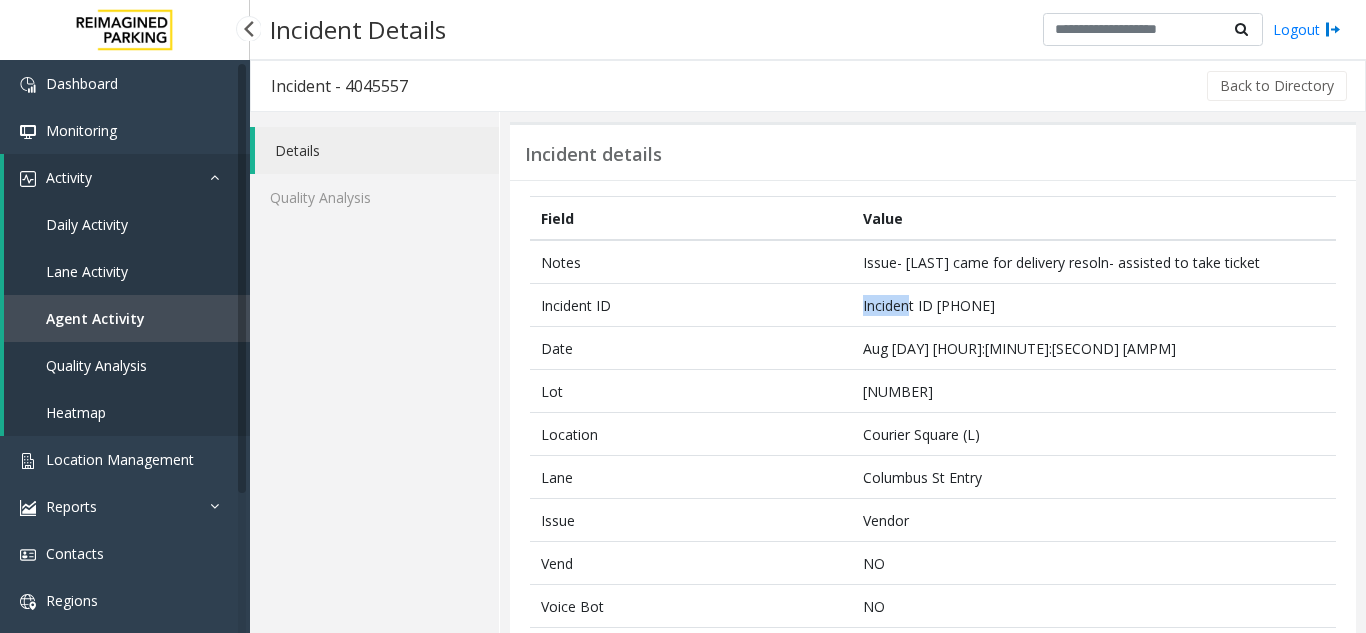 click on "Agent Activity" at bounding box center (95, 318) 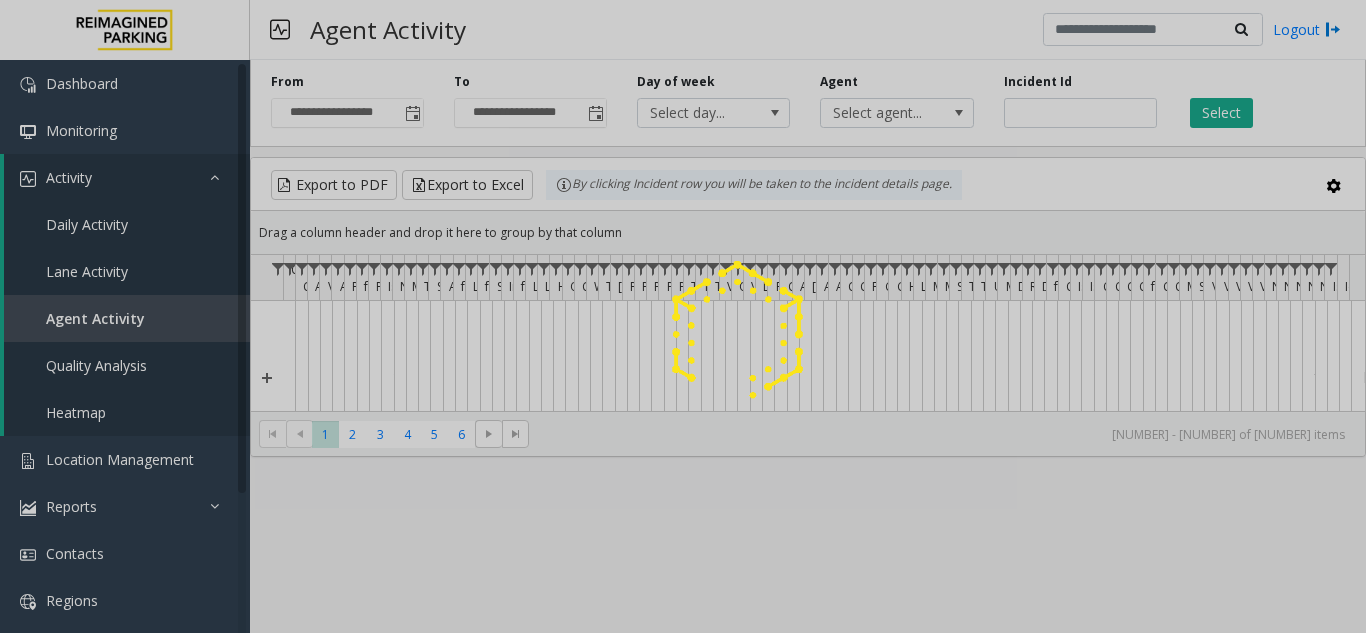click 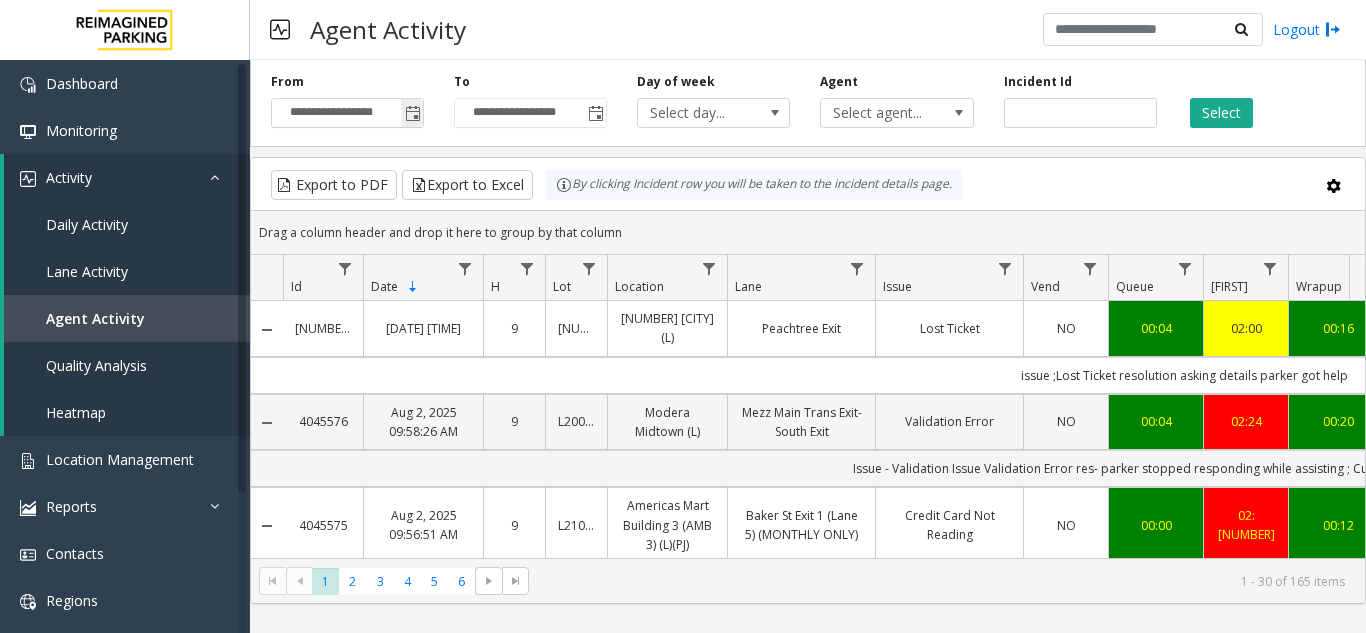 click 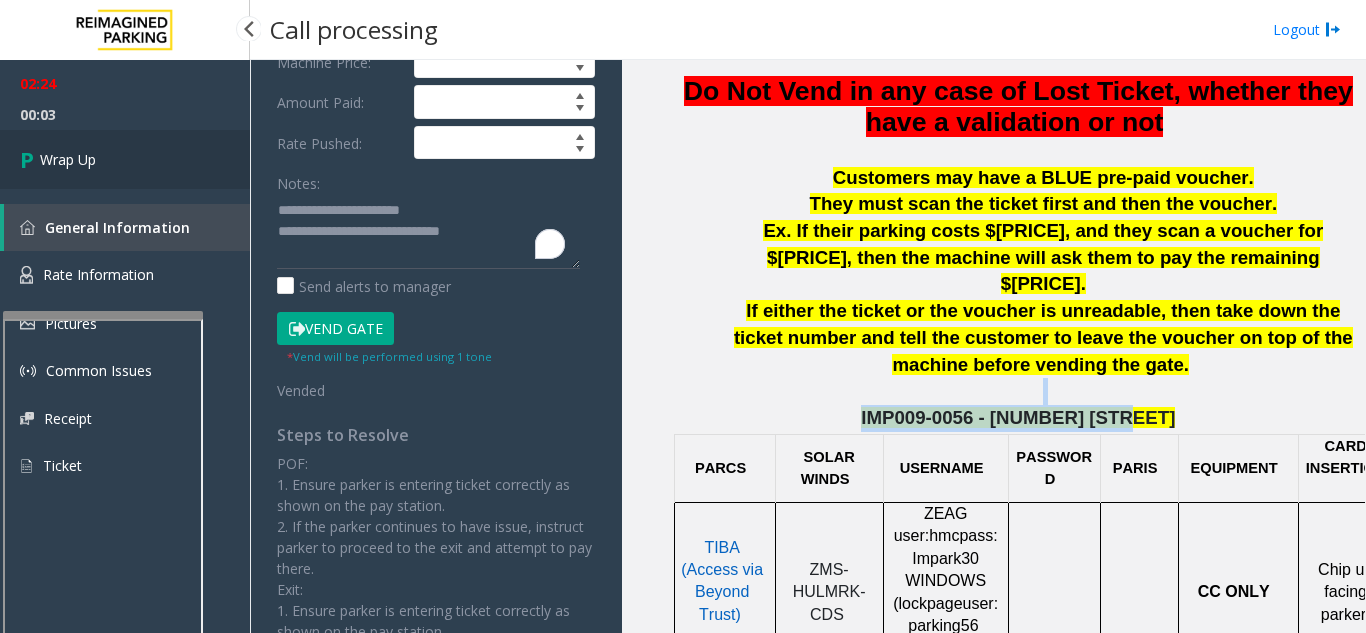 scroll, scrollTop: 358666, scrollLeft: 0, axis: vertical 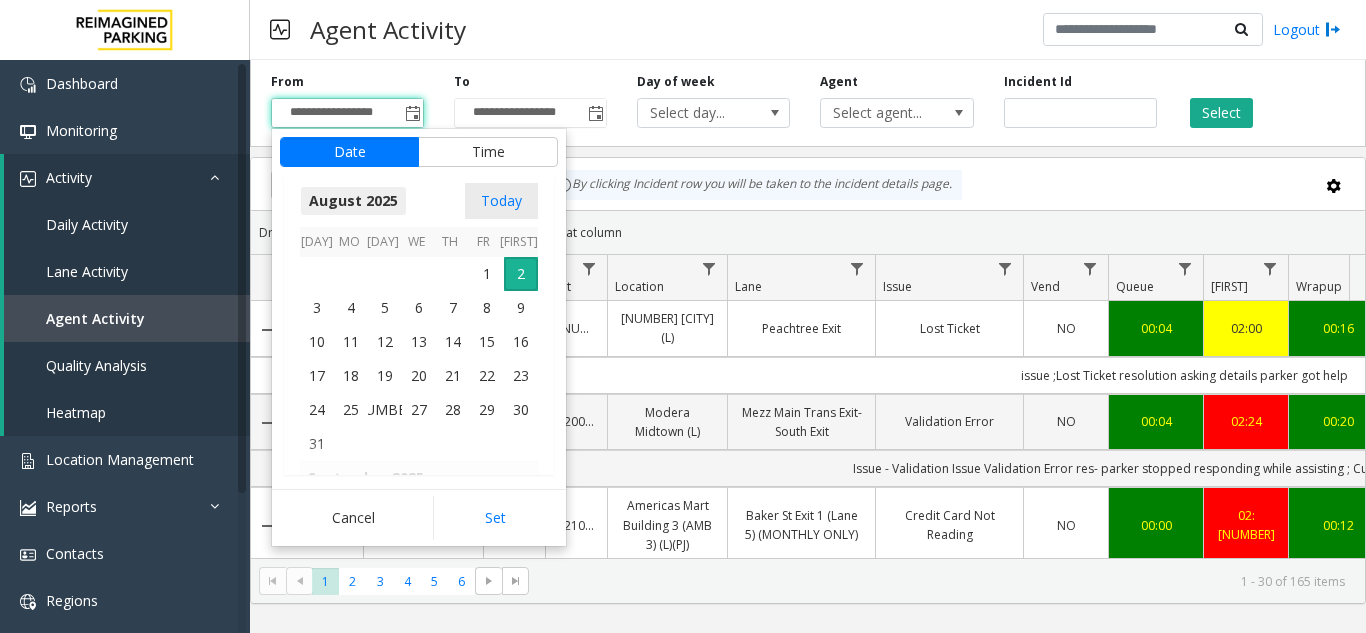 click on "August 2025" at bounding box center (353, 201) 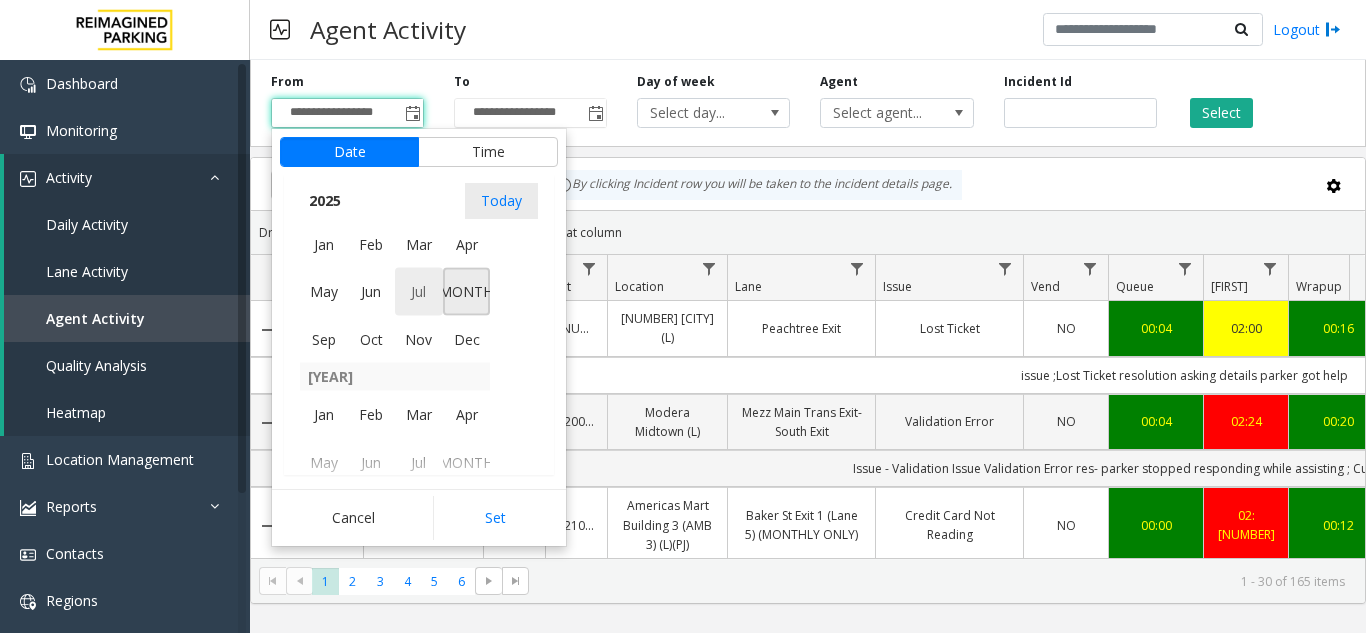 click on "Jul" at bounding box center (419, 292) 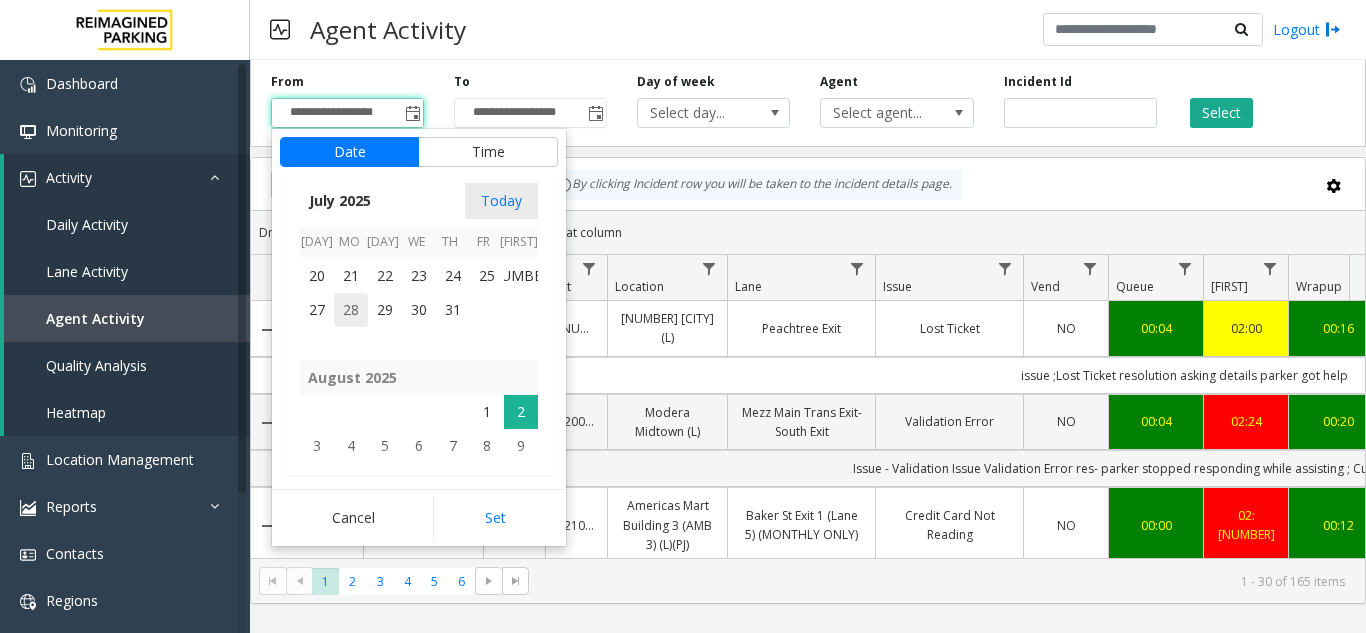 click on "28" at bounding box center [351, 310] 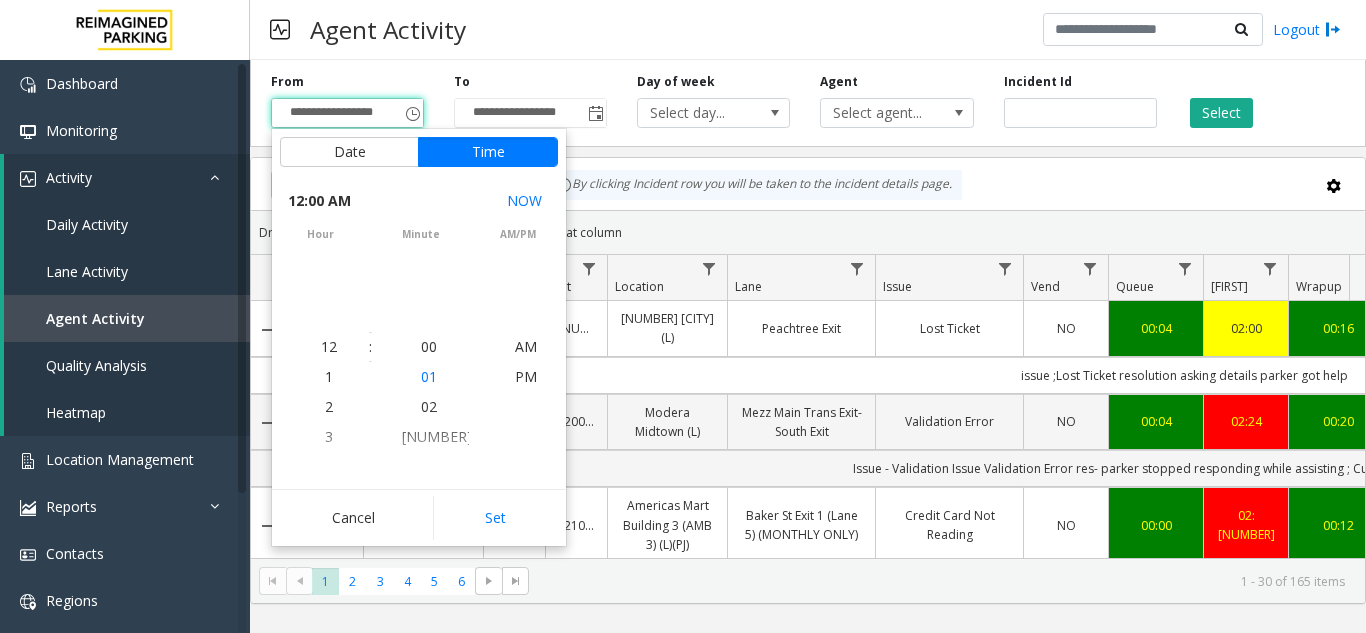 scroll, scrollTop: 358428, scrollLeft: 0, axis: vertical 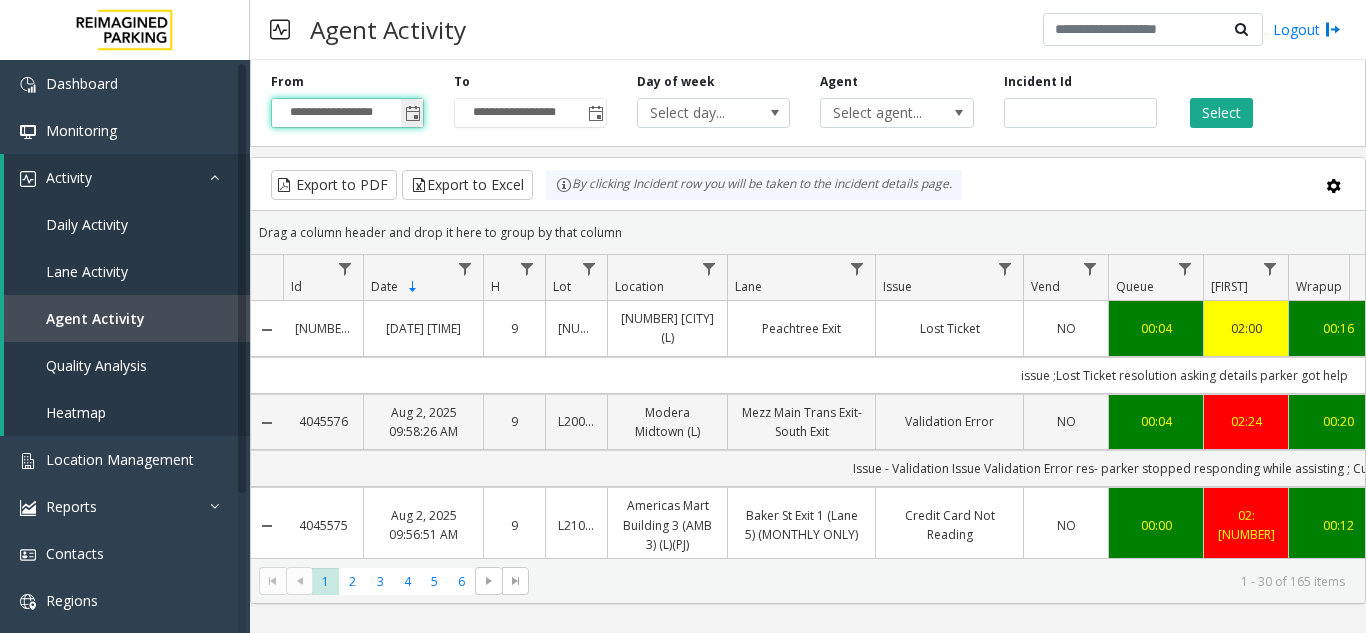click 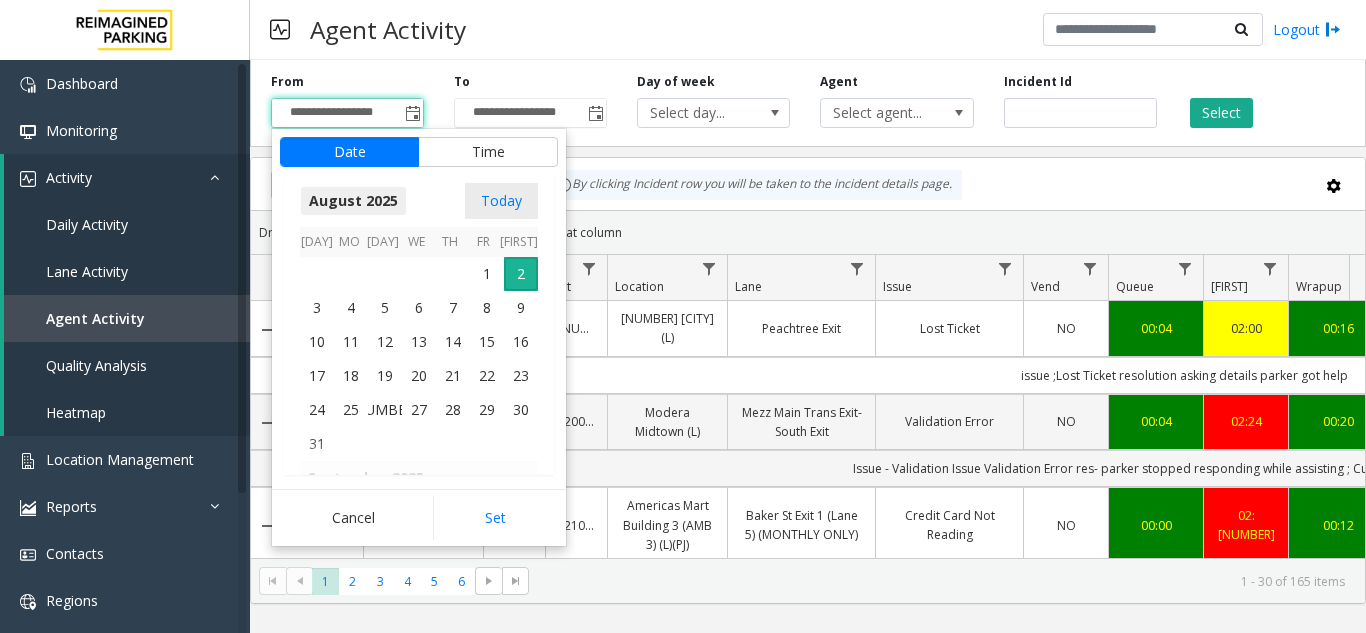 click on "August 2025" at bounding box center (353, 201) 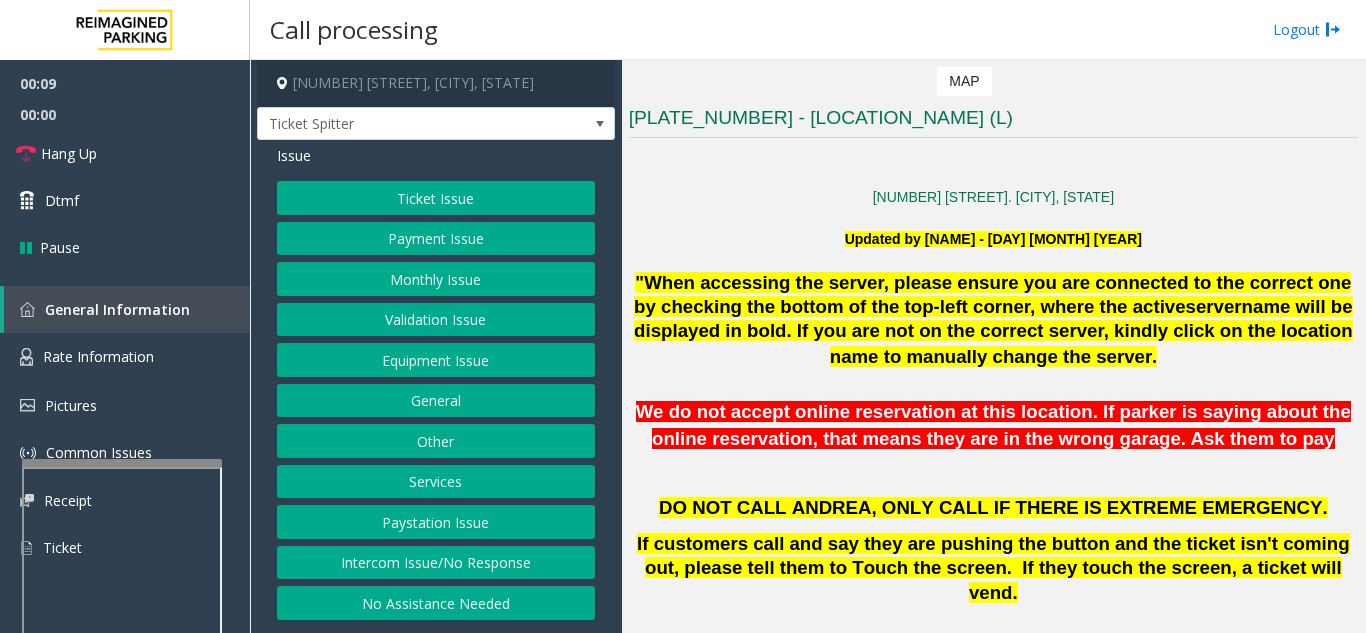 scroll, scrollTop: 21348, scrollLeft: 0, axis: vertical 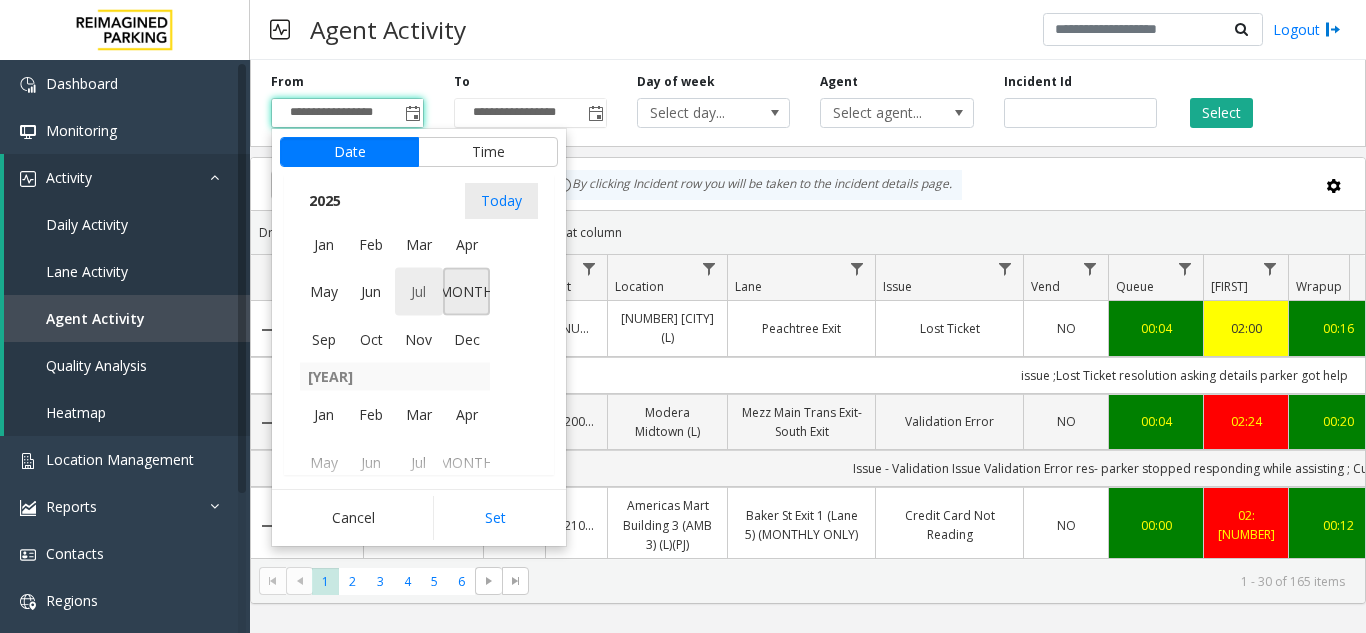click on "Jul" at bounding box center [419, 292] 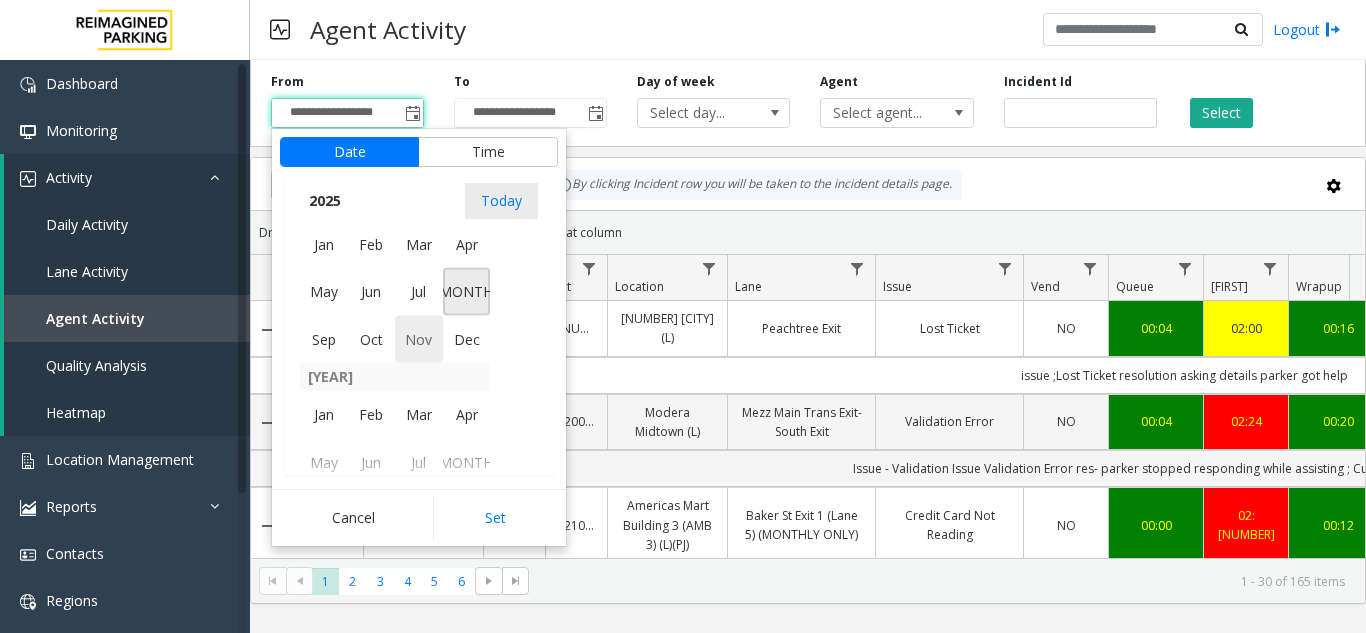 scroll, scrollTop: 358428, scrollLeft: 0, axis: vertical 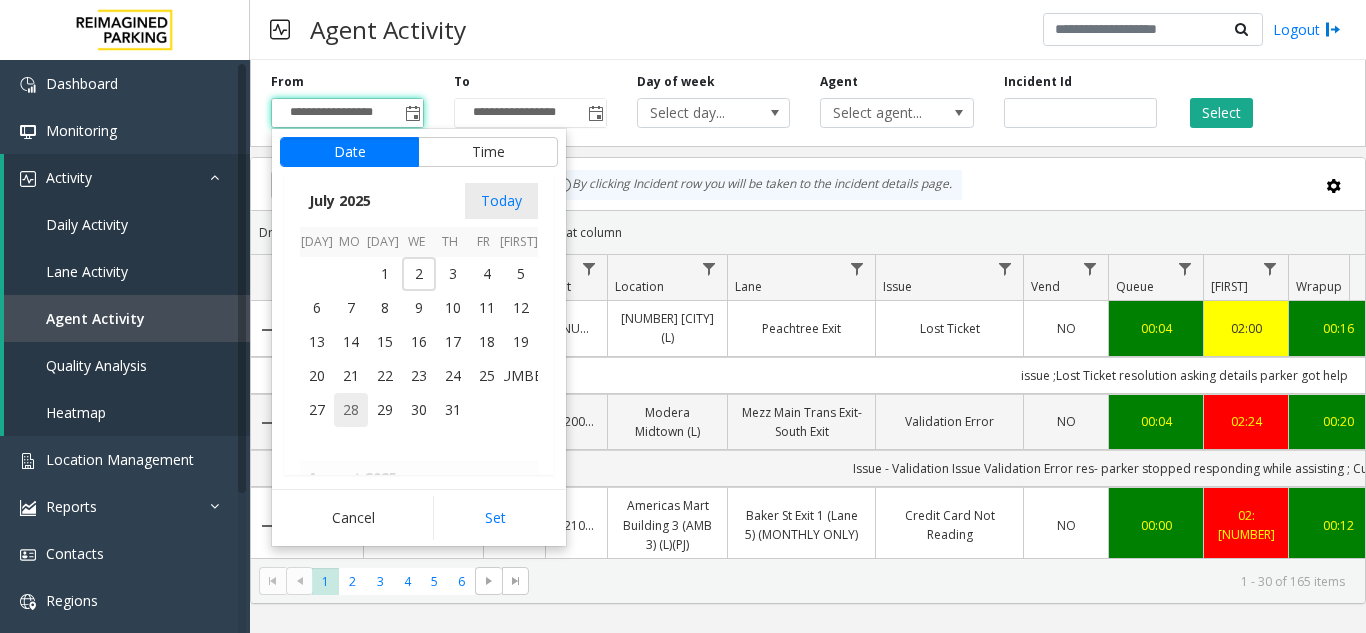 click on "28" at bounding box center [351, 410] 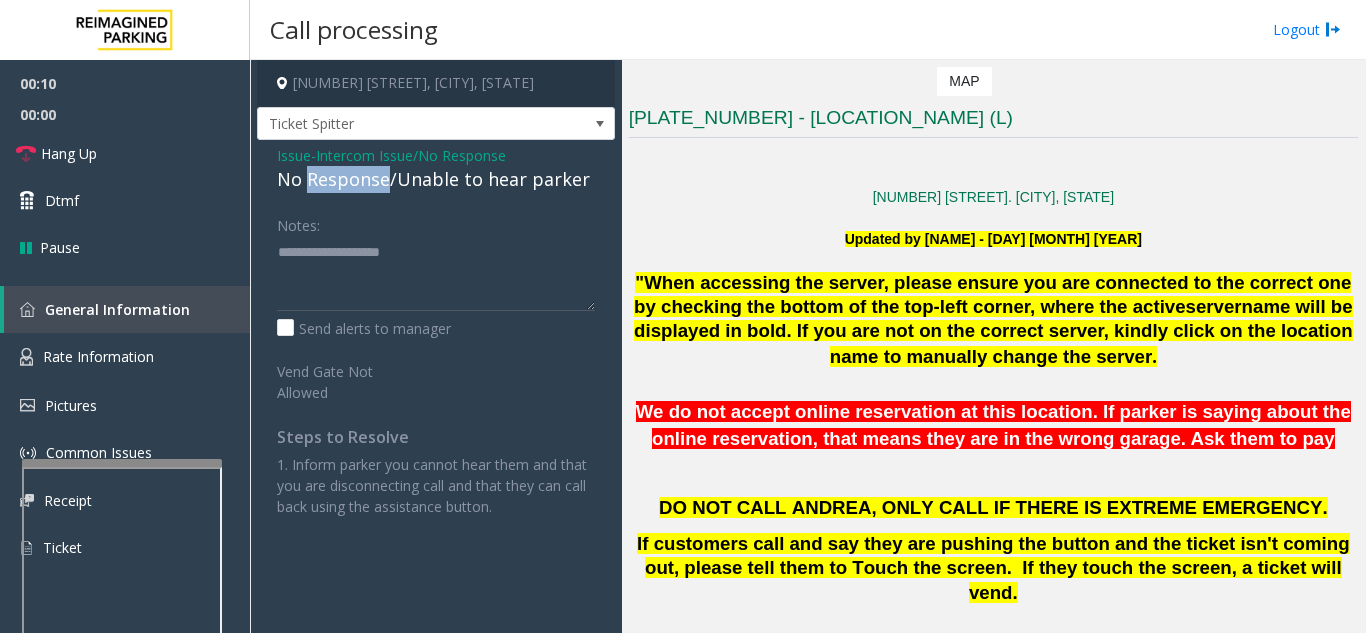 click on "Set" 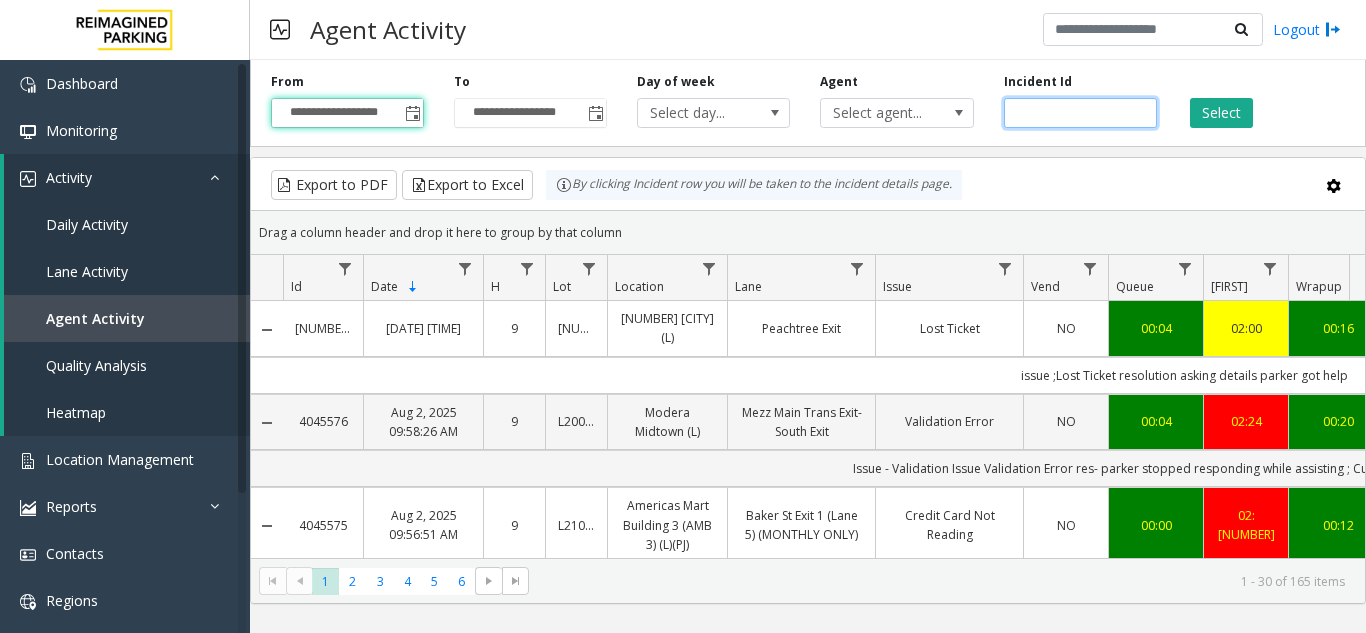 click 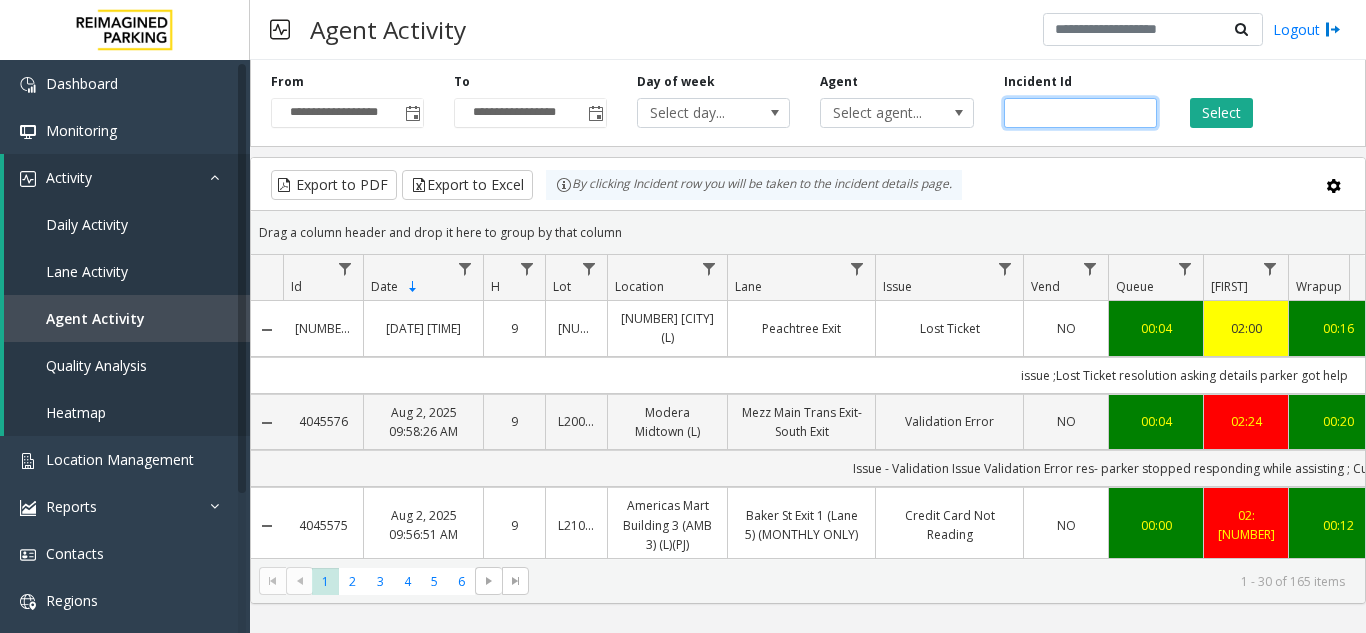 paste on "*******" 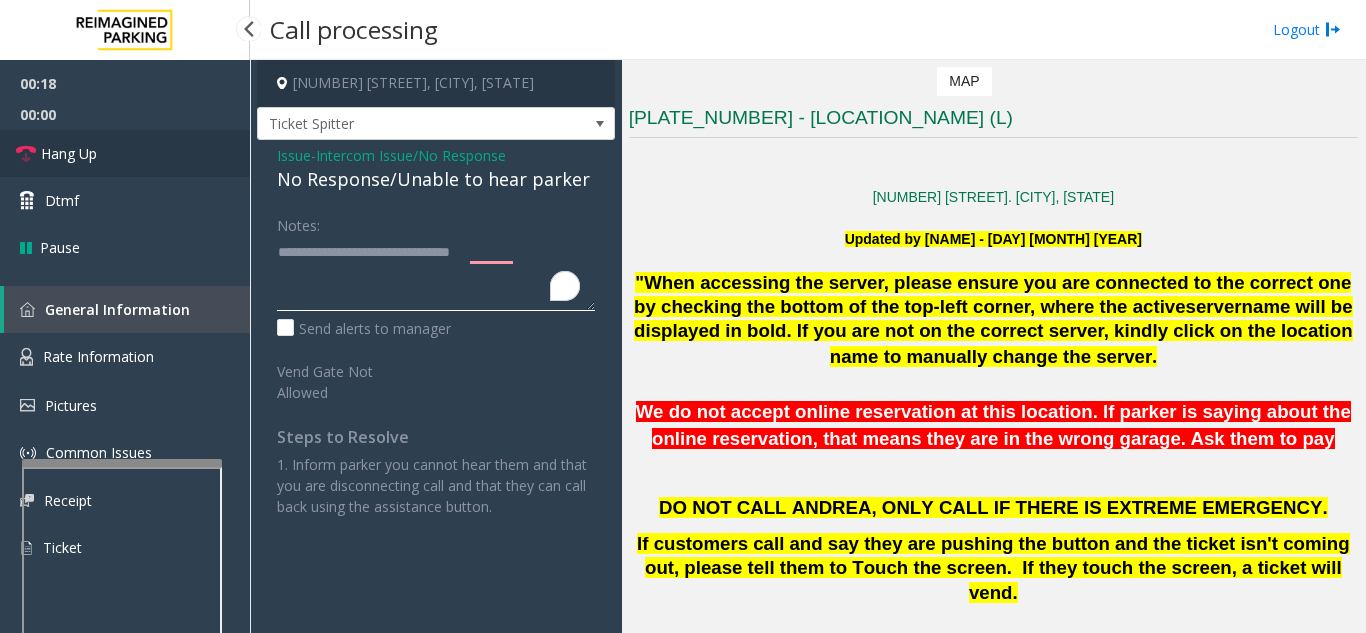 type on "*******" 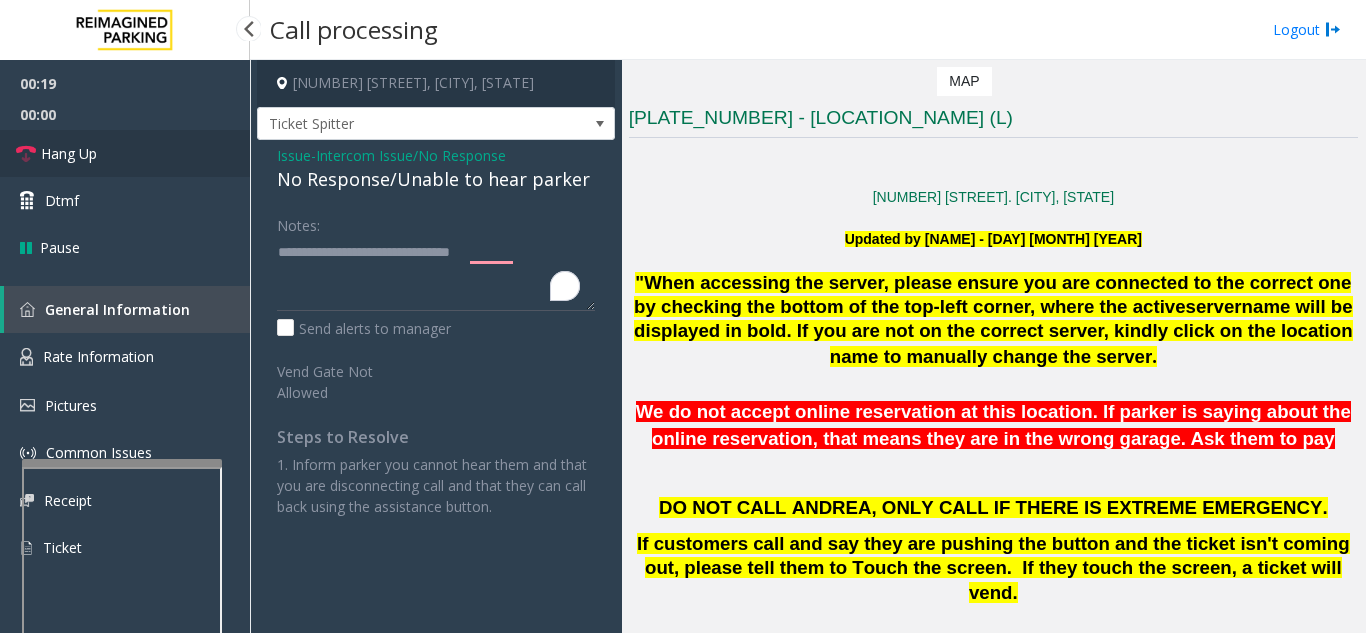click on "Select" 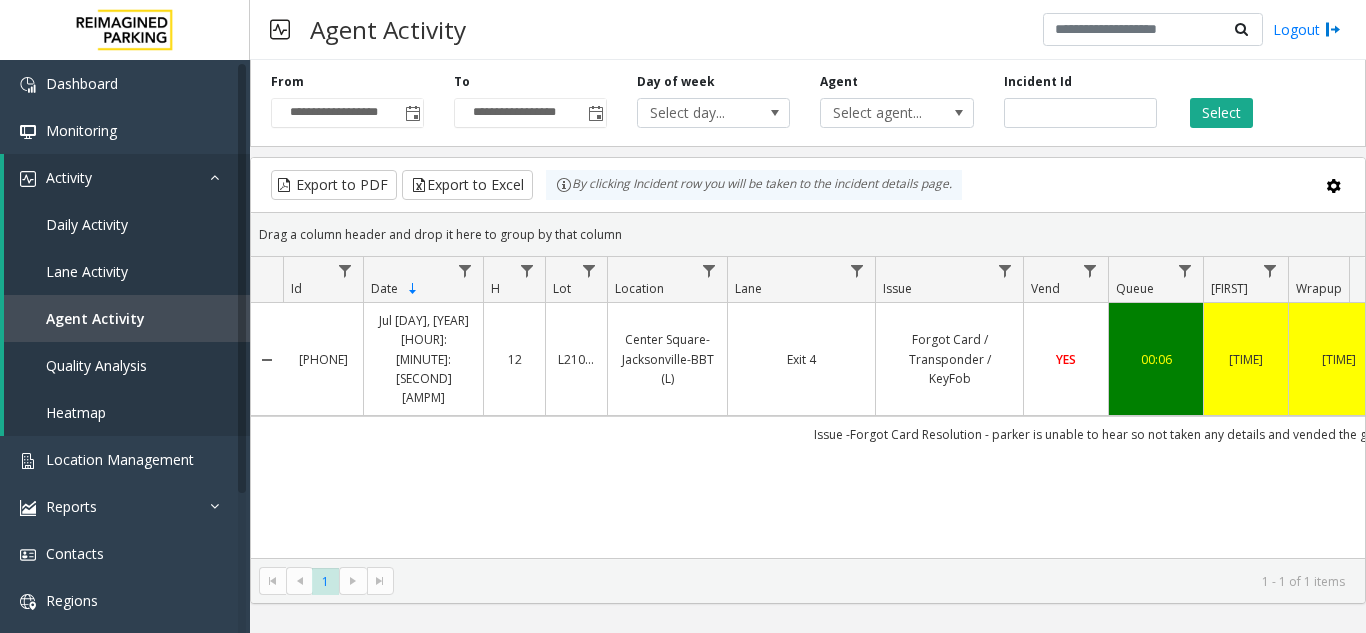 scroll, scrollTop: 0, scrollLeft: 214, axis: horizontal 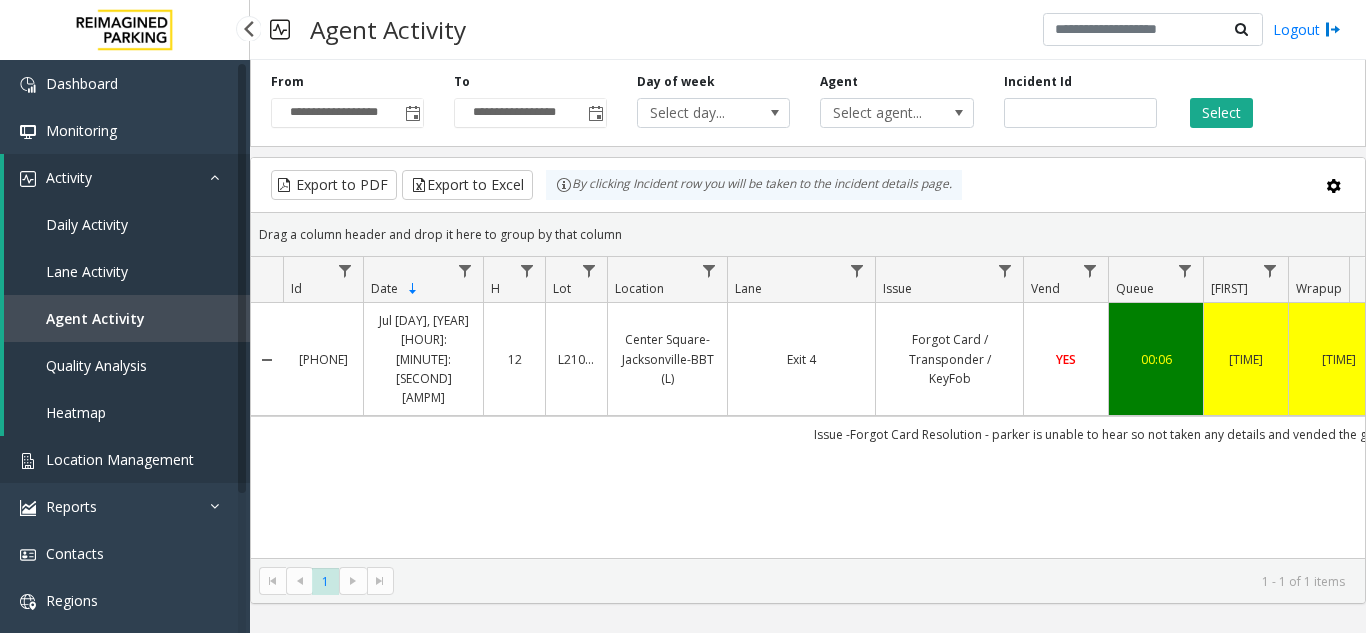 click on "Location Management" at bounding box center (125, 459) 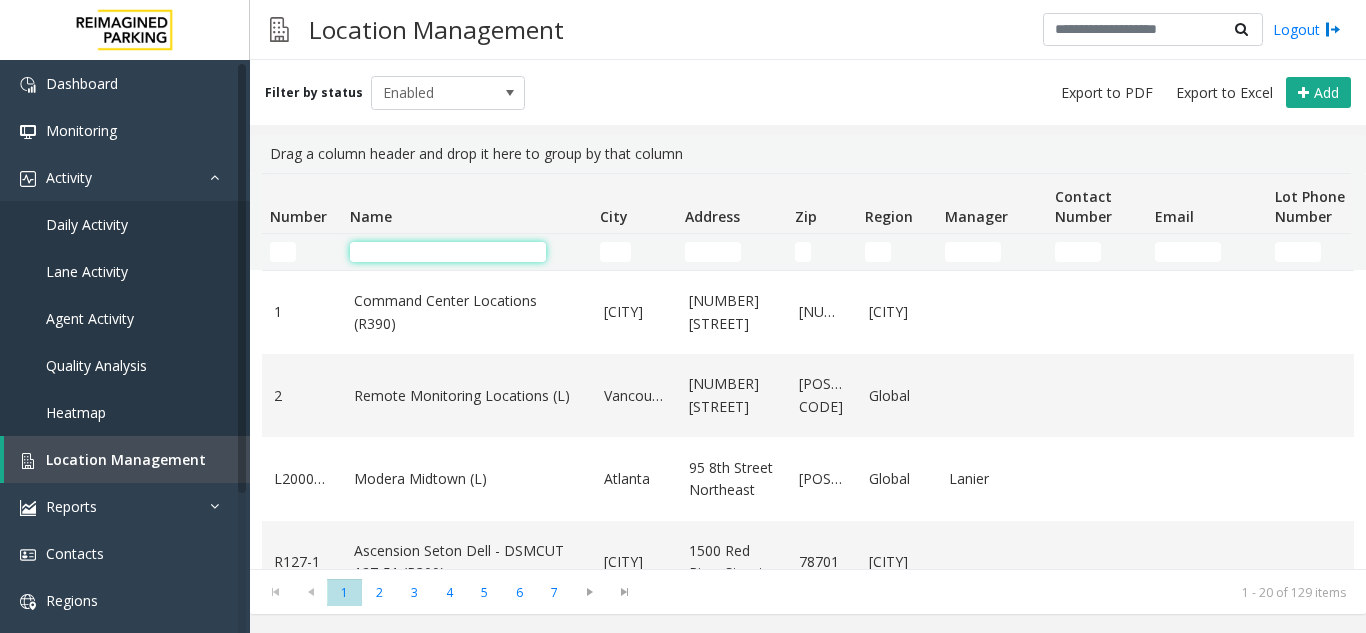 click 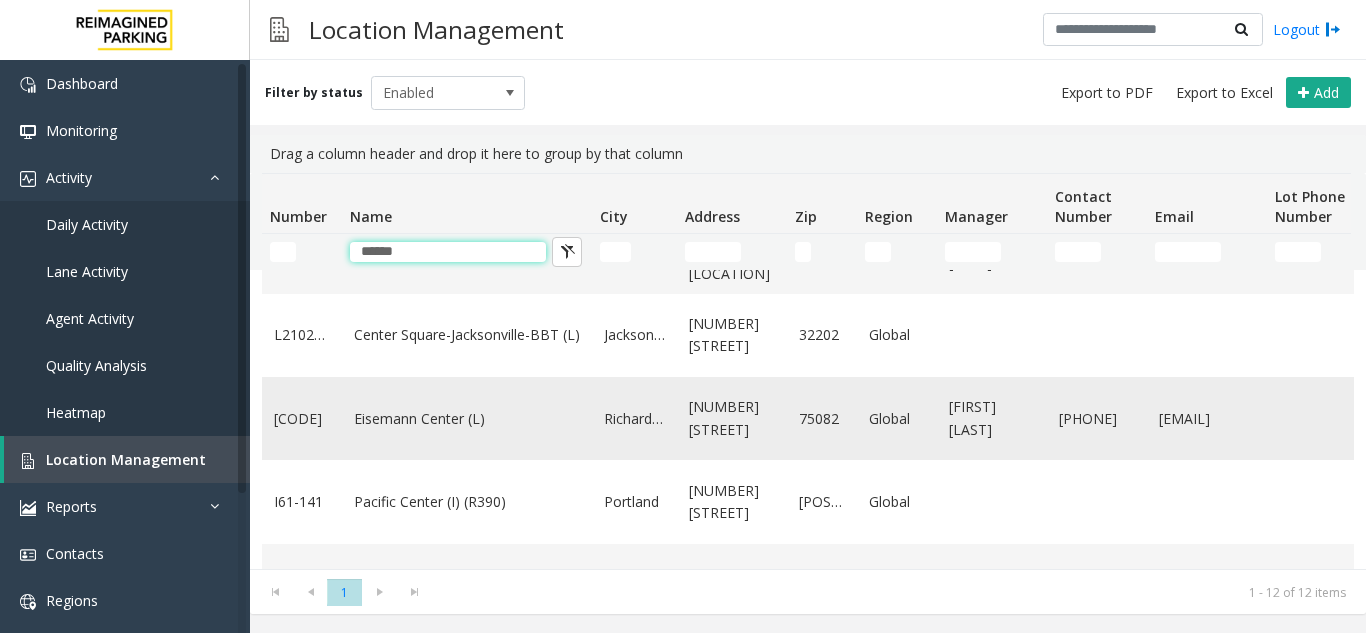 scroll, scrollTop: 200, scrollLeft: 0, axis: vertical 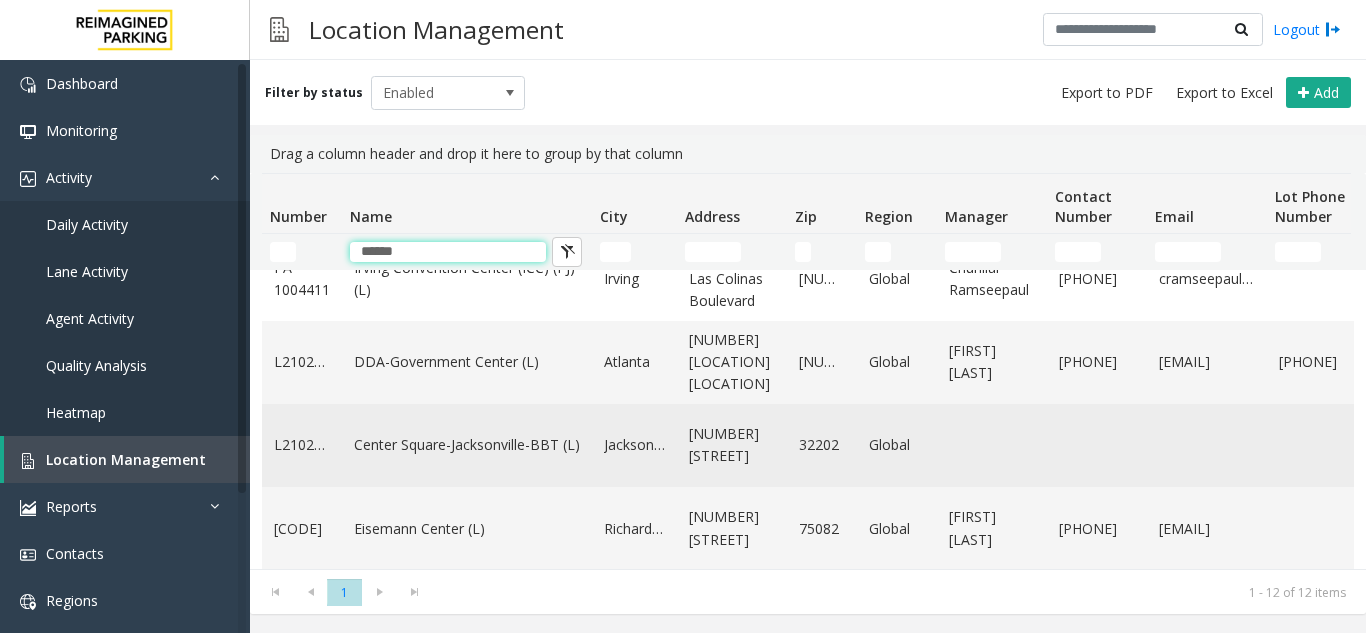 type on "******" 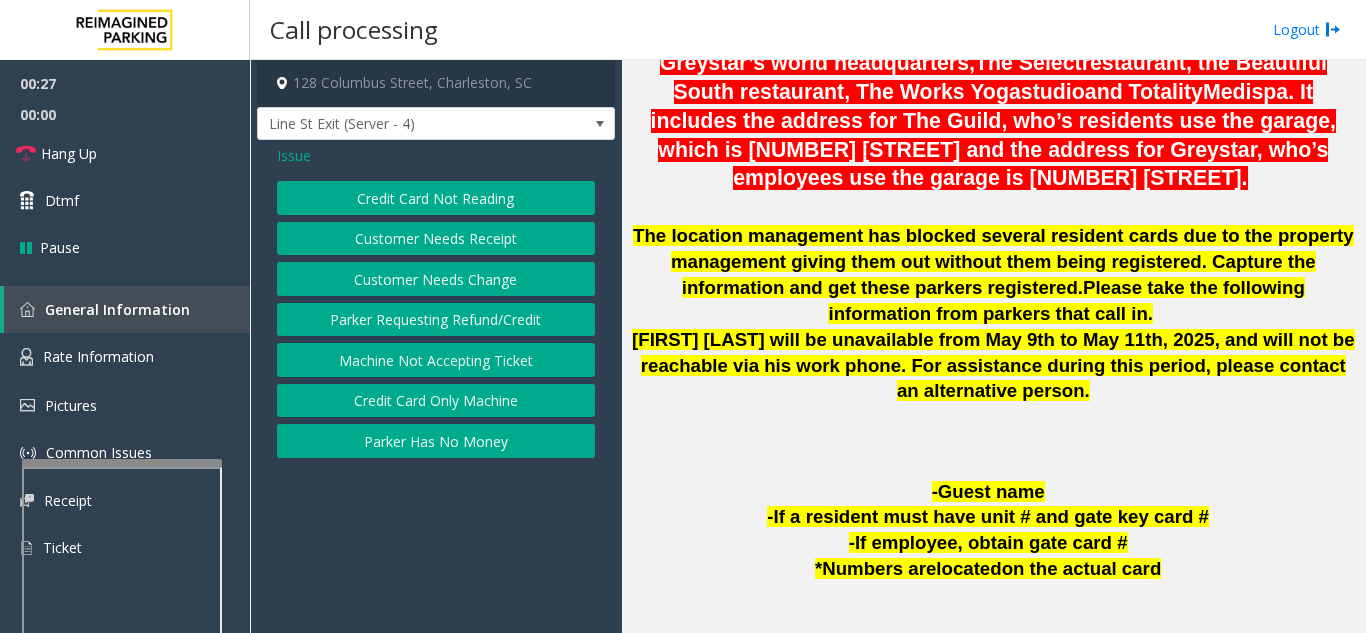click on "Center Square-Jacksonville-BBT (L)" 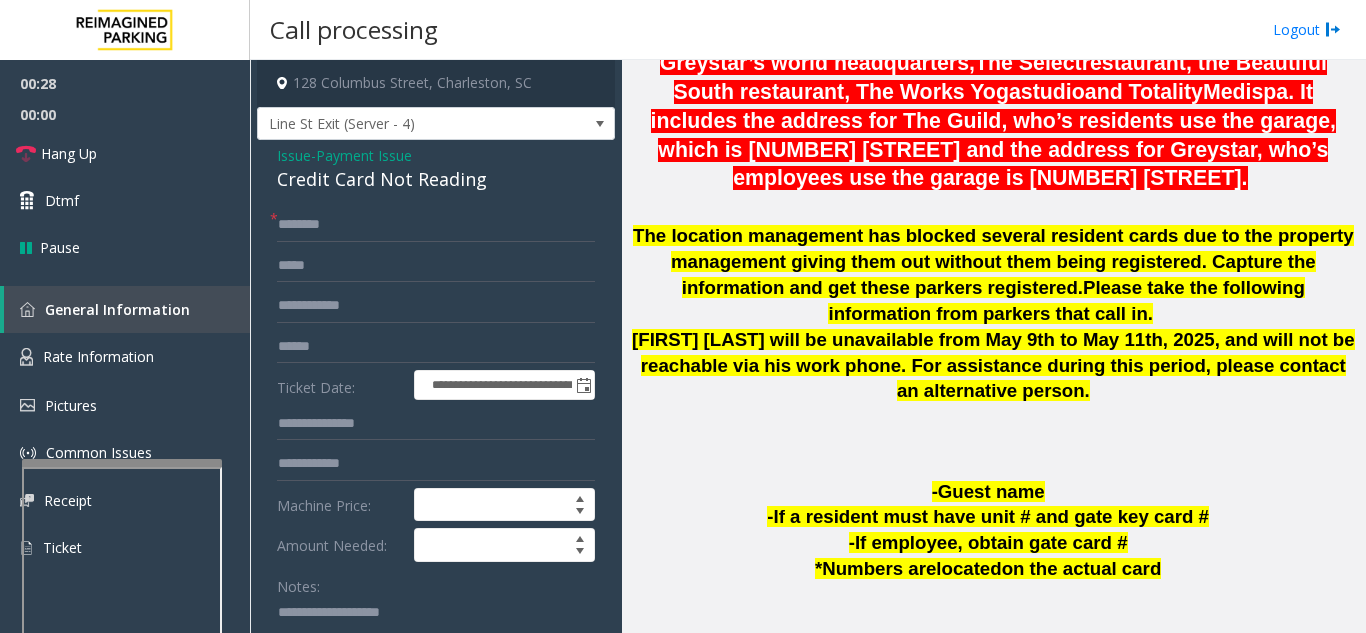 scroll, scrollTop: 26, scrollLeft: 0, axis: vertical 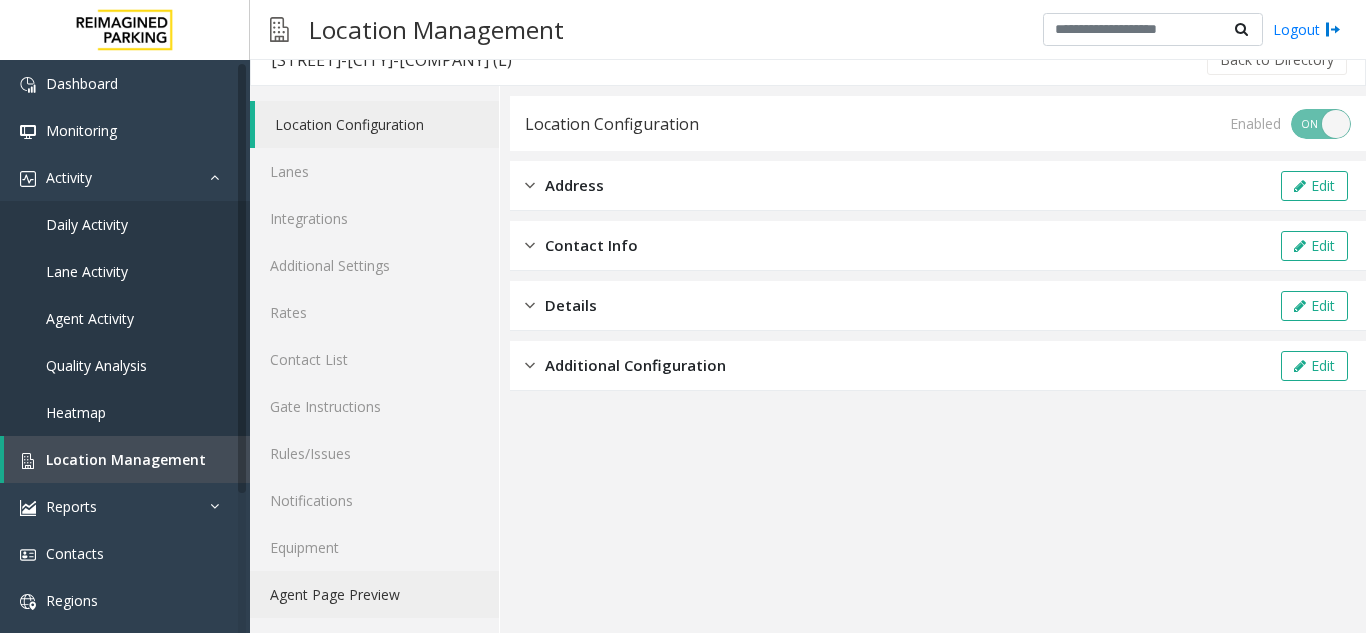 click on "Agent Page Preview" 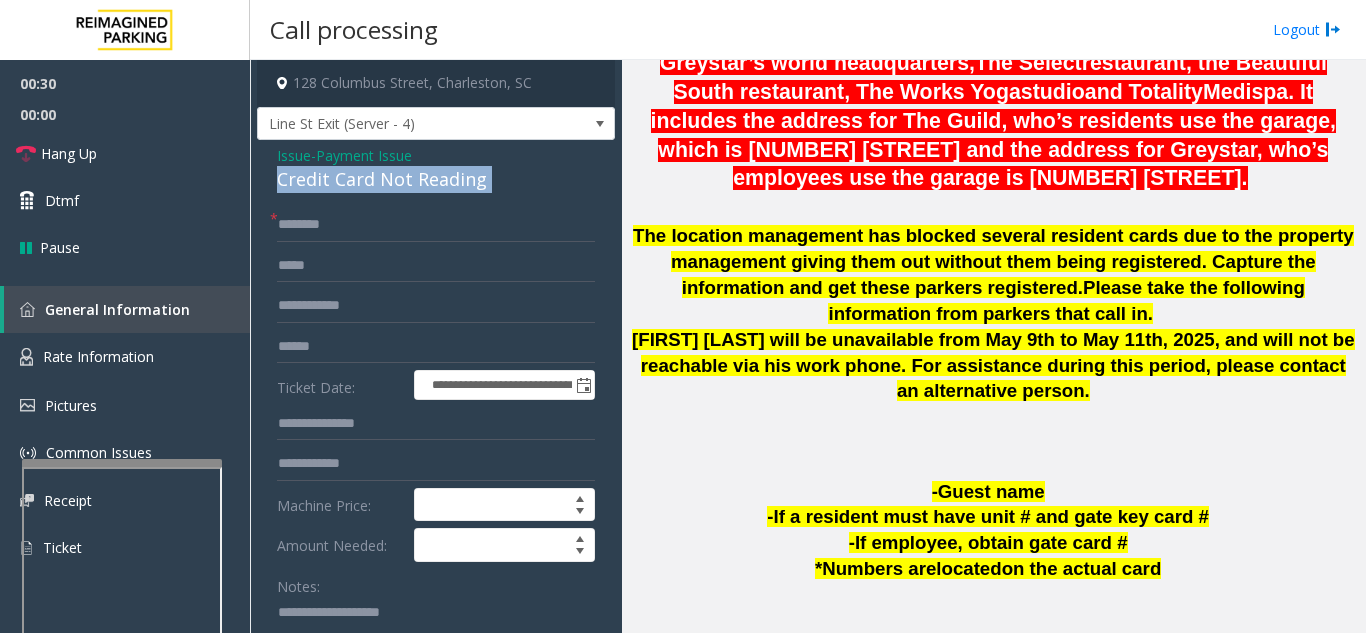 scroll, scrollTop: 500, scrollLeft: 0, axis: vertical 